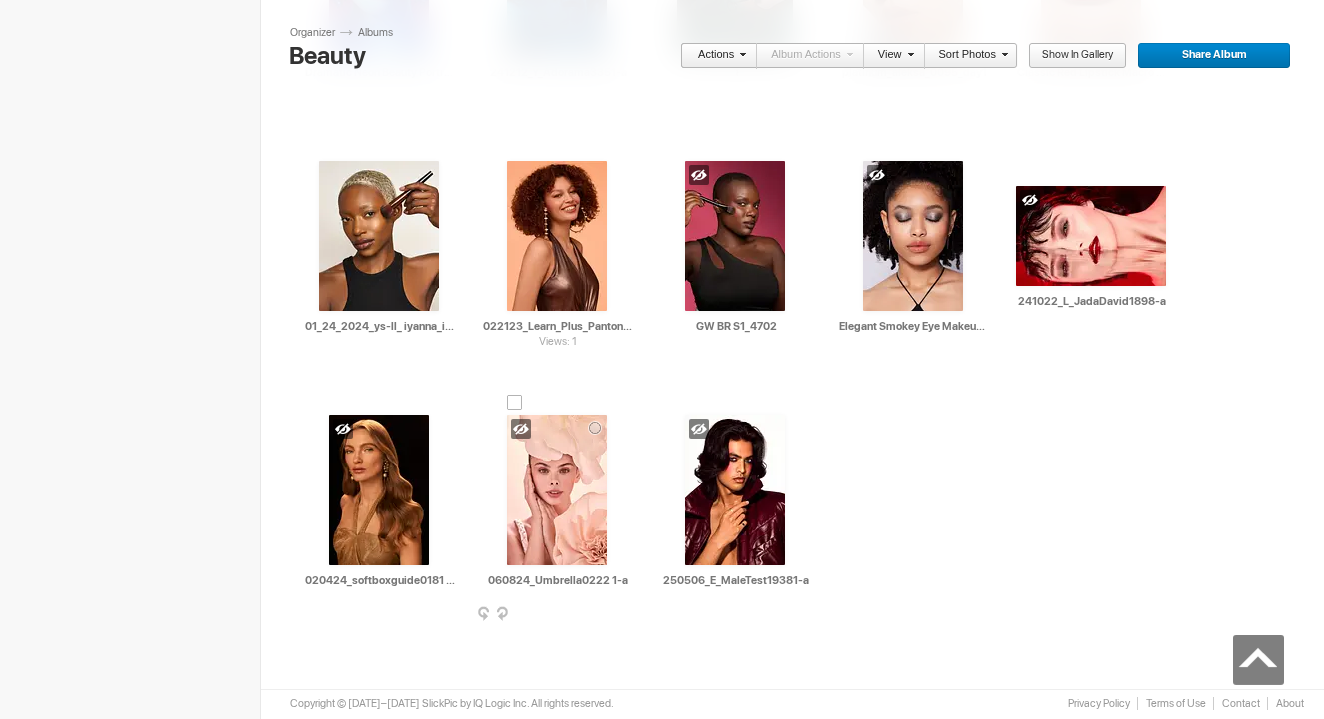 scroll, scrollTop: 855, scrollLeft: 0, axis: vertical 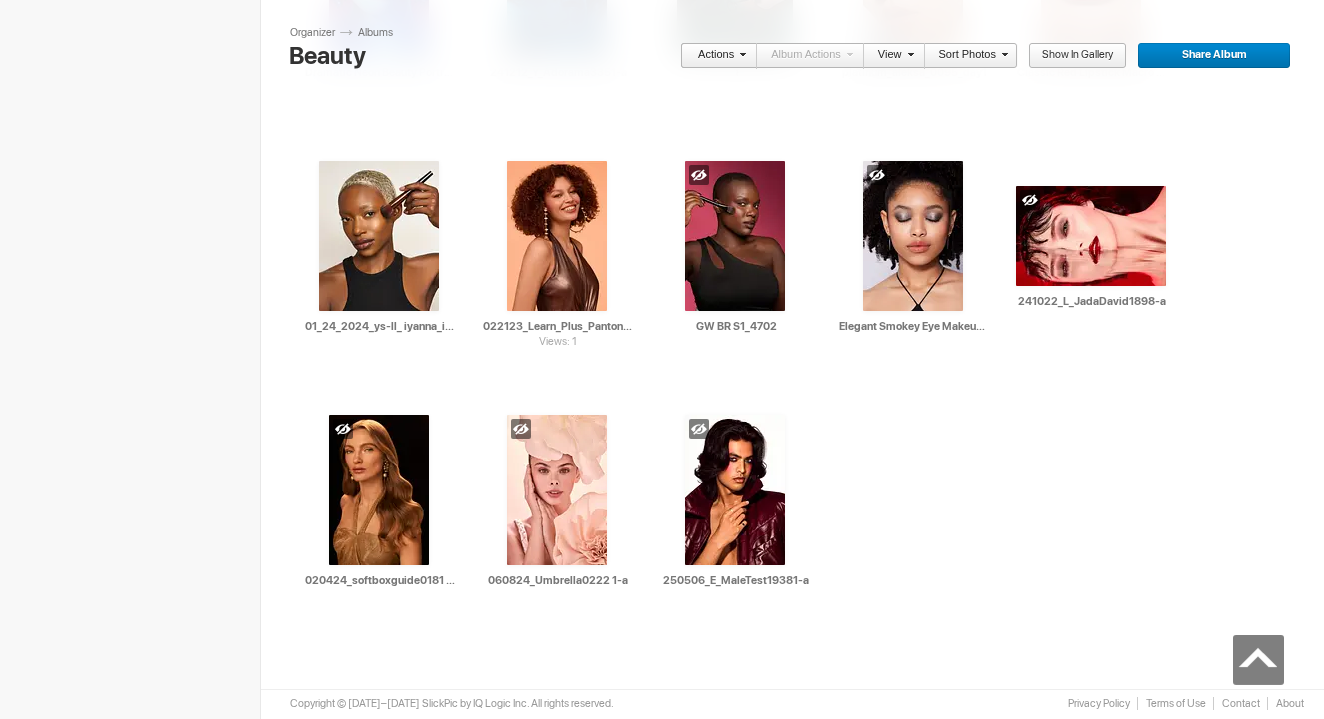 click on "Upload
Get Adobe® Lightroom® plug-in  here
Search
FEATURED GALLERY Visible Invisible
Your Featured Gallery is the place to showcase the very best photos from your public albums.  Here you can even display photos from your Unlisted albums.
Benefits of the Featured Gallery:
It shows all of your best photos in one place, it’s a mini-portfolio for your gallery!
It’s good for SEO (Search Engine Optimization)
It might be accepted to the SlickPic Exhibit: SlickPic's team of curators look through your Featured Gallery and might even add a photo that they love to be displayed on the SlickPic Exhibit. These selected photos might also be displayed on SlickPic social media accounts like Facebook, Instagram, etc with photo credits to you. That provides you SEO "backlink".  Please see Terms of Use.
0" at bounding box center [130, -68] 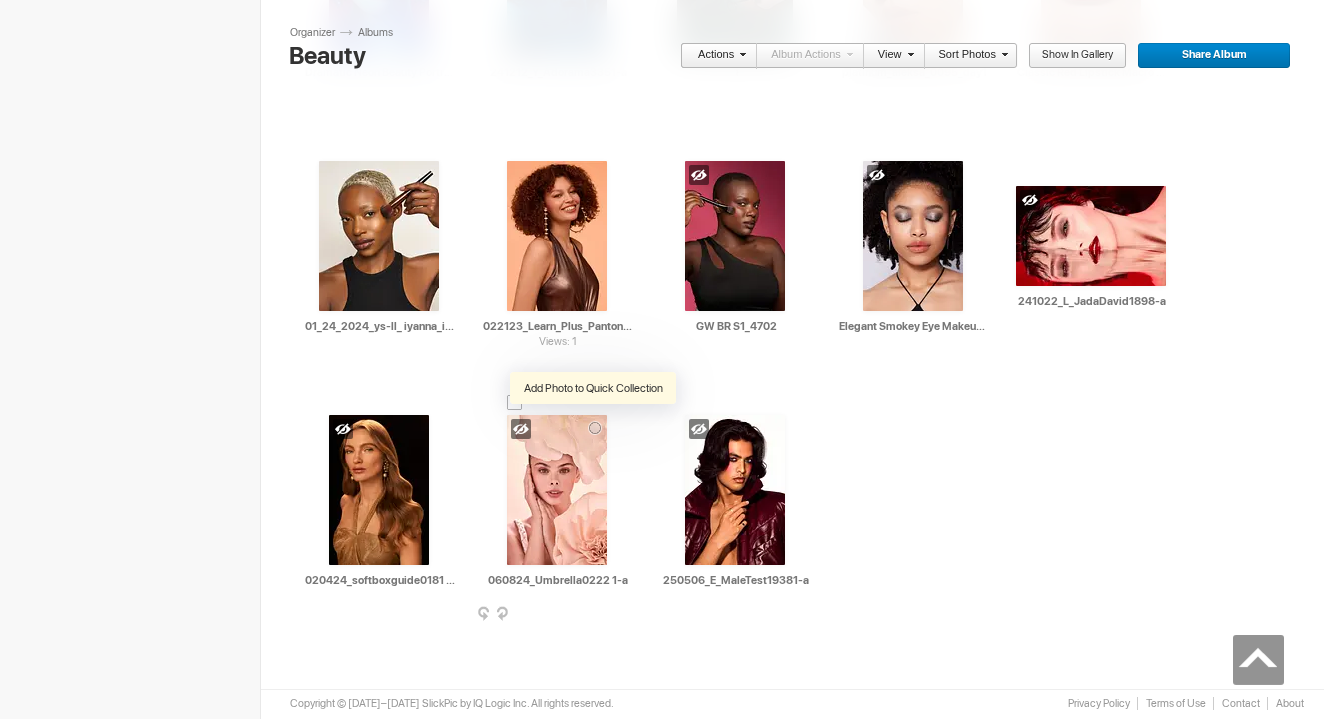 scroll, scrollTop: 855, scrollLeft: 0, axis: vertical 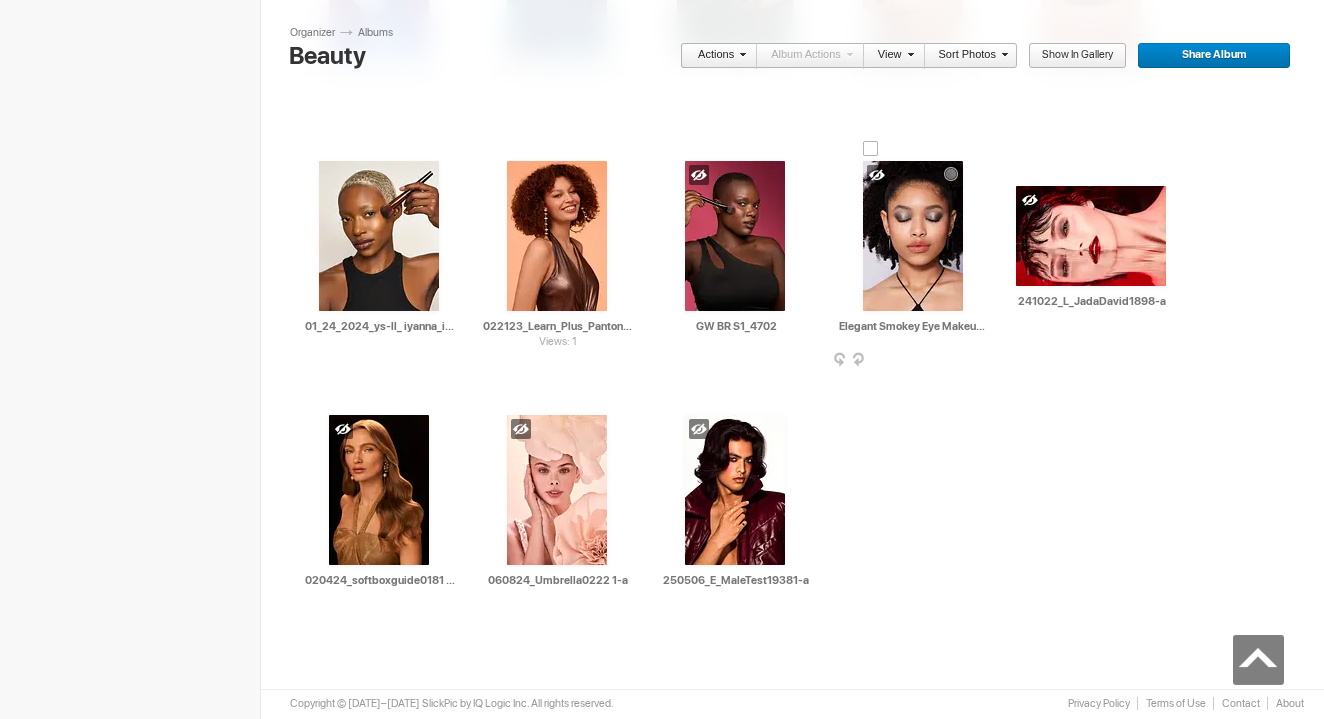 click at bounding box center (986, 361) 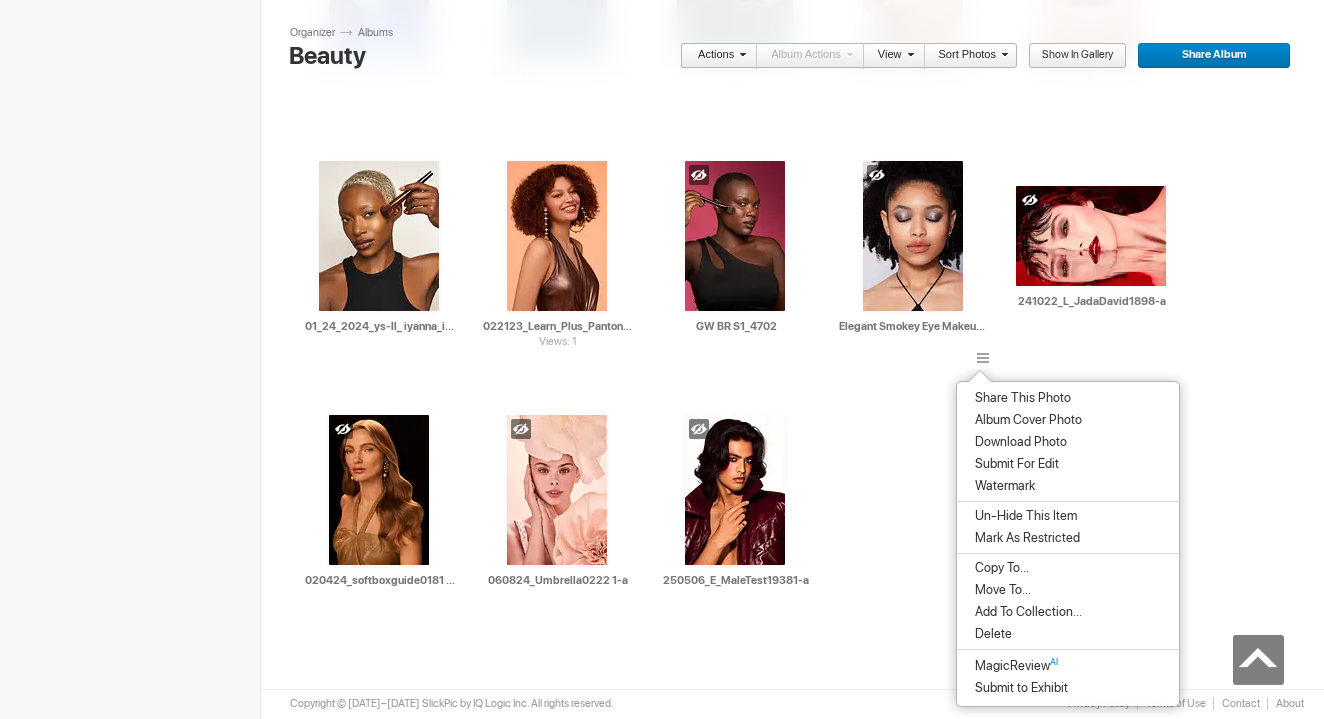 click on "Delete" at bounding box center [1068, 634] 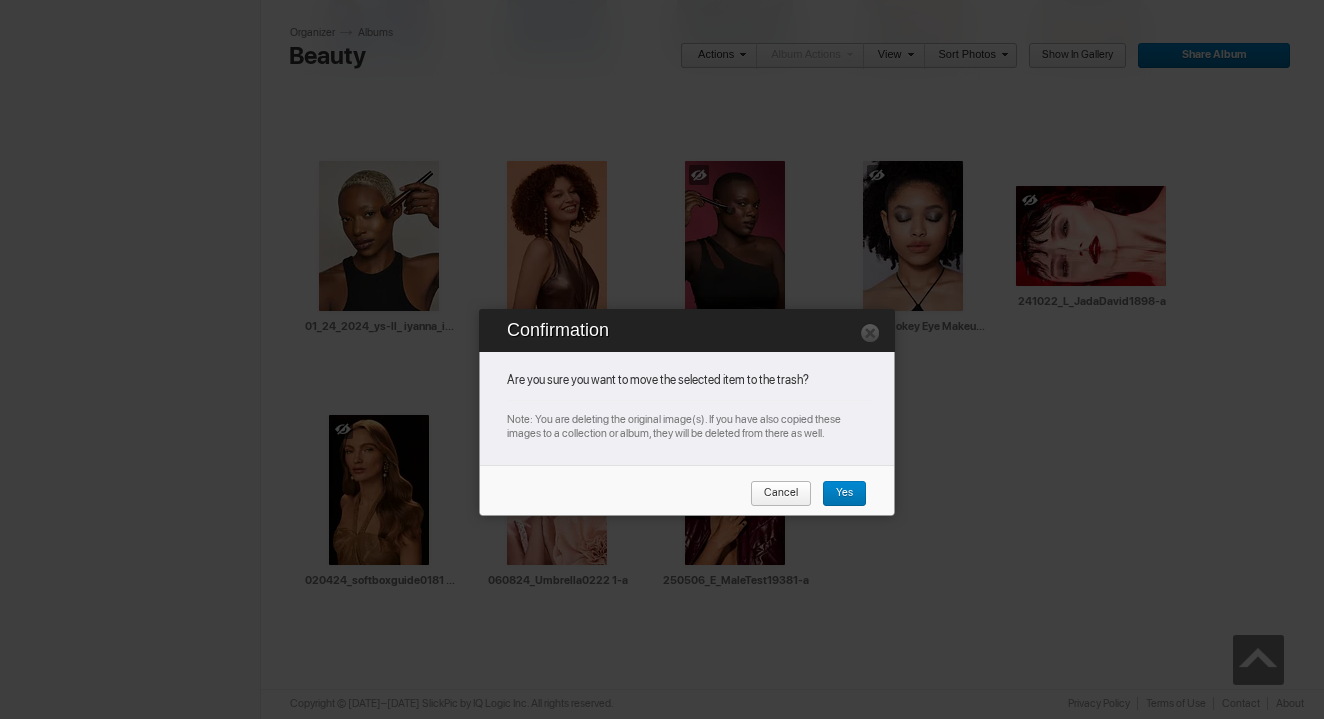 click on "Yes" at bounding box center [837, 494] 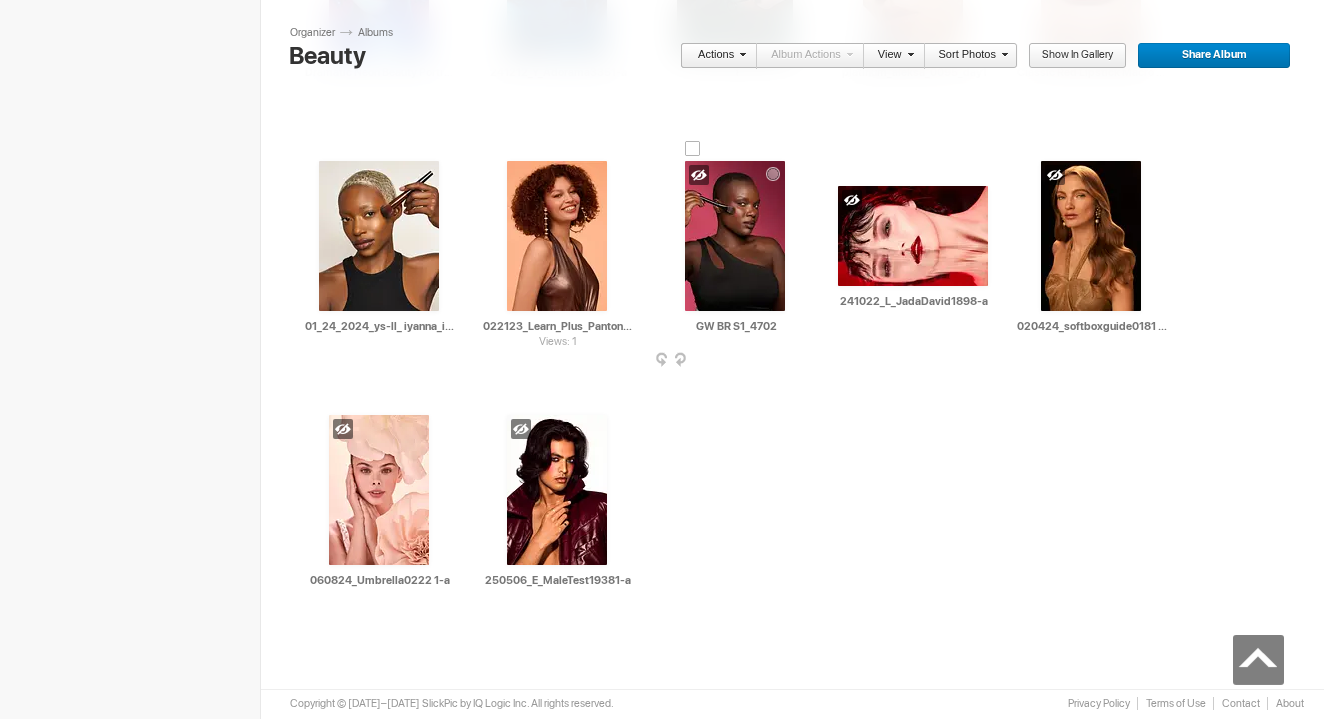 click on "AI GW BR S1_4702
HTML:
Direct:
Forum:
Photo ID:
22277063
More...
Order Print Submit For Edit" at bounding box center (735, 248) 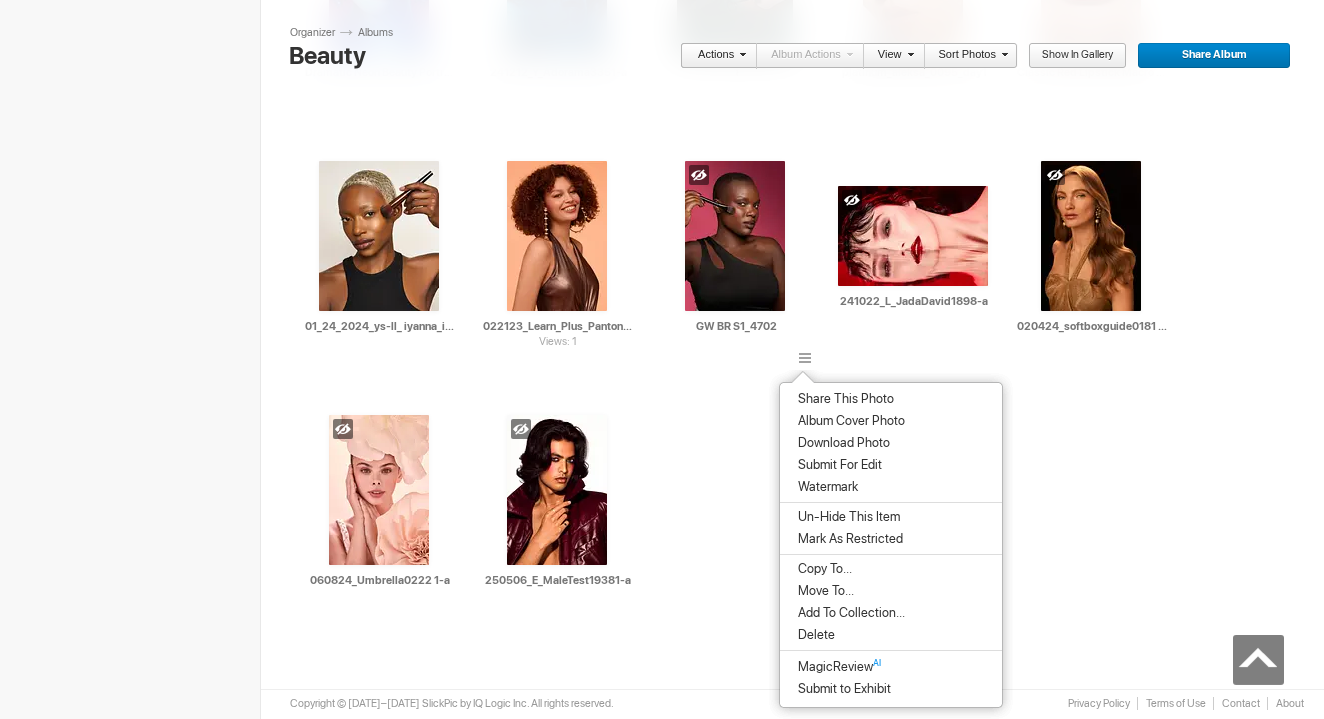 click on "Delete" at bounding box center [813, 635] 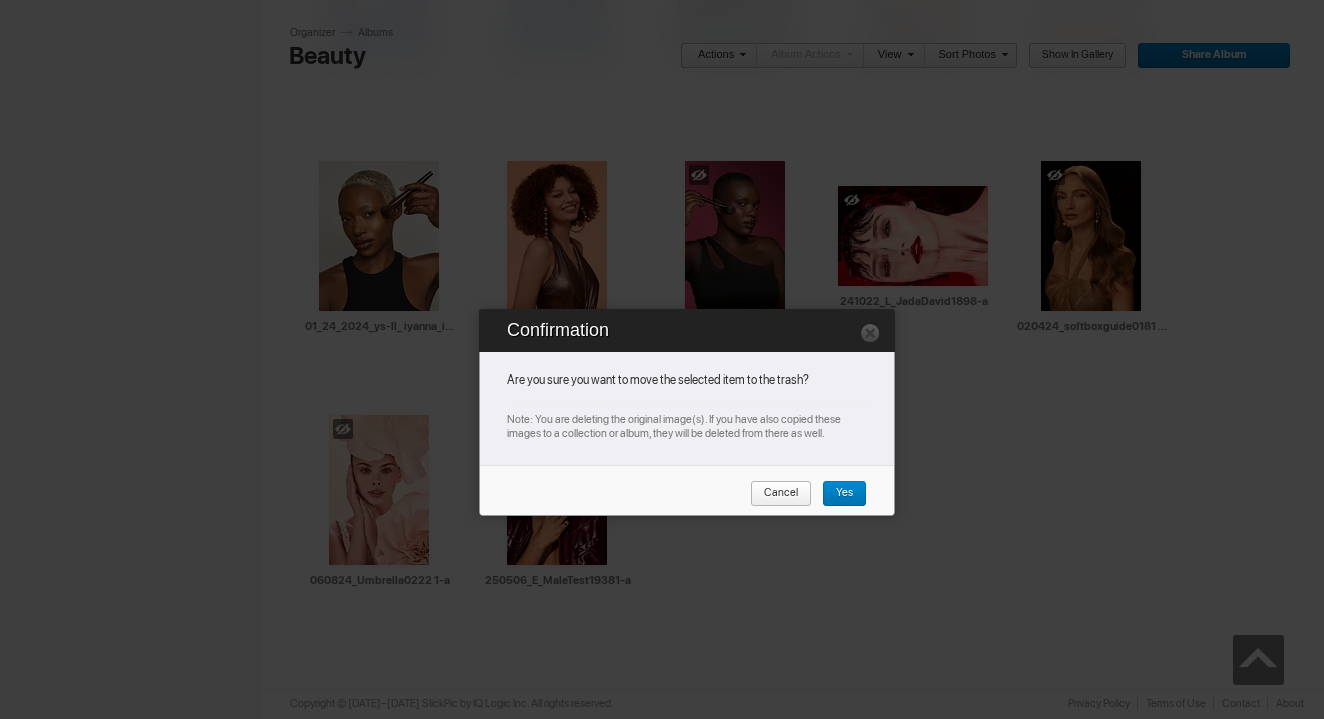 click on "Yes" at bounding box center [844, 494] 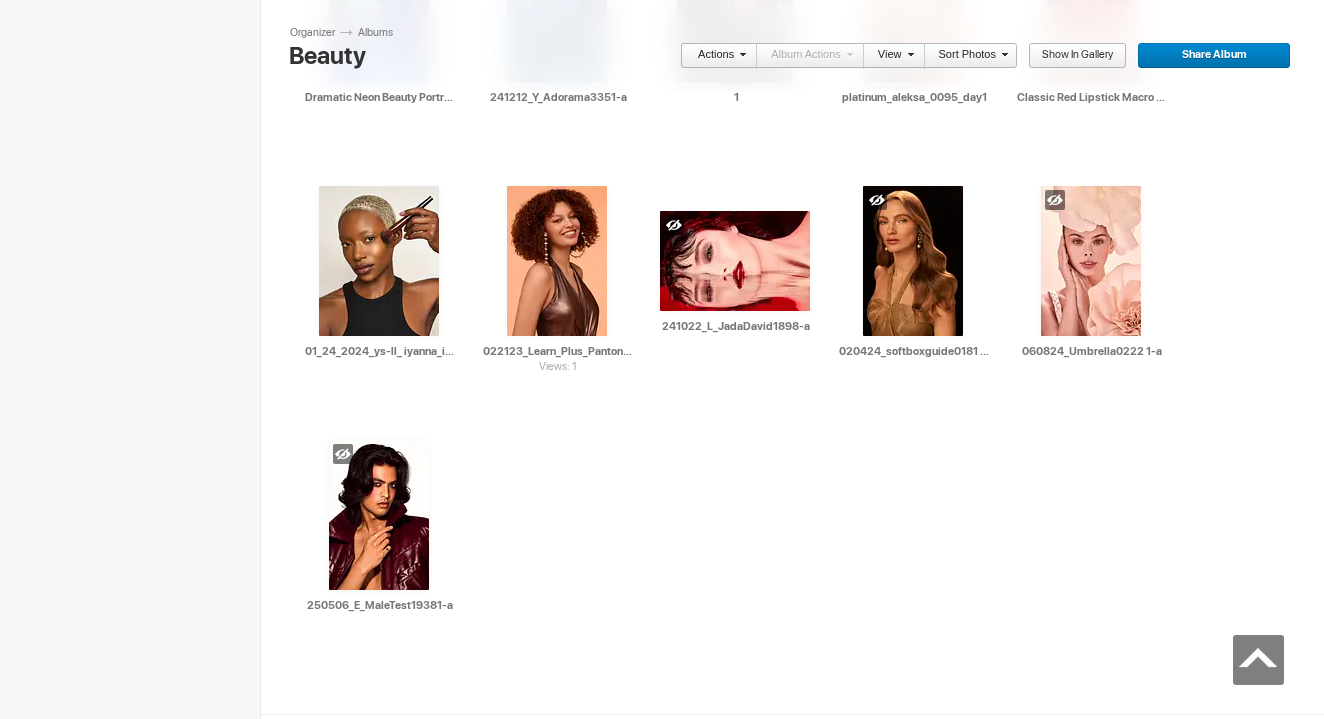scroll, scrollTop: 808, scrollLeft: 0, axis: vertical 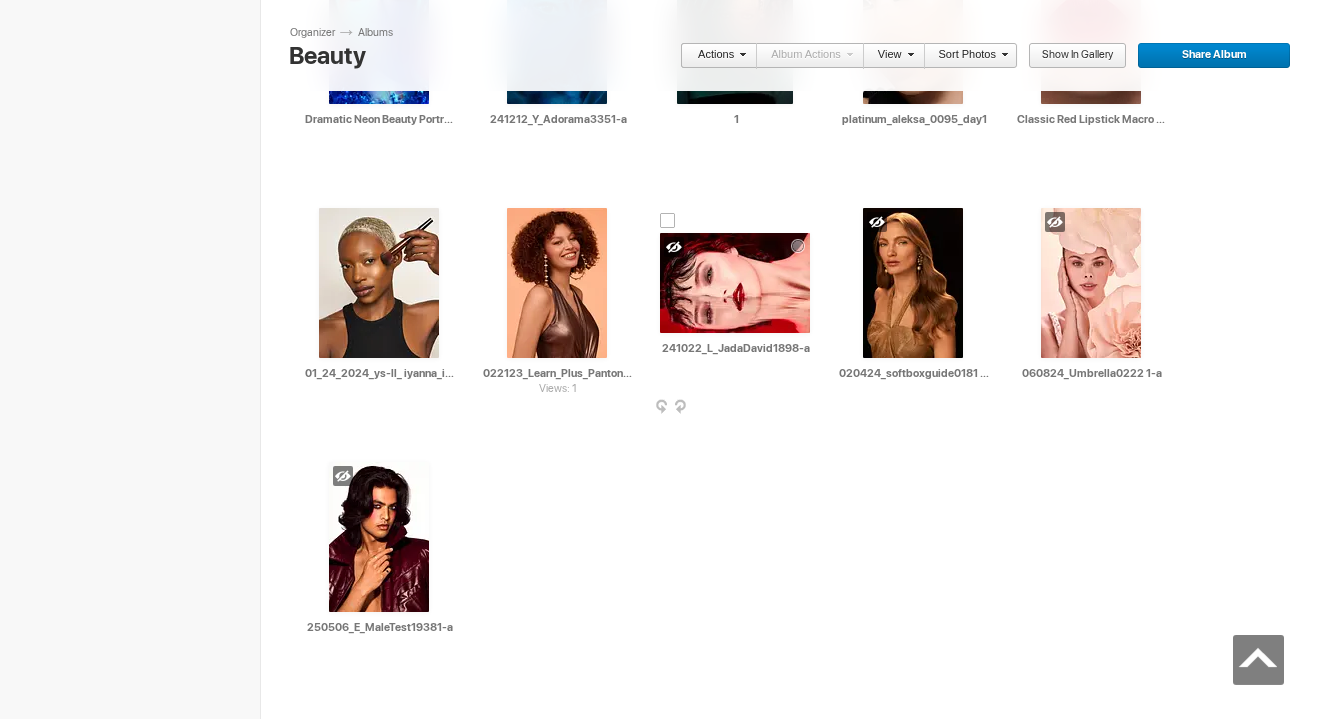 click at bounding box center [808, 408] 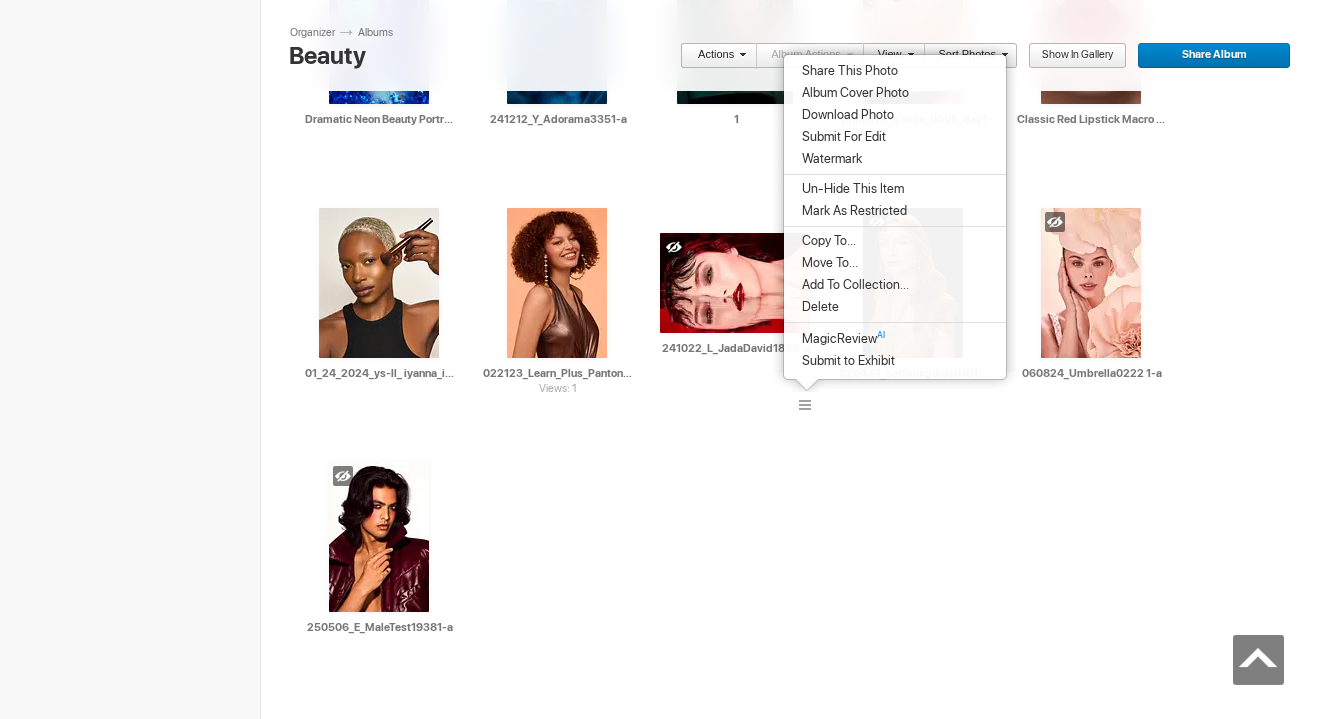 click on "Drop your photos here Upload to this album
AI 250506_E_MaleTest19473
HTML:
Direct:
Forum:
Photo ID:
22495264
More...
AI" at bounding box center [800, 41] 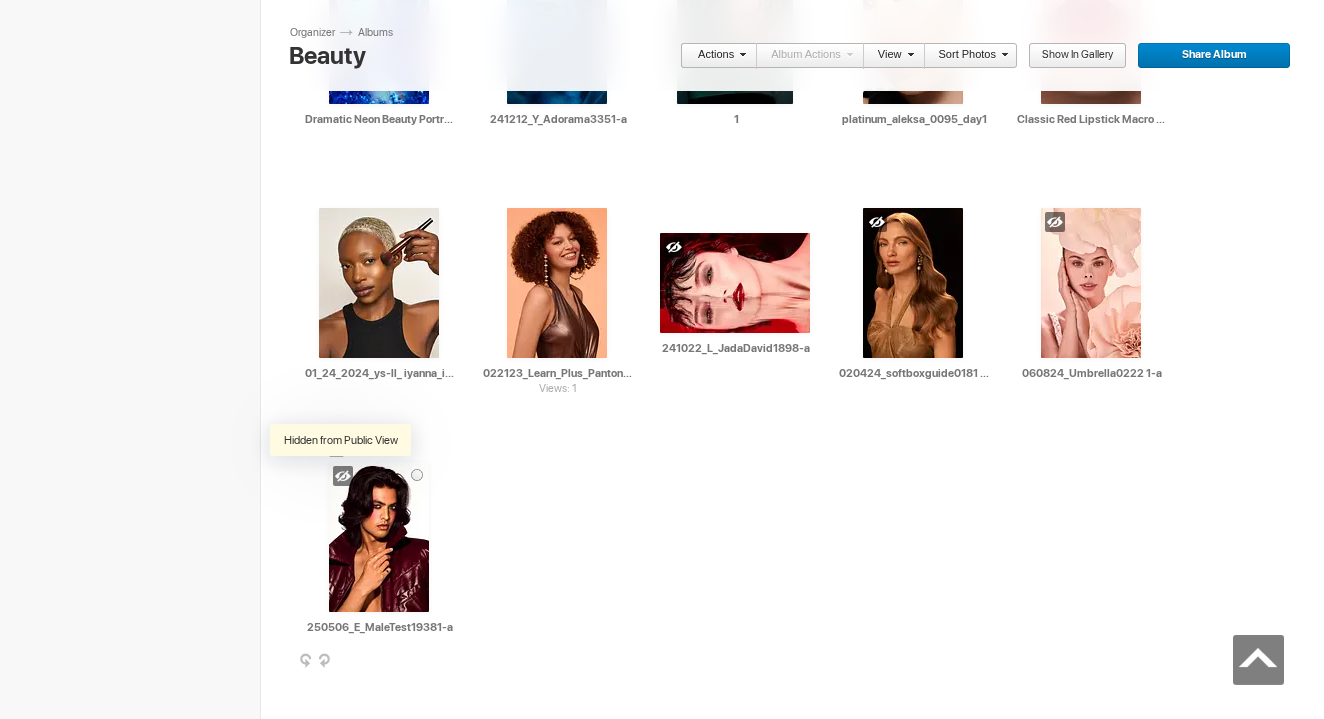 click at bounding box center [343, 476] 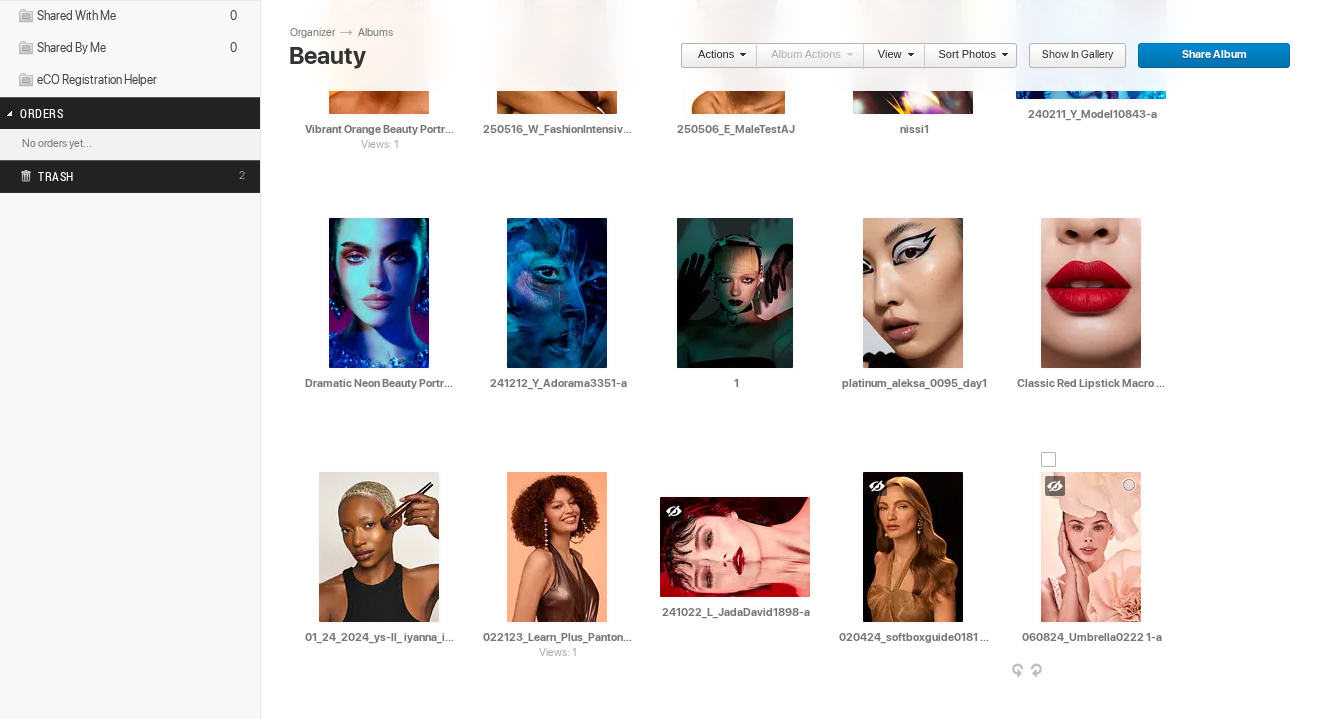 scroll, scrollTop: 544, scrollLeft: 0, axis: vertical 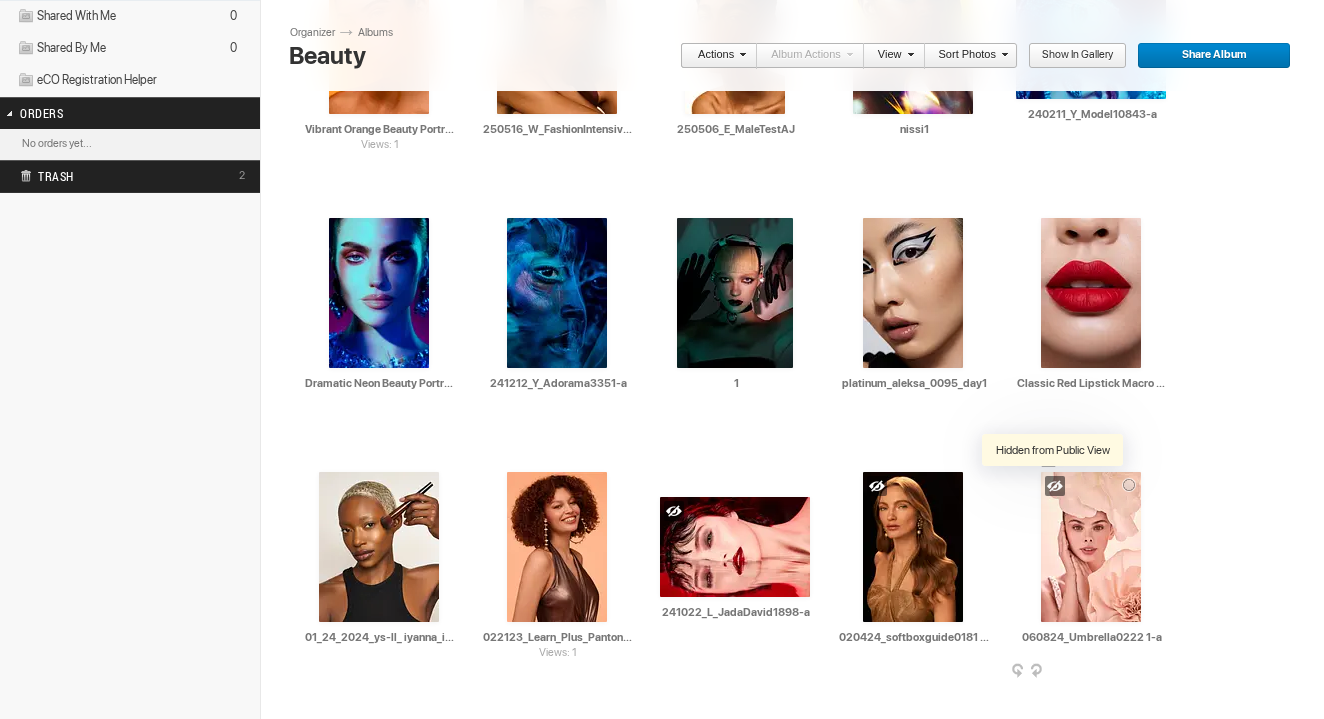 click at bounding box center [1055, 486] 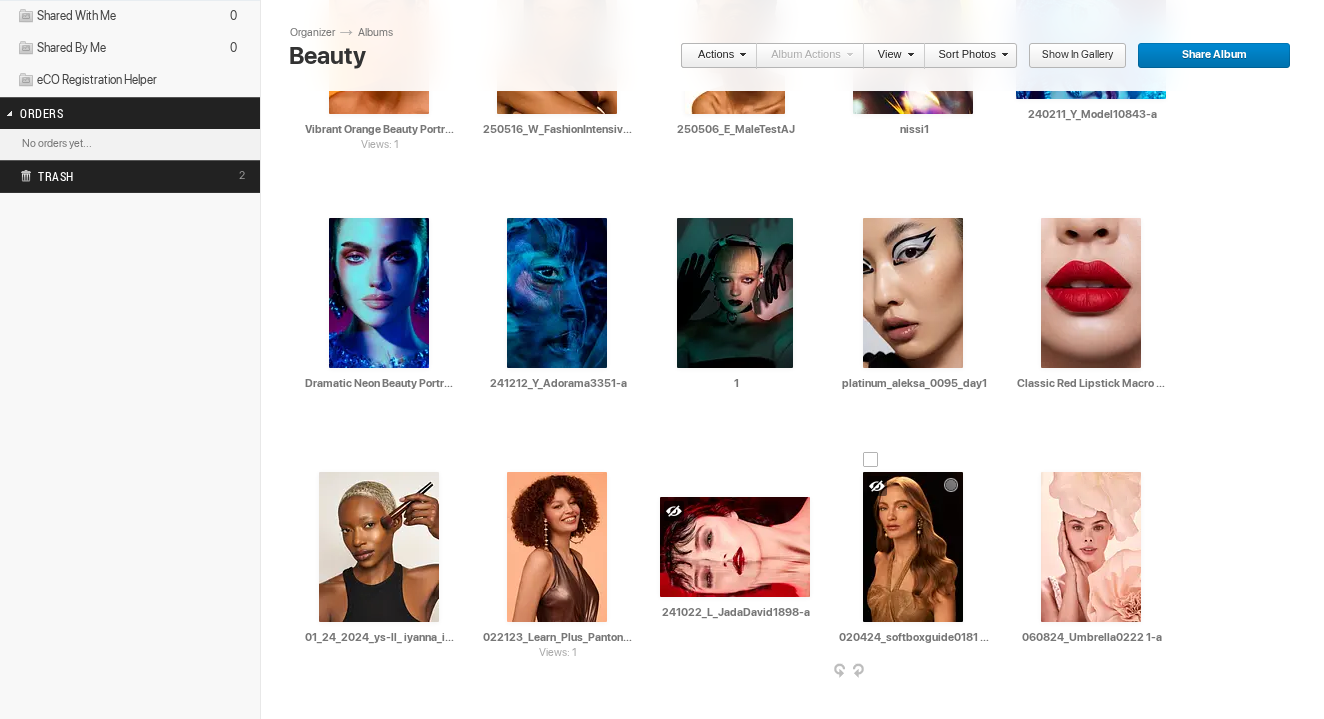 click on "AI 020424_softboxguide0181 3-a
HTML:
Direct:
Forum:
Photo ID:
22277104
More...
Order Print Submit For Edit" at bounding box center (913, 559) 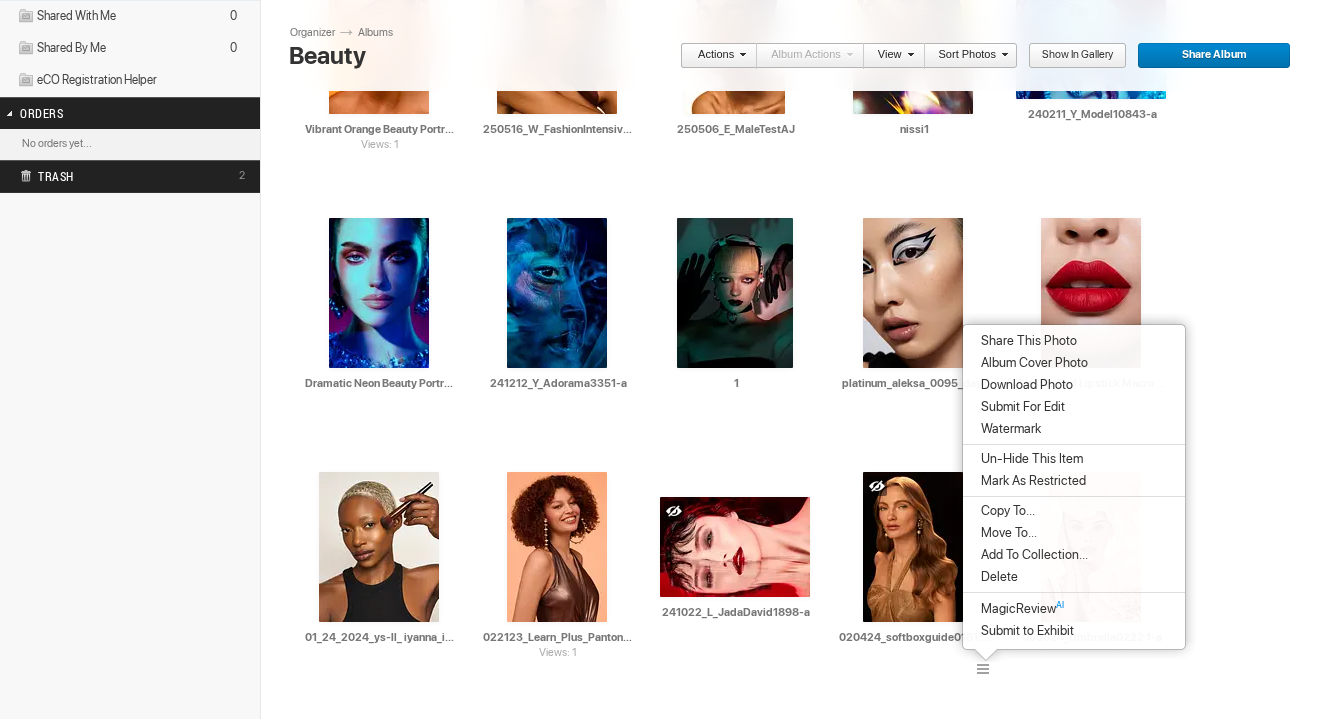 click on "Delete" at bounding box center (1074, 577) 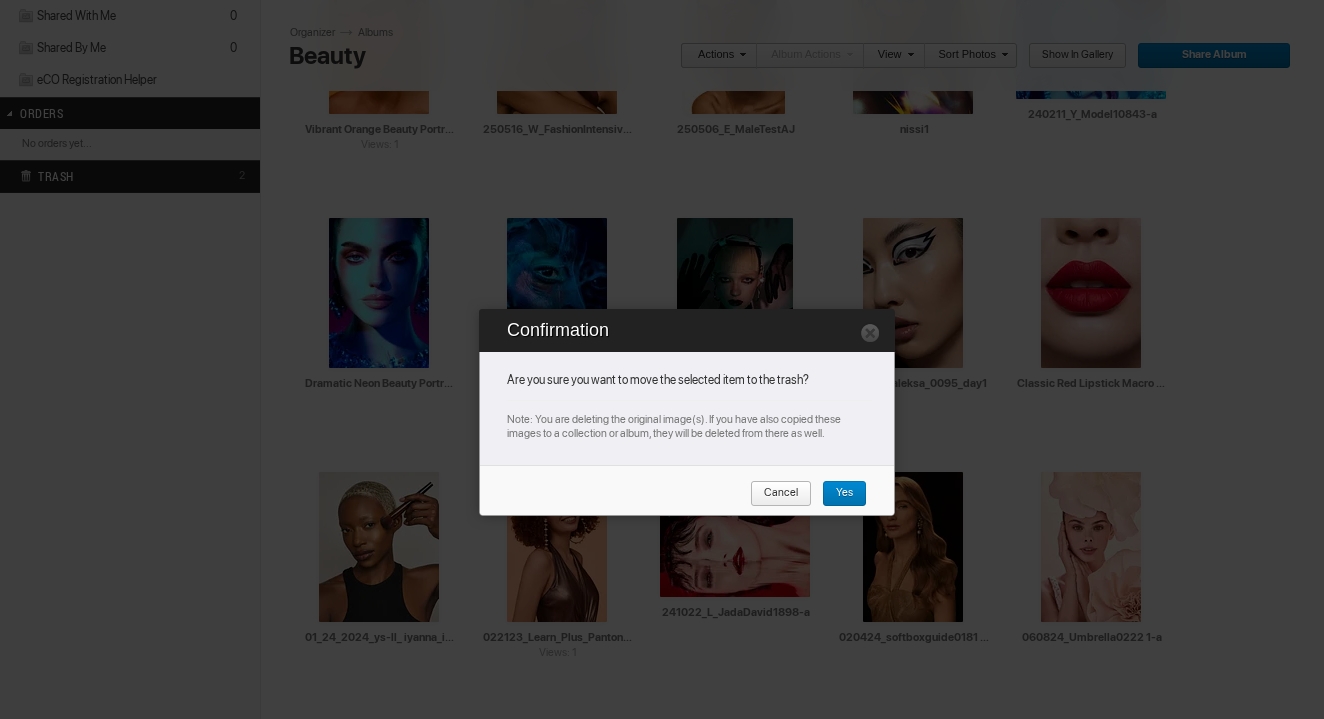 click on "Yes" at bounding box center [837, 494] 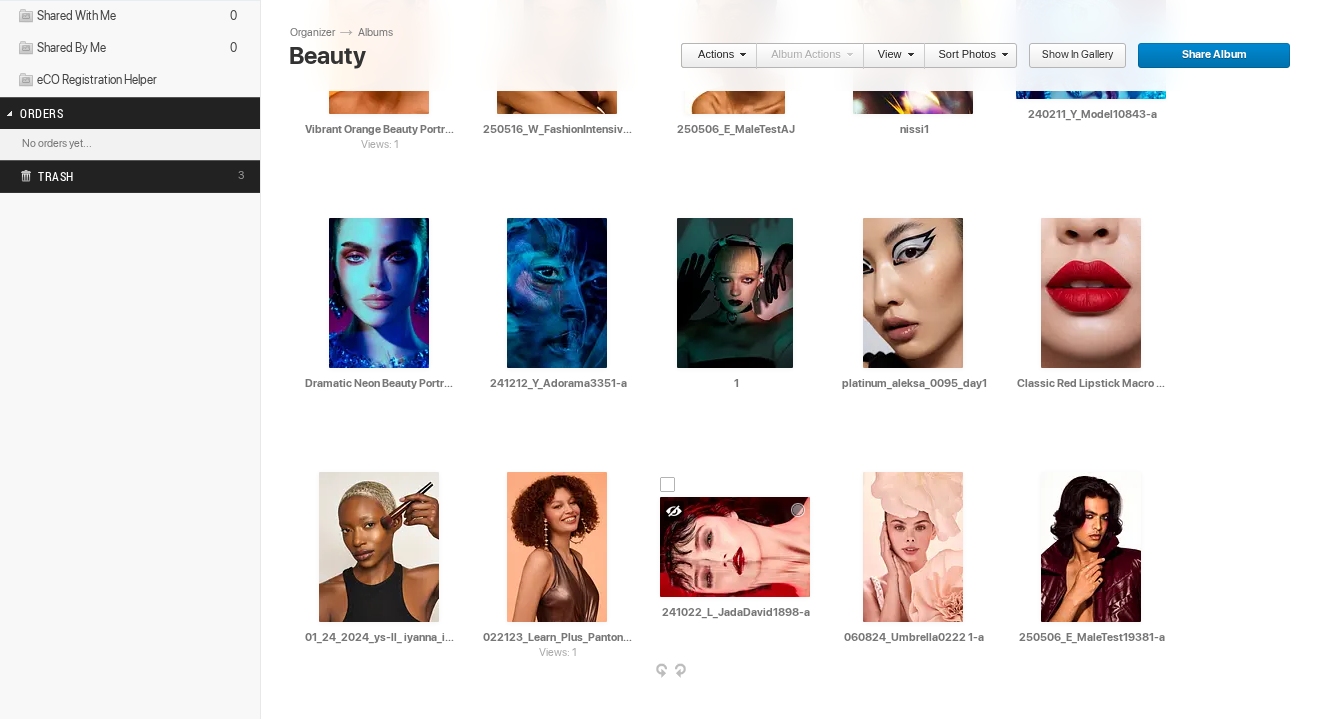 click at bounding box center (808, 672) 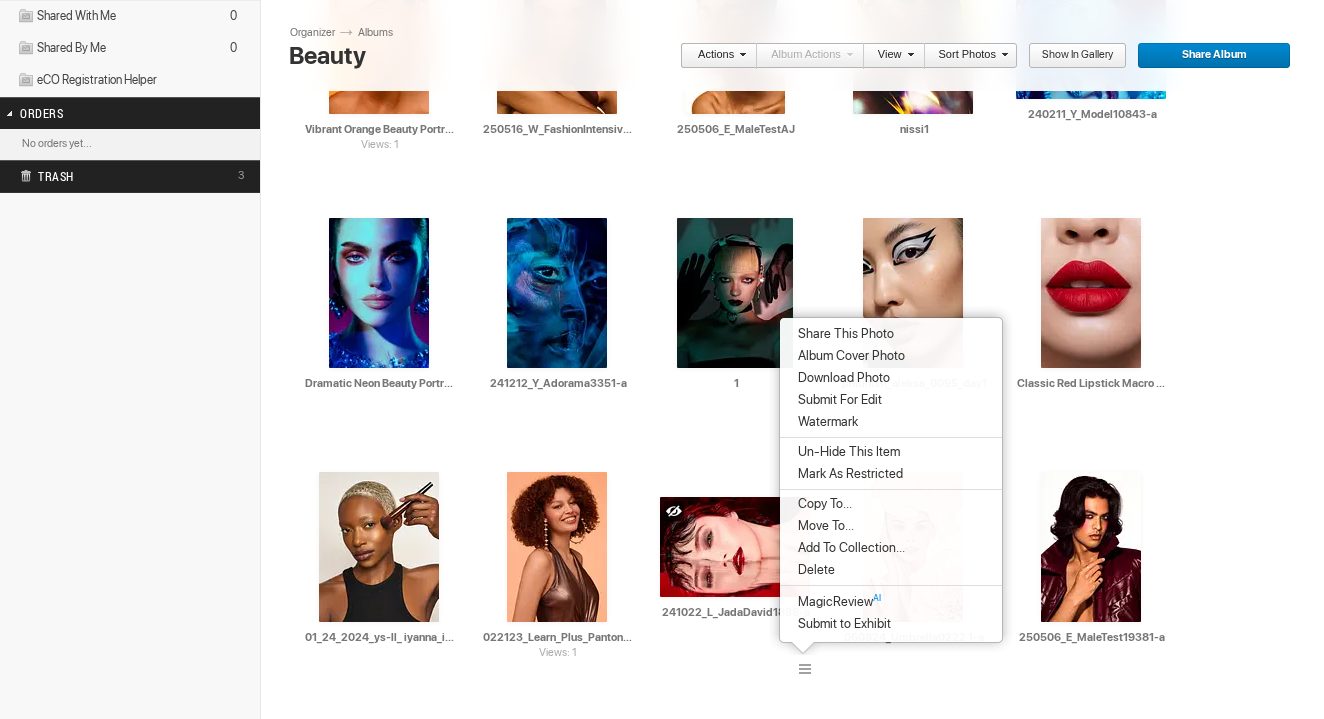 click on "Delete" at bounding box center (891, 570) 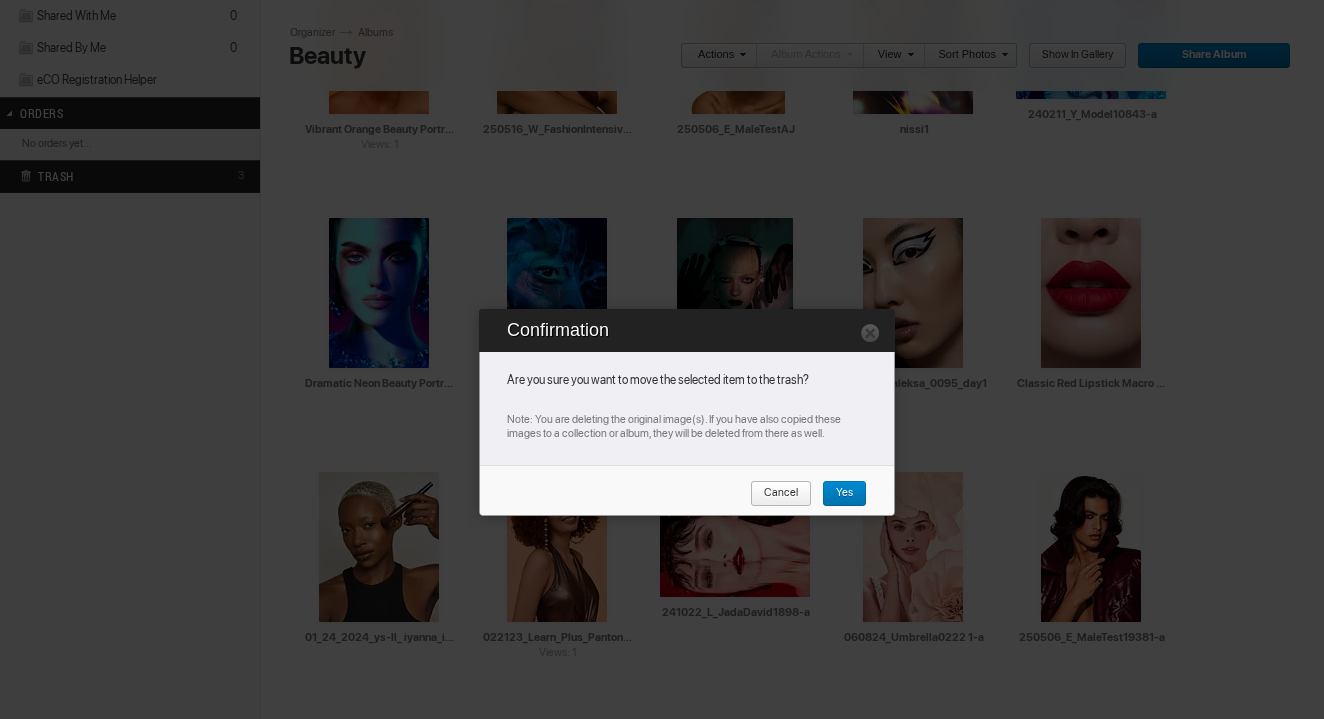 click on "Yes" at bounding box center (837, 494) 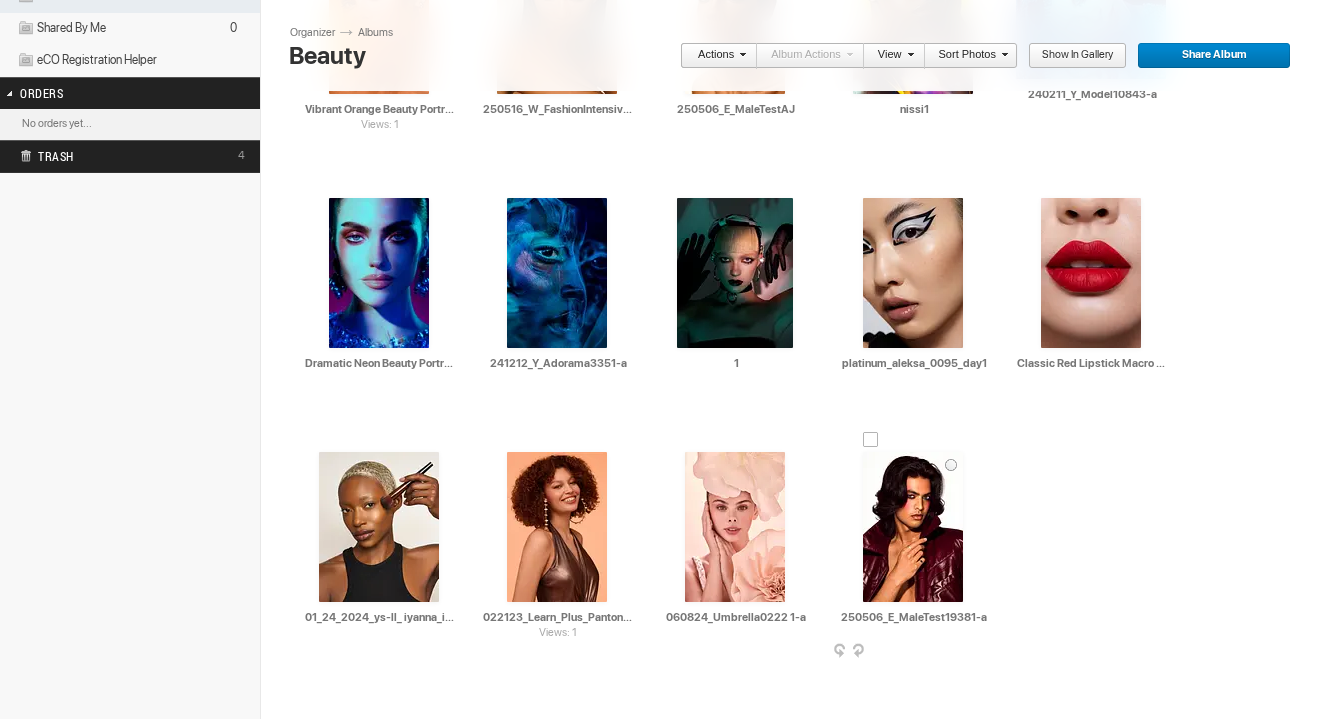 scroll, scrollTop: 561, scrollLeft: 0, axis: vertical 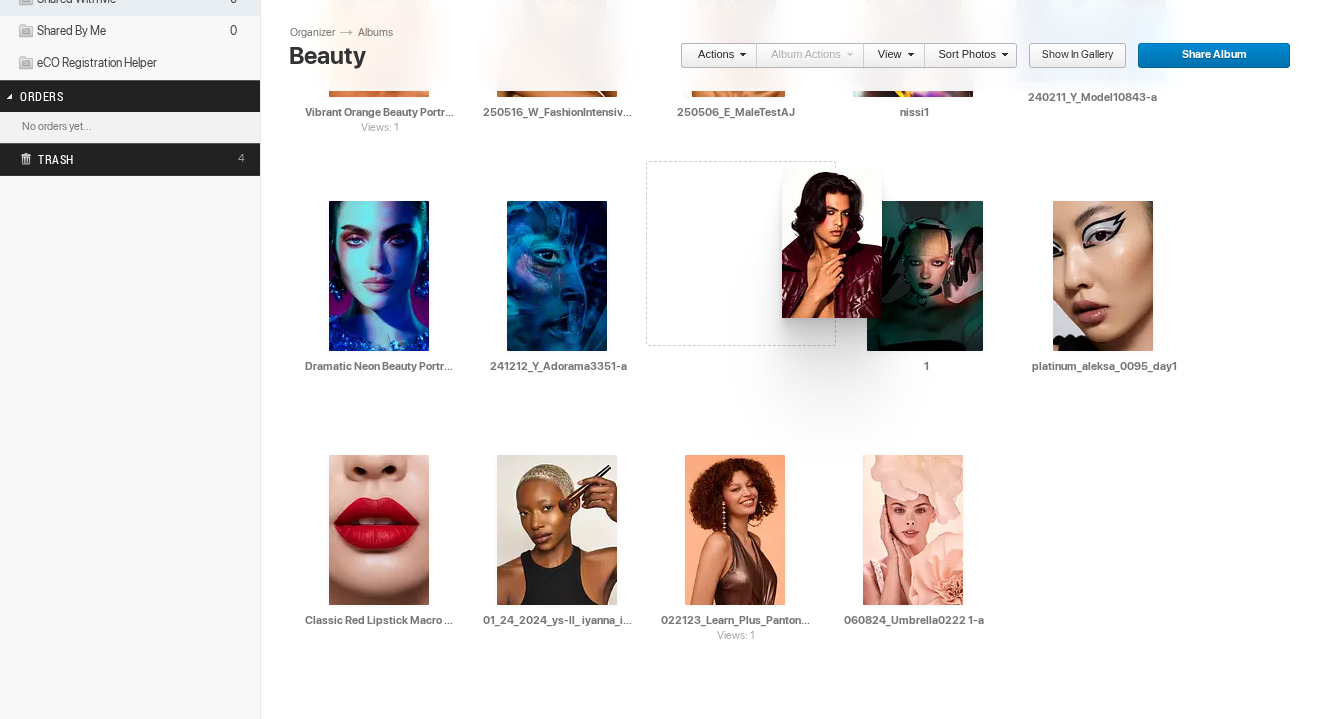 drag, startPoint x: 910, startPoint y: 543, endPoint x: 783, endPoint y: 173, distance: 391.1892 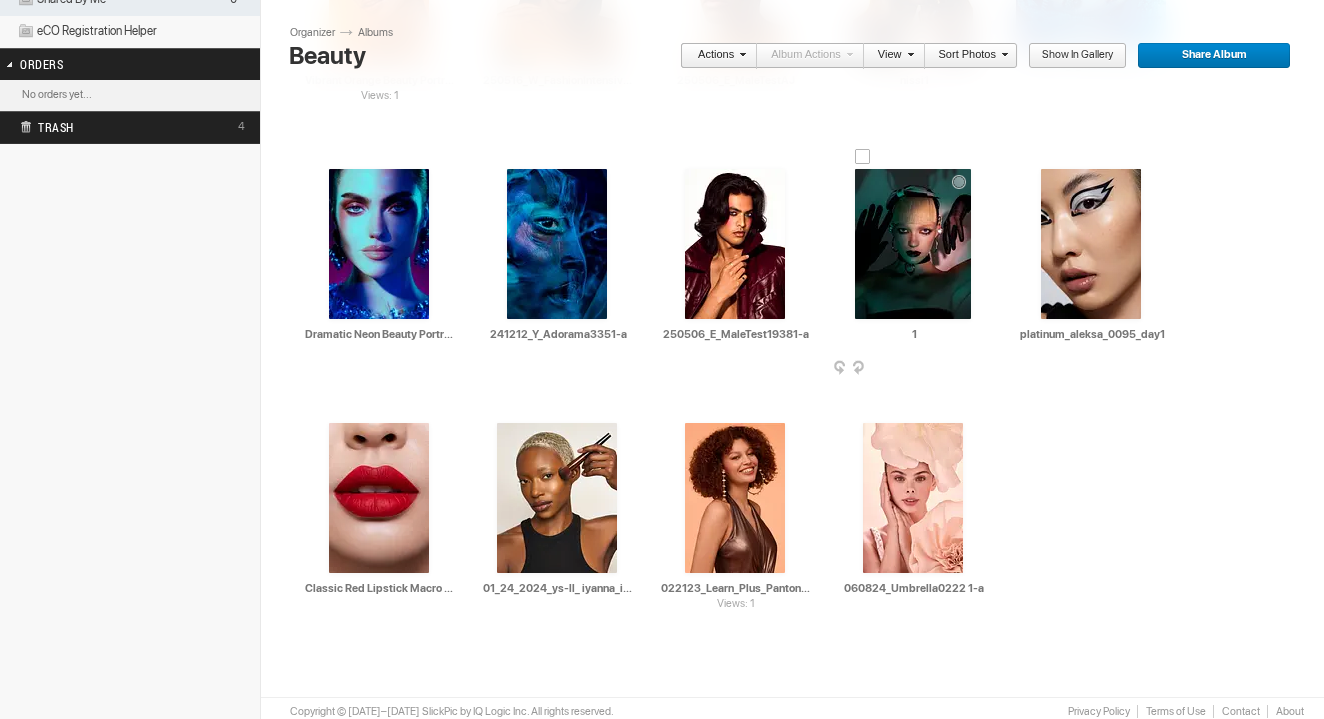 scroll, scrollTop: 589, scrollLeft: 0, axis: vertical 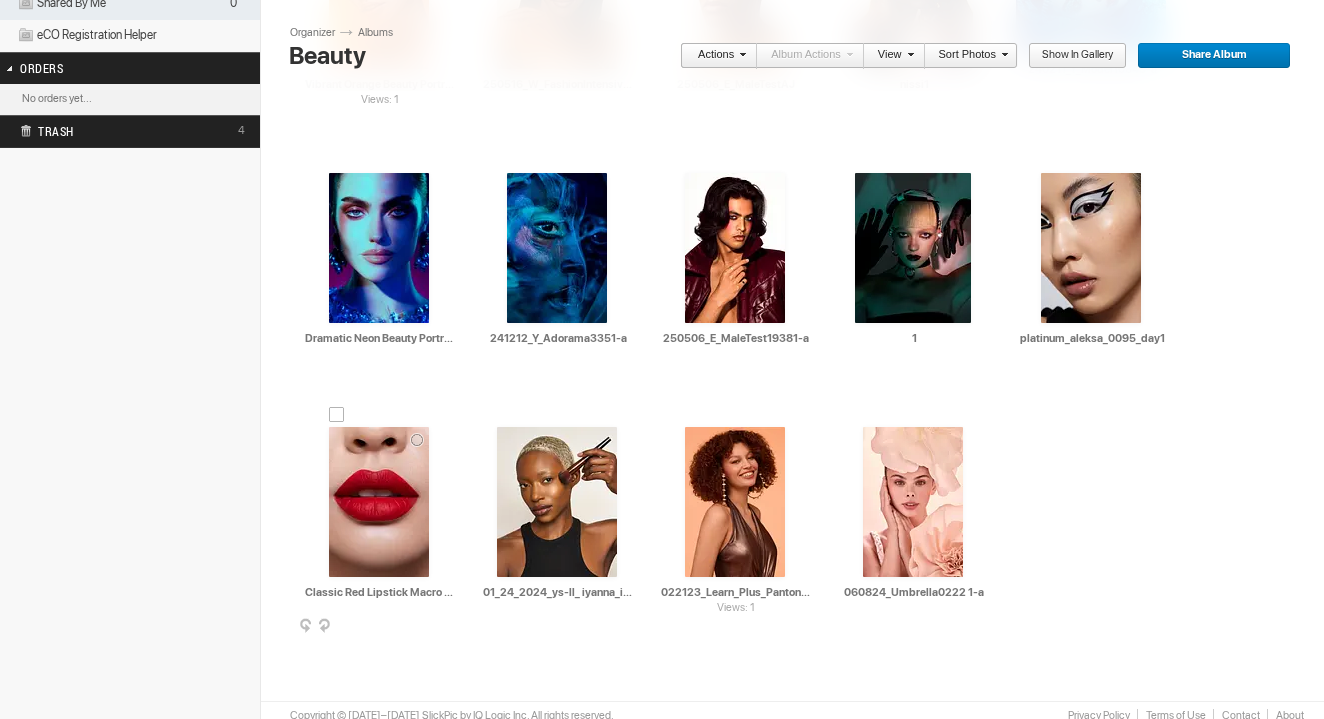 click at bounding box center [452, 627] 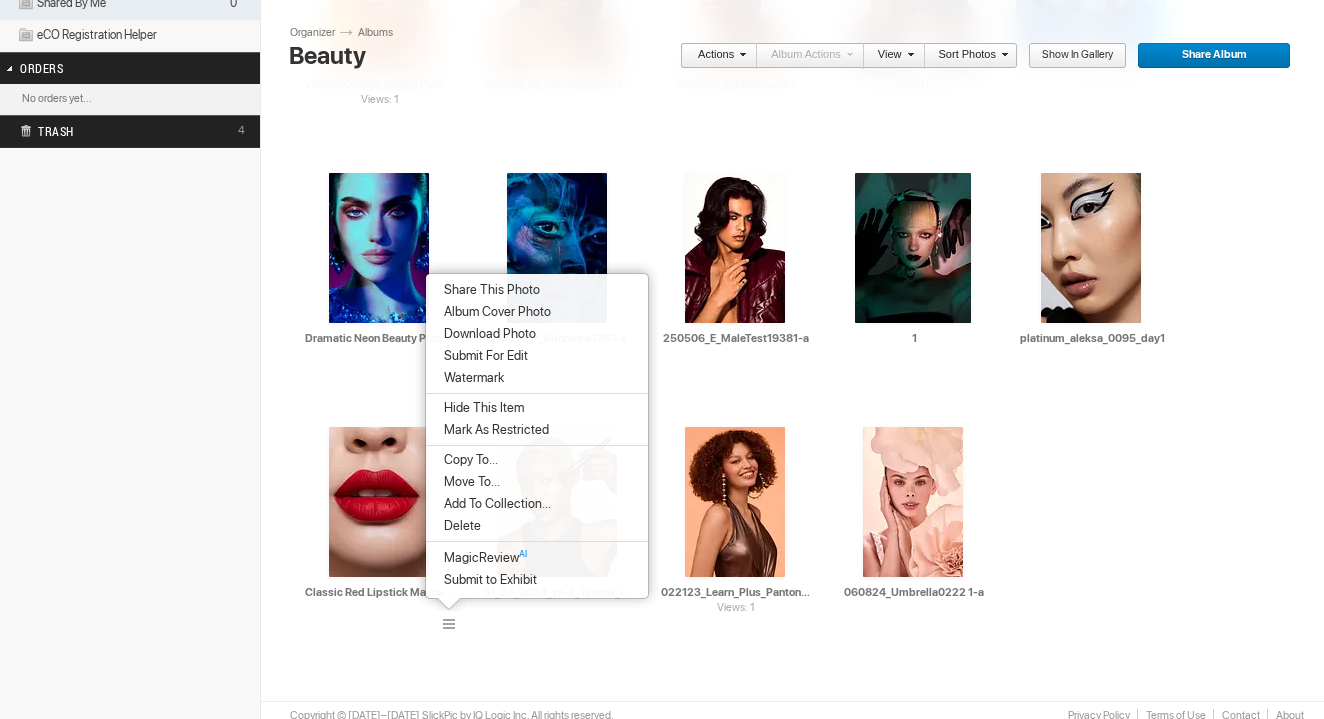 click on "Delete" at bounding box center (537, 526) 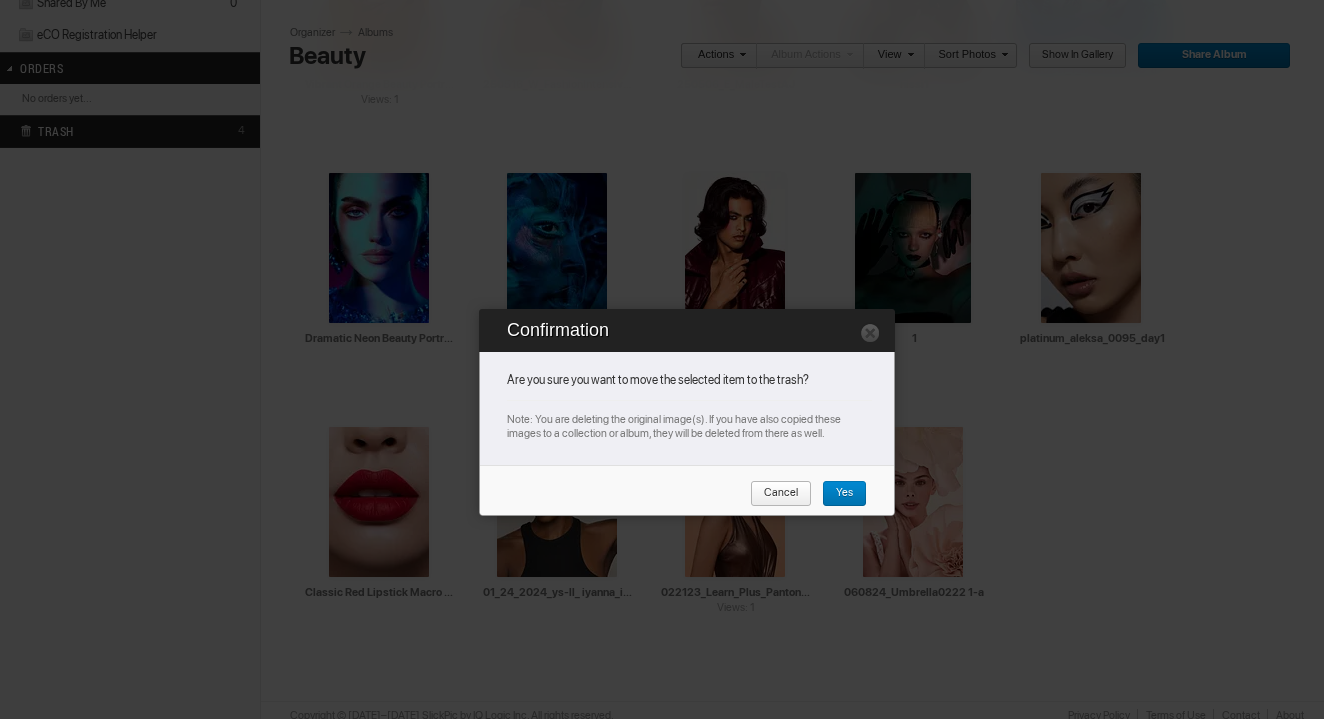 click on "Yes" at bounding box center [837, 494] 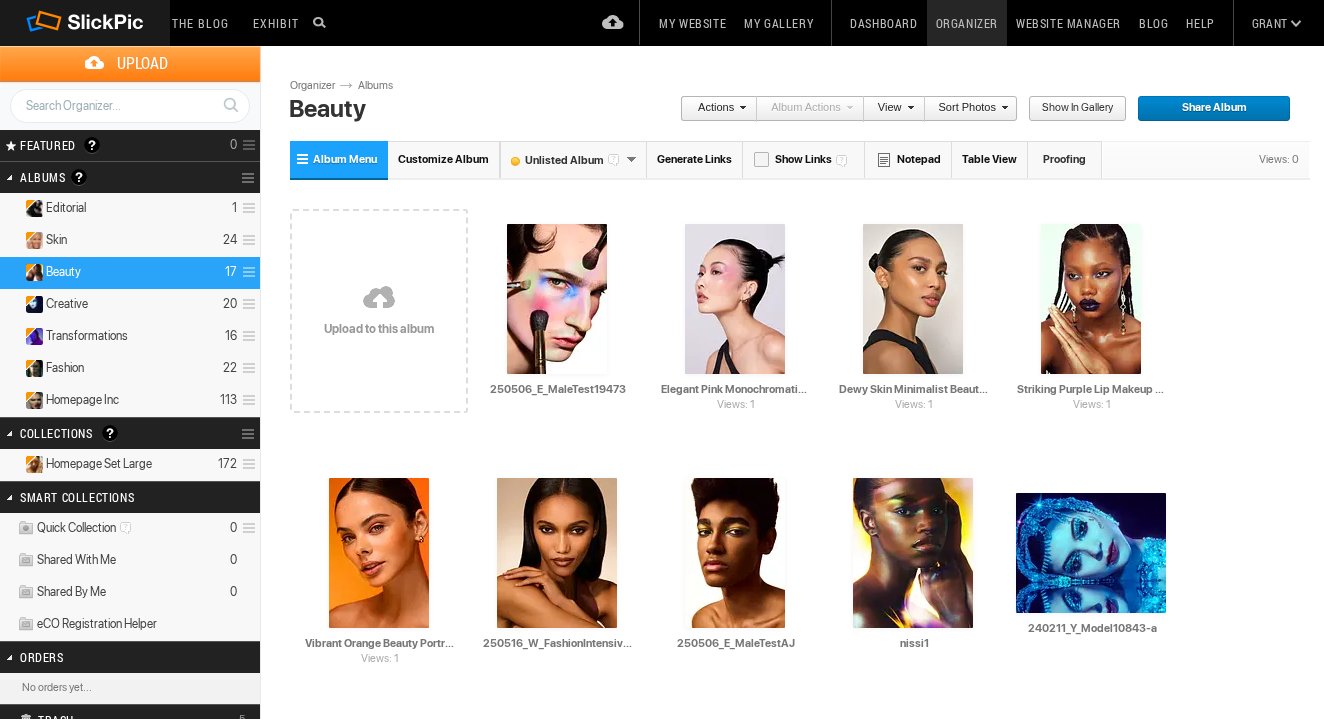 scroll, scrollTop: 0, scrollLeft: 0, axis: both 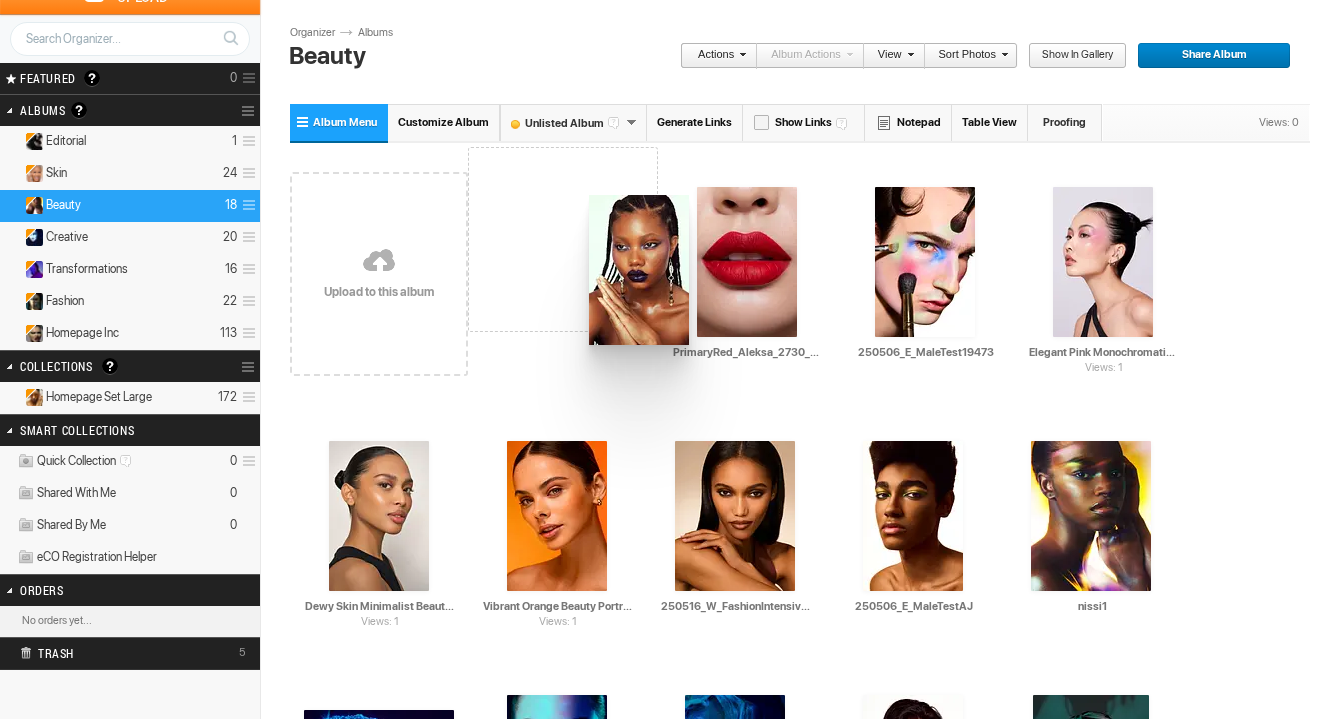 drag, startPoint x: 383, startPoint y: 518, endPoint x: 573, endPoint y: 191, distance: 378.19174 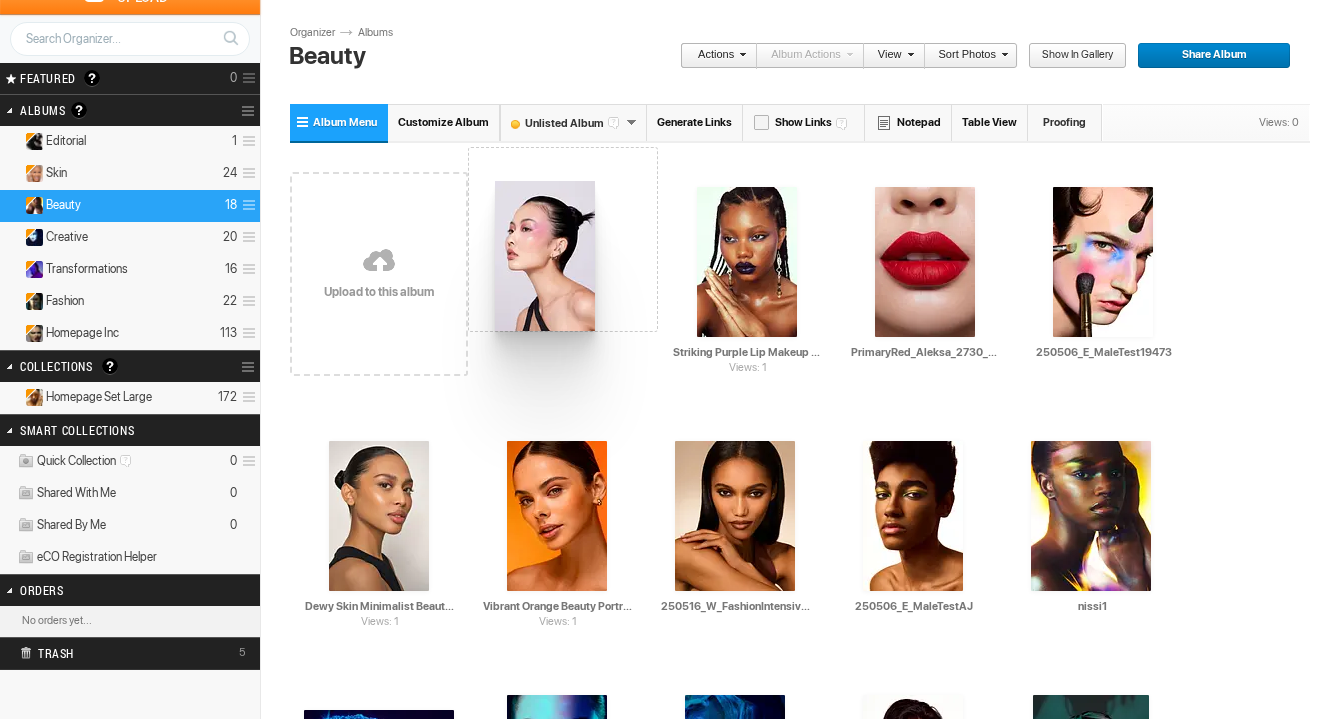 drag, startPoint x: 1099, startPoint y: 253, endPoint x: 493, endPoint y: 181, distance: 610.26227 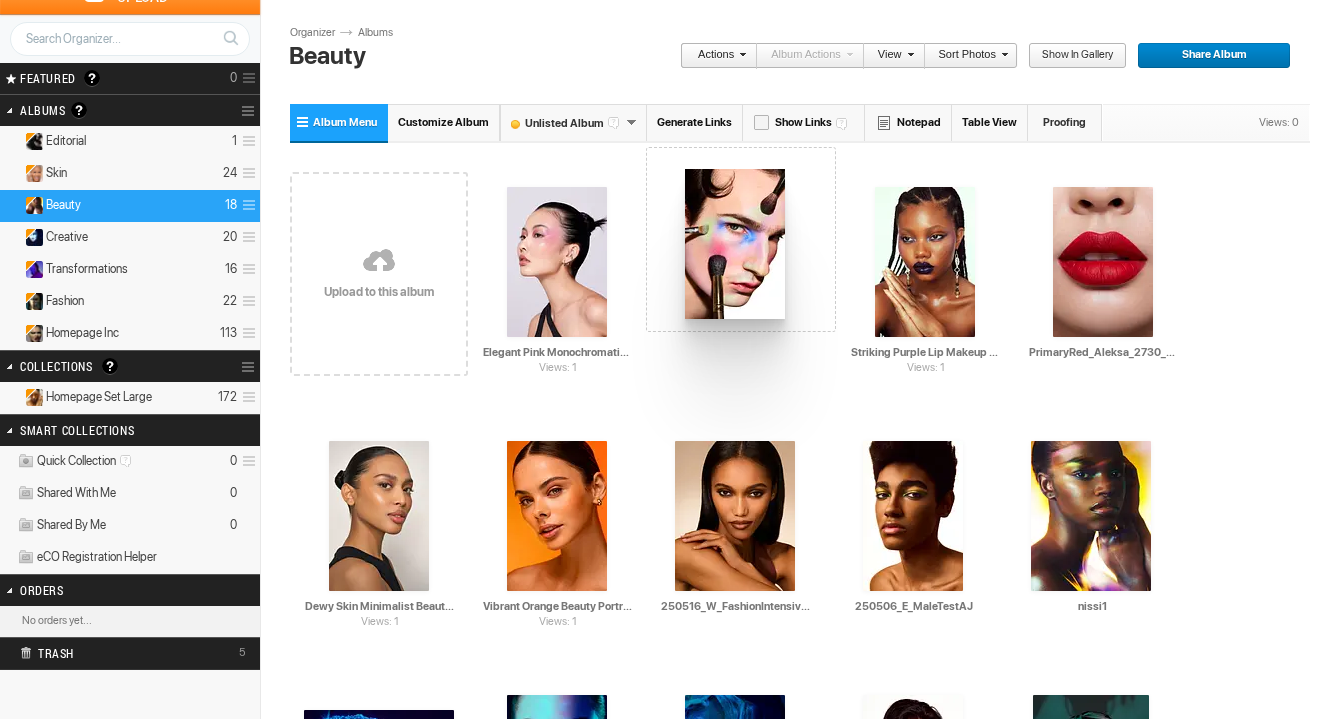 drag, startPoint x: 1102, startPoint y: 226, endPoint x: 685, endPoint y: 172, distance: 420.48187 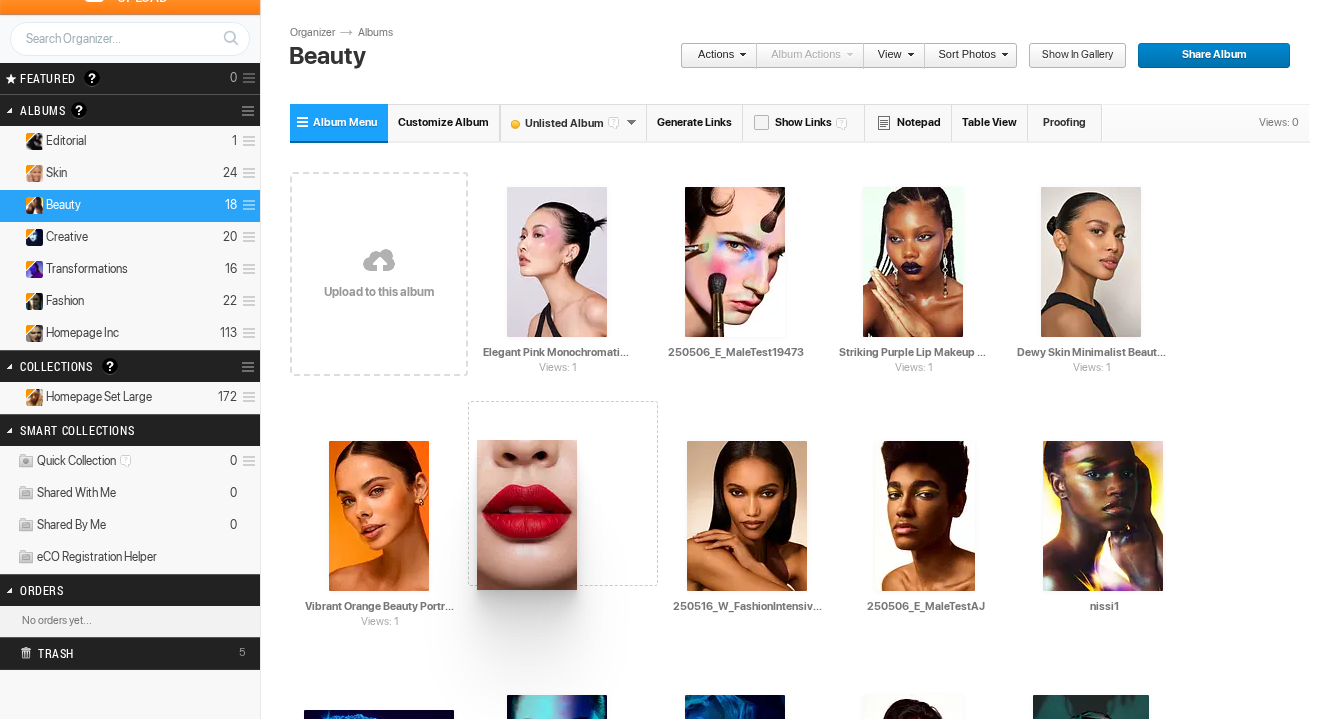 drag, startPoint x: 1109, startPoint y: 231, endPoint x: 470, endPoint y: 438, distance: 671.6919 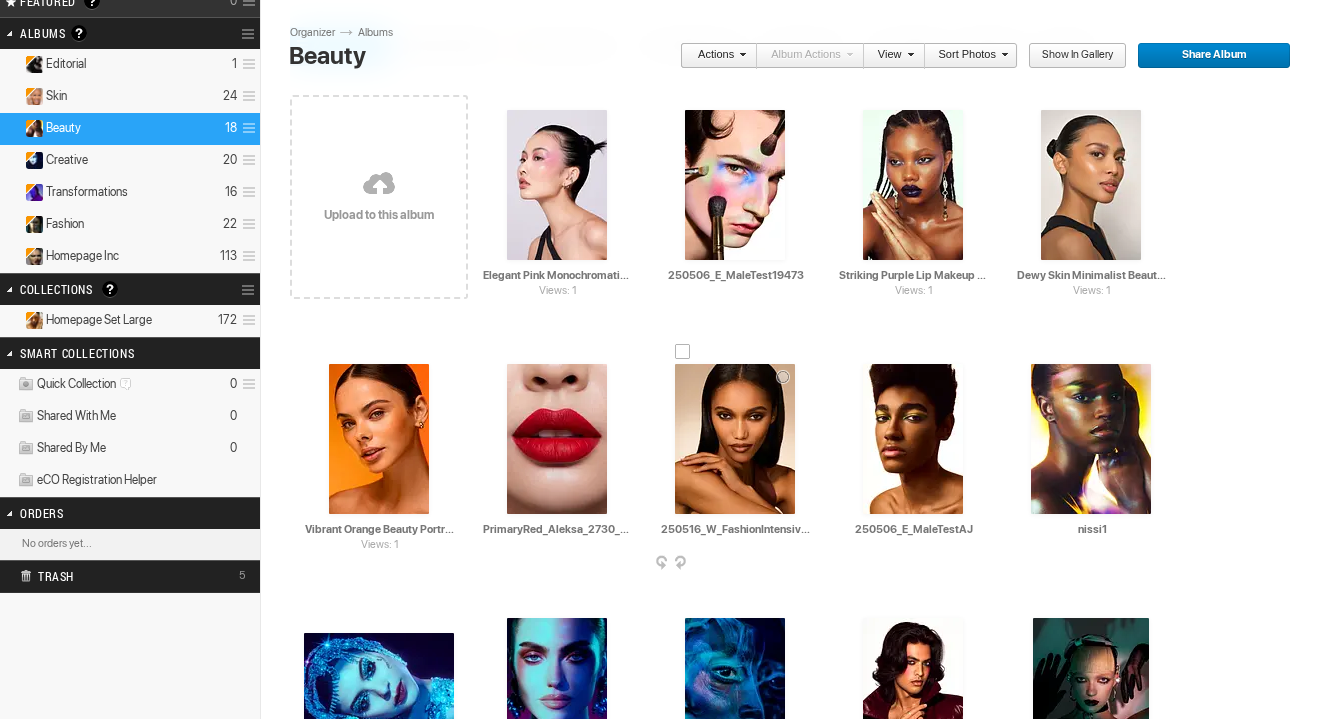 scroll, scrollTop: 140, scrollLeft: 0, axis: vertical 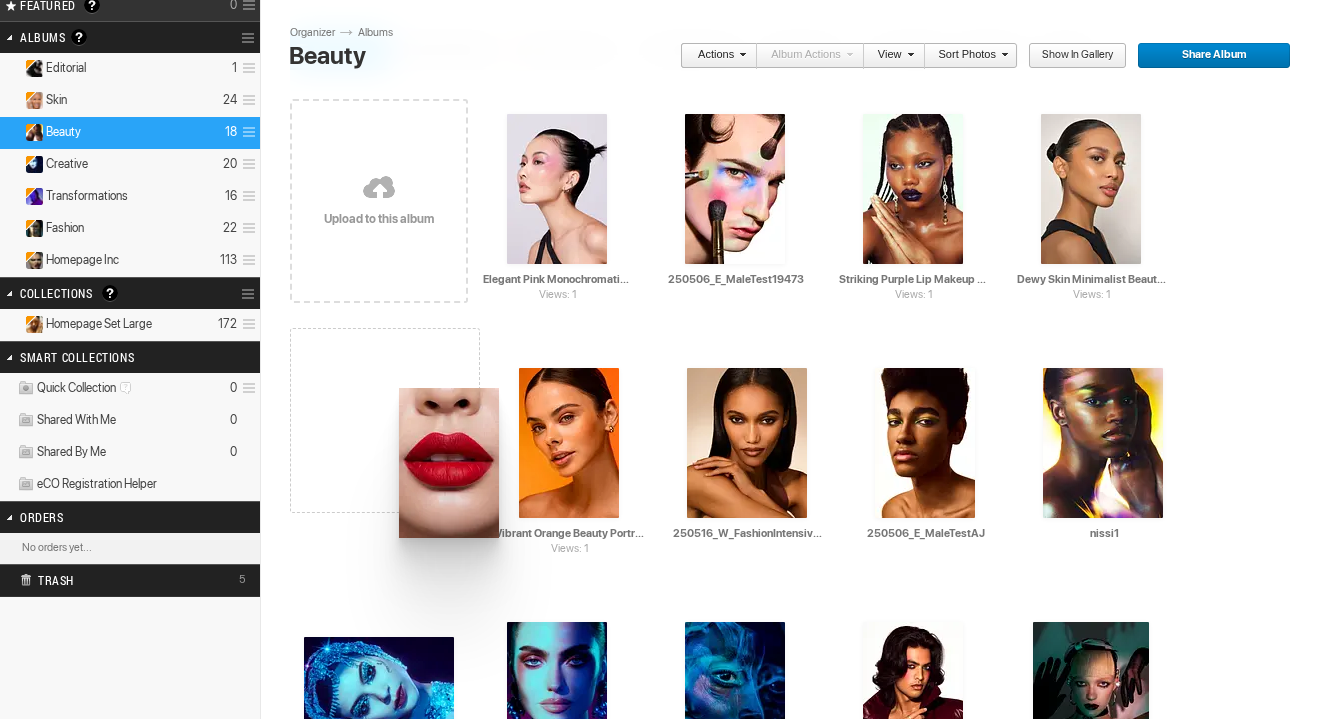 drag, startPoint x: 578, startPoint y: 438, endPoint x: 398, endPoint y: 389, distance: 186.55026 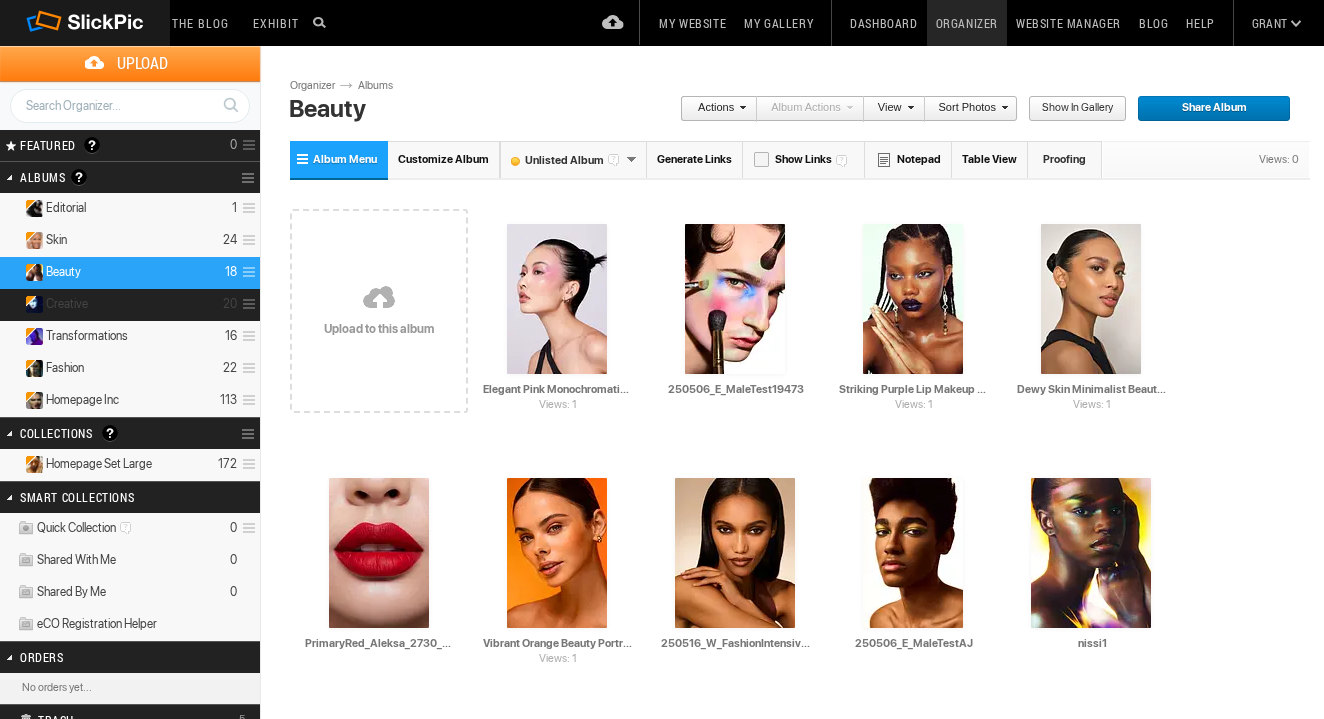 scroll, scrollTop: 0, scrollLeft: 0, axis: both 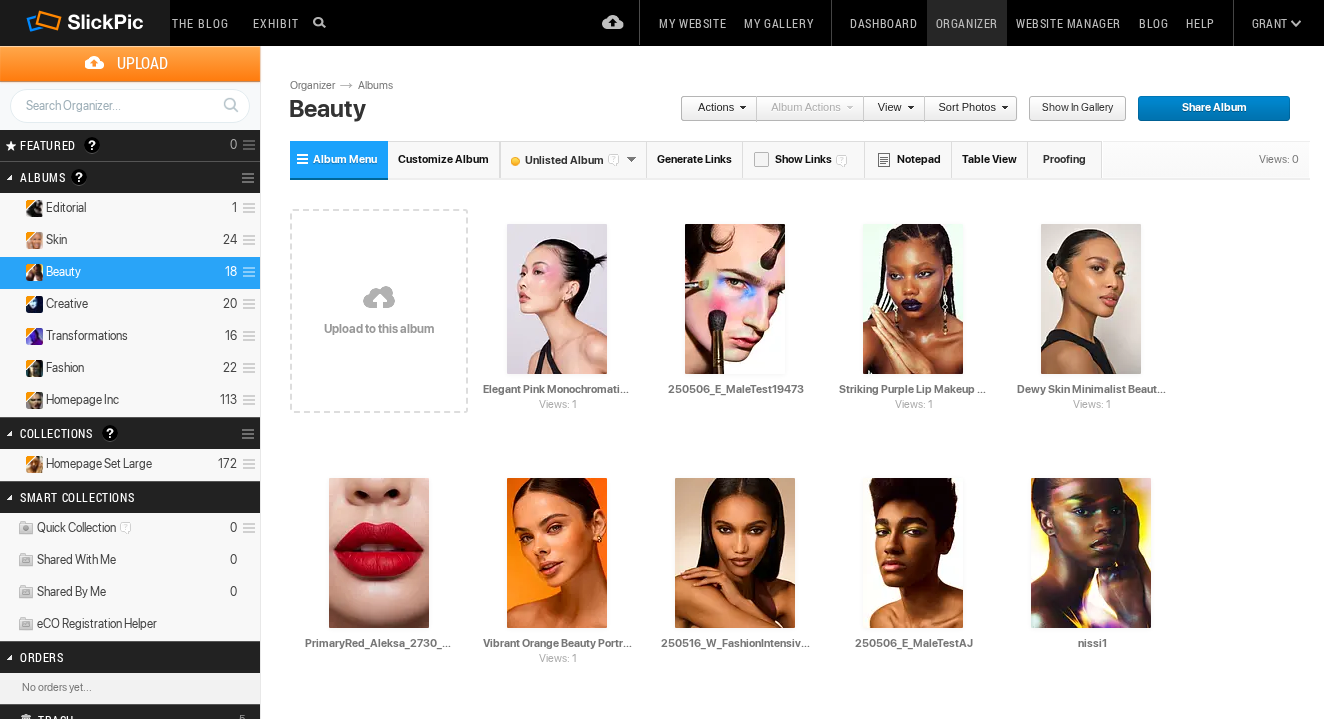 click on "Albums
Albums are your presentation gallery and where your photos and videos are physically stored. SlickPic makes things simple. Upload your photos and videos into Albums and Share them (or your entire gallery) immediately.
Organize photos here, in Organizer. Move them around, drag and drop them from one album to another, create sub-albums inside albums and do more with your photos.
View and showcase your photos in your “Gallery” — find it on the top menu. Share your albums or entire gallery publicly or privately only with the people you want by clicking the green Share button - you can see it now on the right side.
Make sure you learn about privacy. You can make albums Public, Private or Unlisted. Click the Help menu to read more about privacy and other topics." at bounding box center [130, 177] 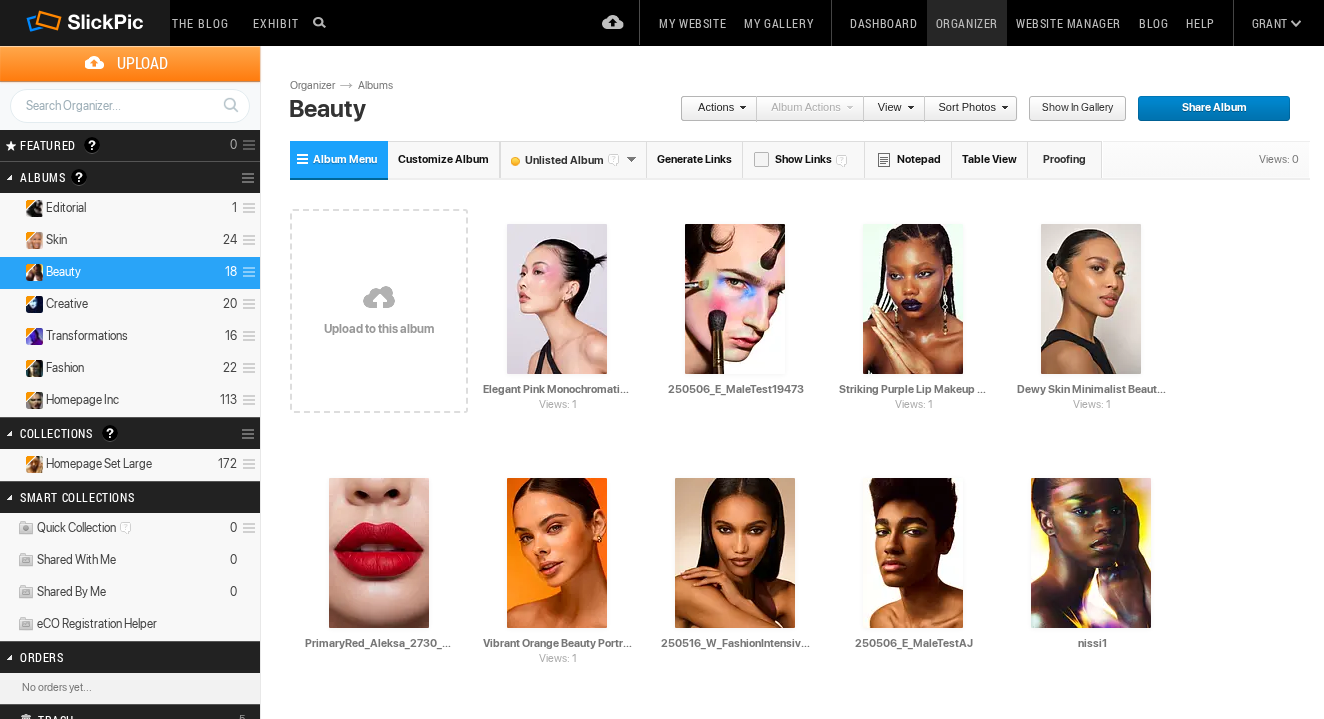 click at bounding box center [250, 178] 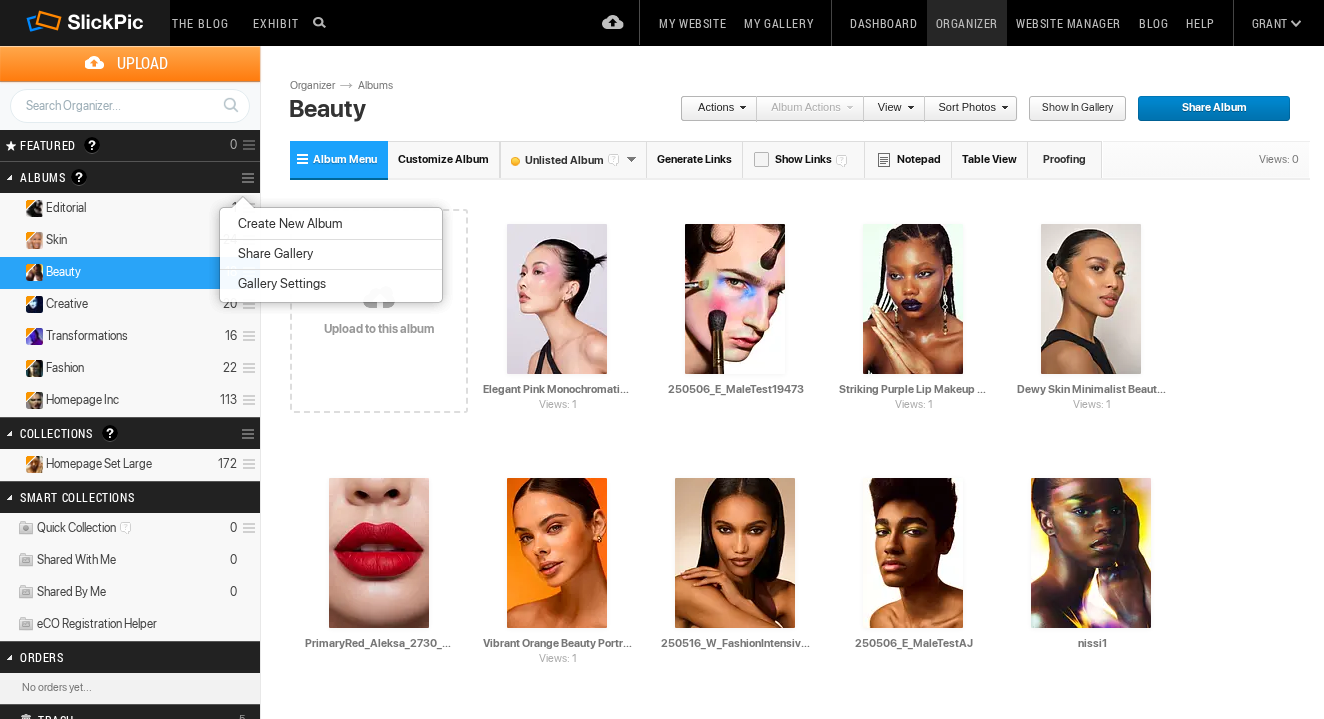 click on "Create New Album" at bounding box center [287, 224] 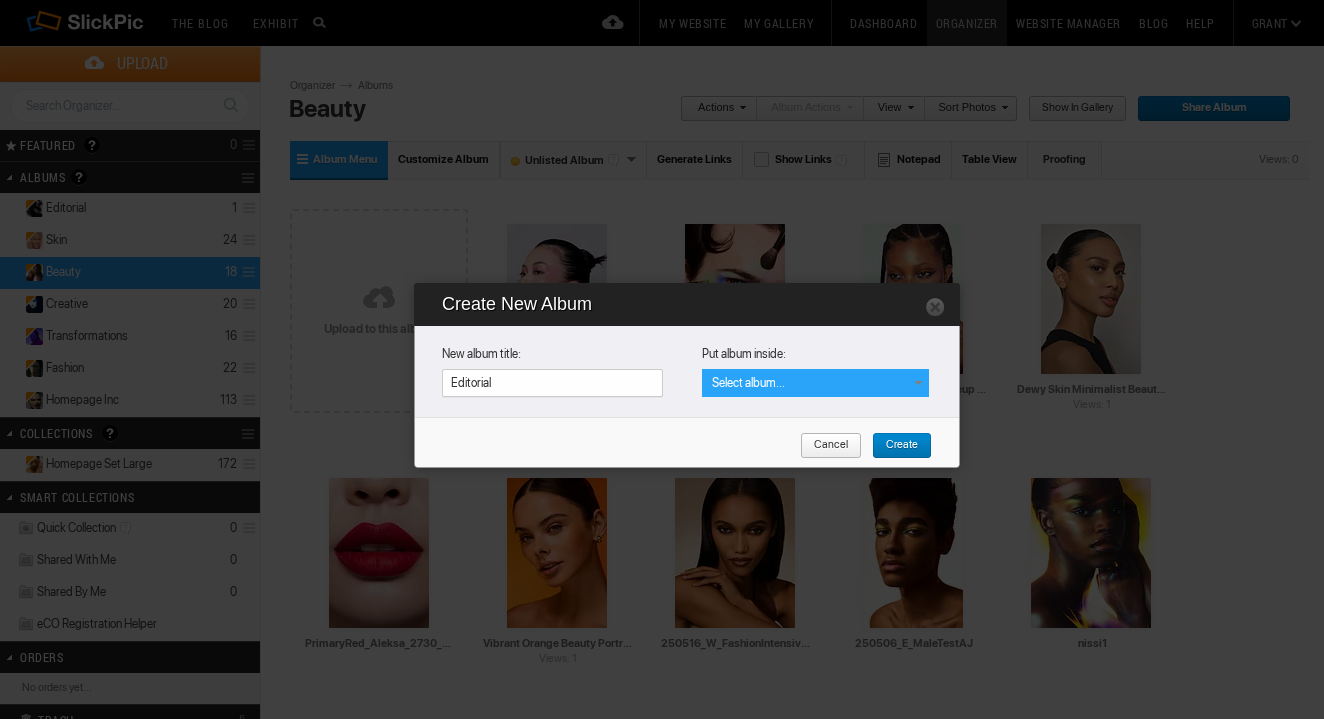 type on "Editorial" 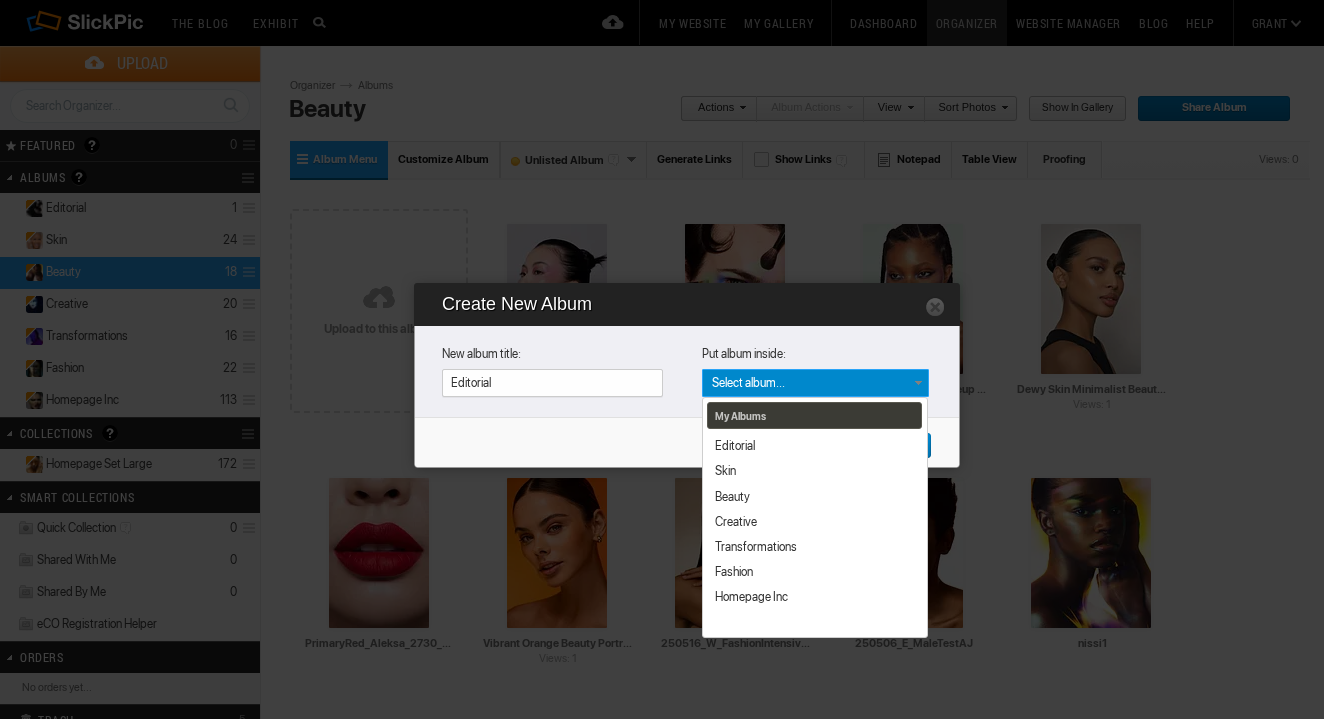 click on "Cancel Create" at bounding box center [692, 453] 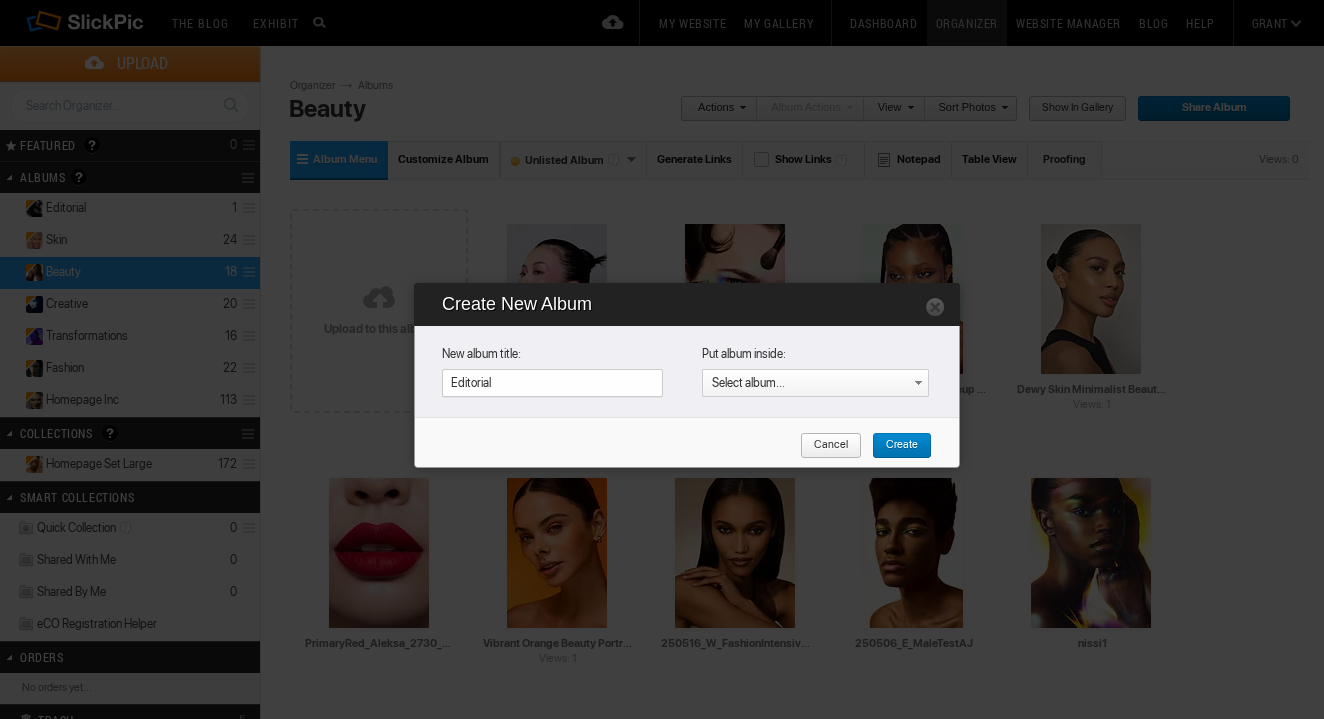 click on "Select album..." at bounding box center [748, 383] 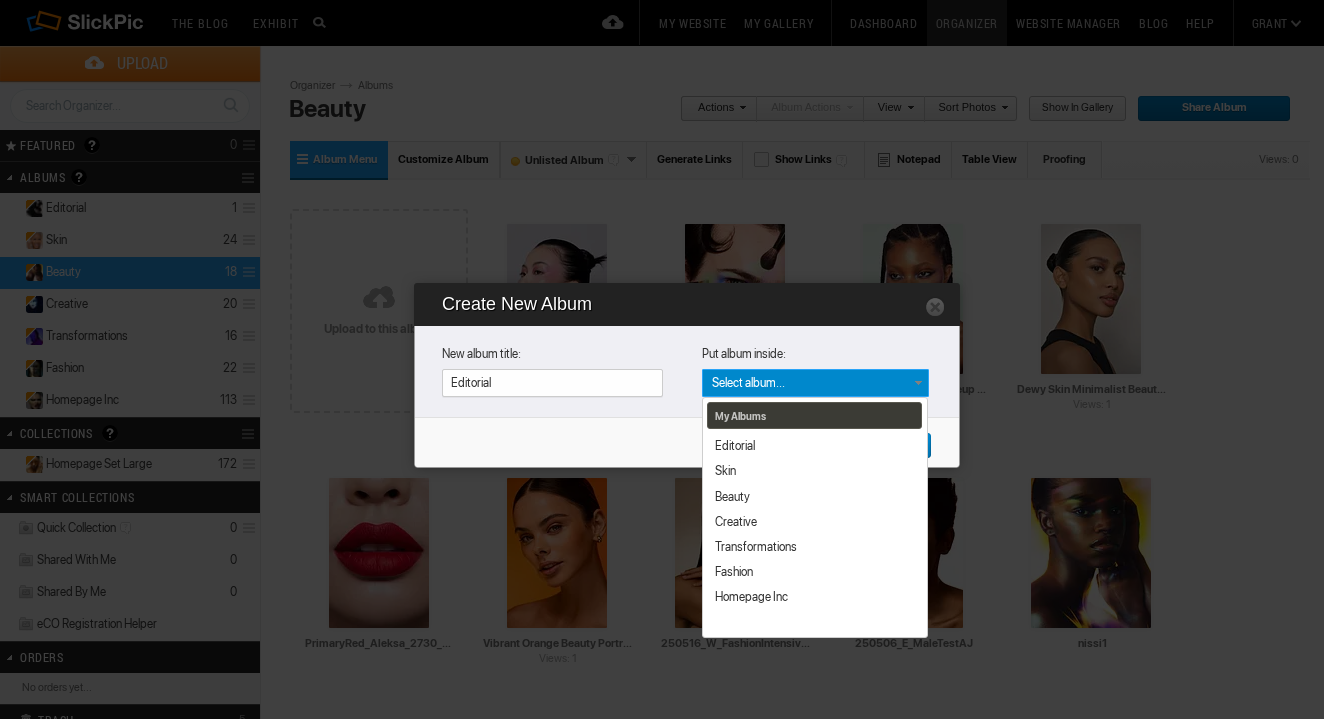 click on "Cancel Create" at bounding box center (692, 453) 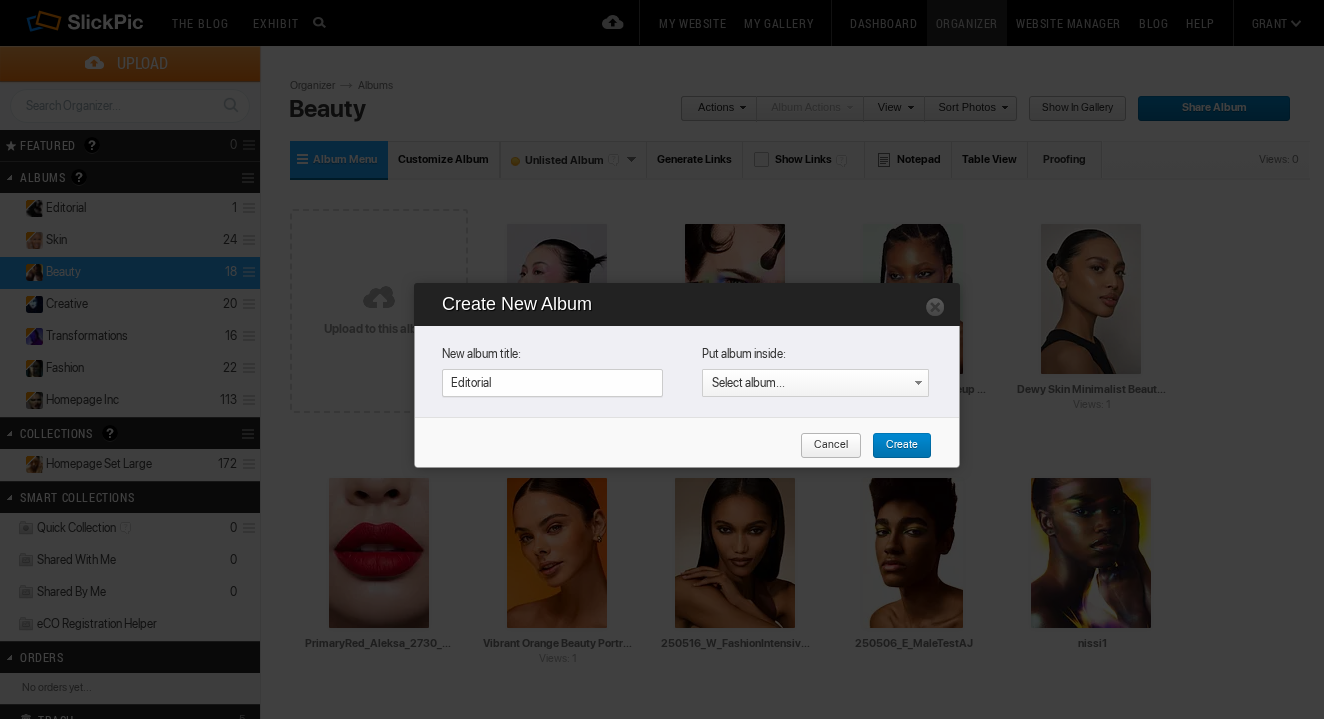 click on "Create" at bounding box center [895, 446] 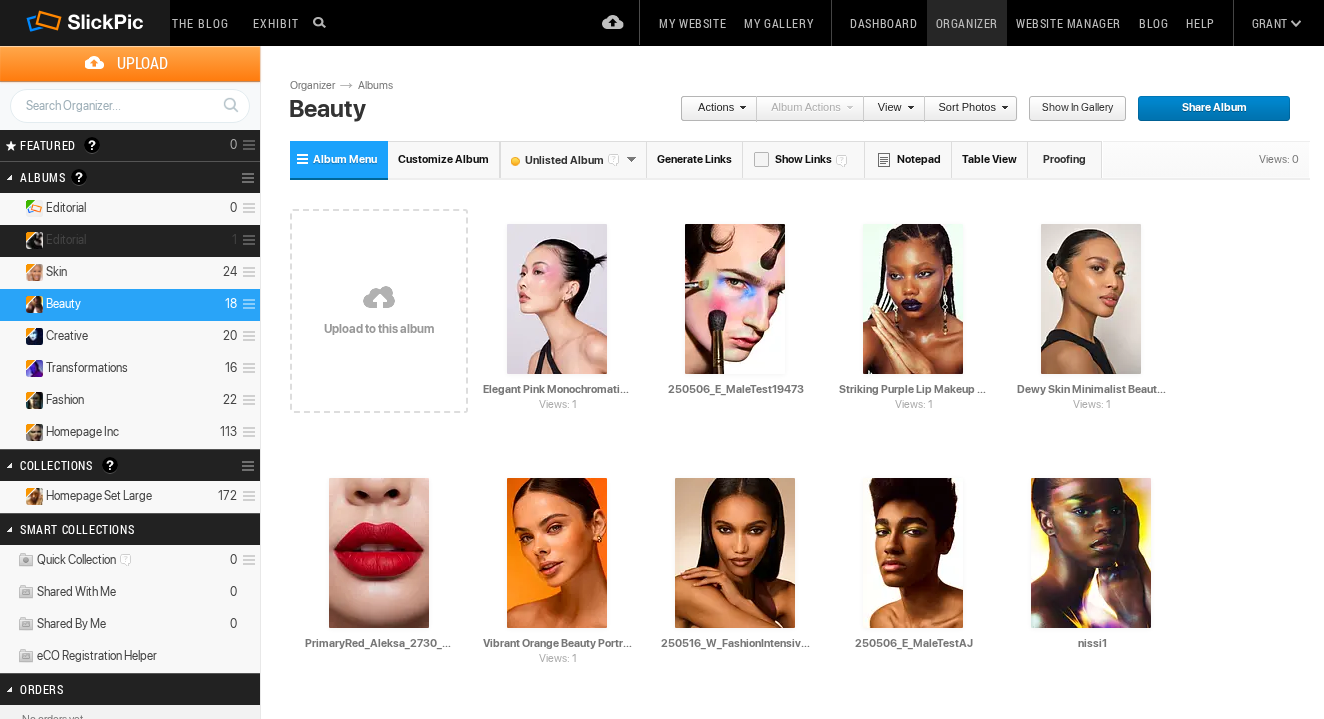 click on "Editorial
1" at bounding box center [130, 241] 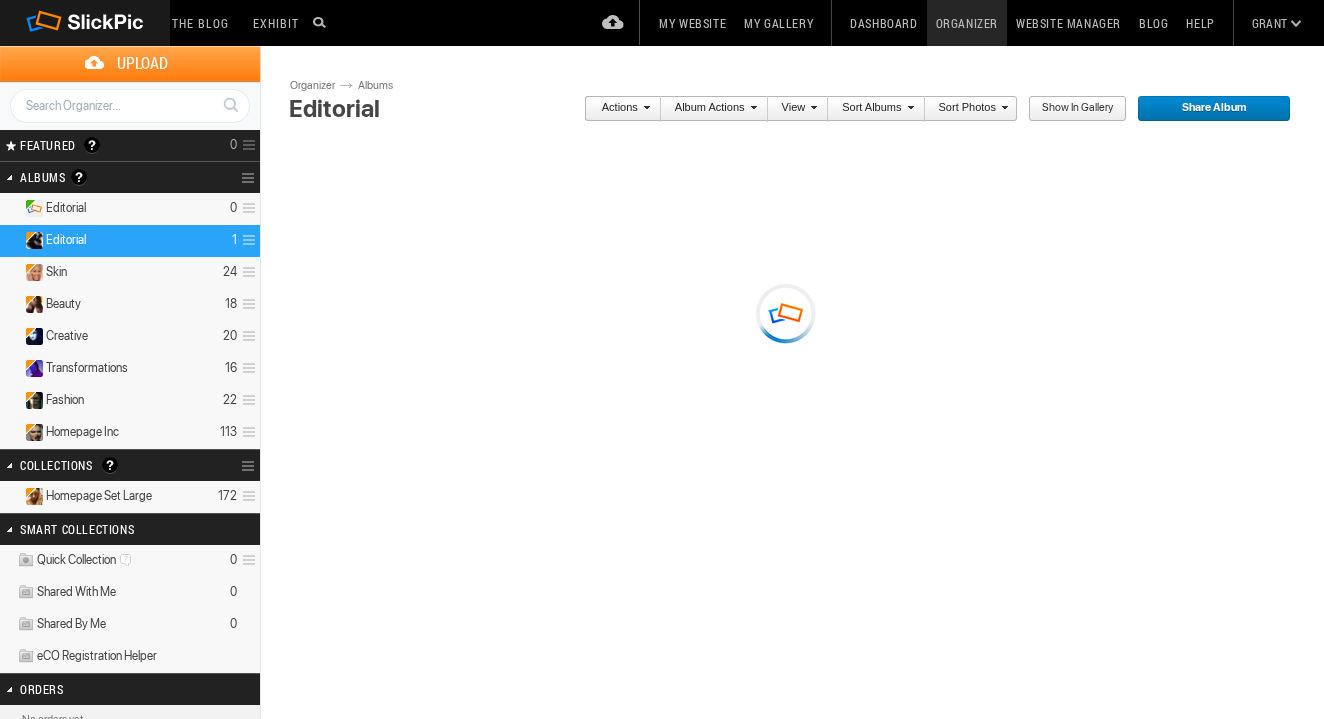 scroll, scrollTop: 0, scrollLeft: 0, axis: both 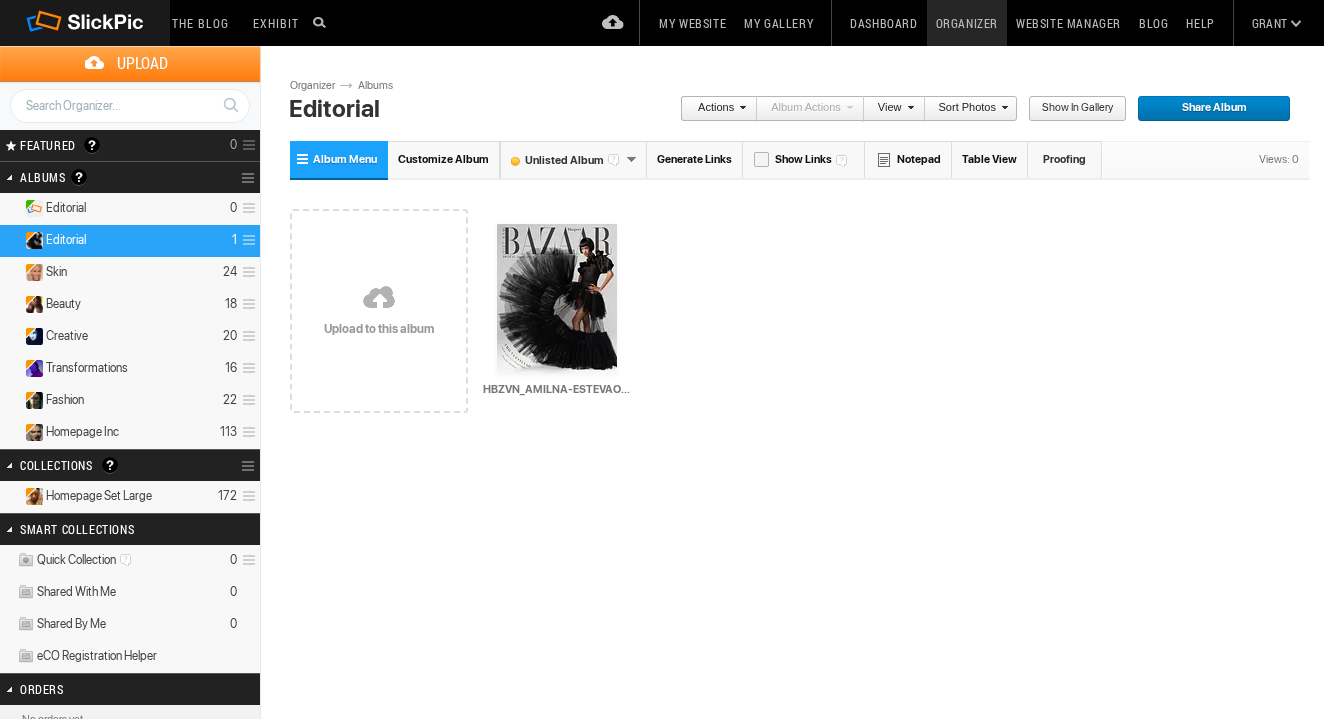 click on "Unlisted Album" at bounding box center (563, 160) 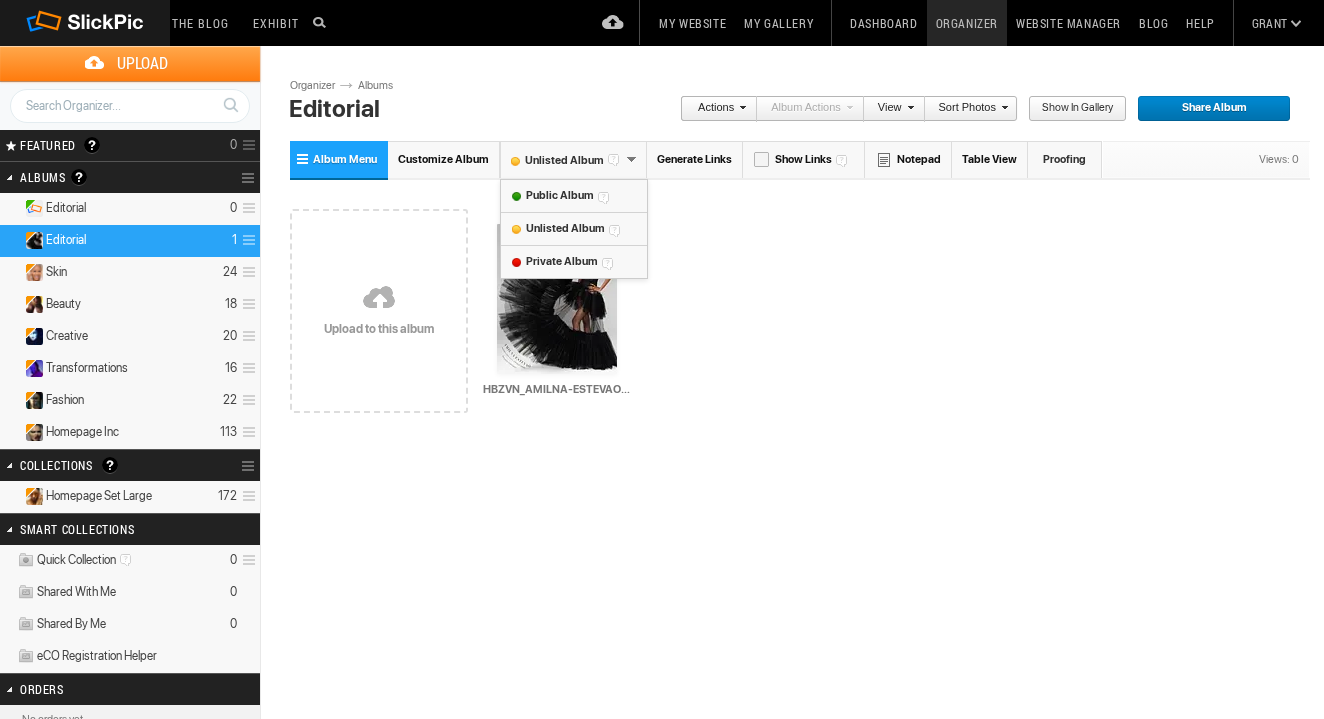 click on "Drop your photos here Upload to this album
AI HBZVN_AMILNA-ESTEVAO_1_COVER_1E
HTML:
Direct:
Forum:
Photo ID:
22701384
More..." at bounding box center (800, 311) 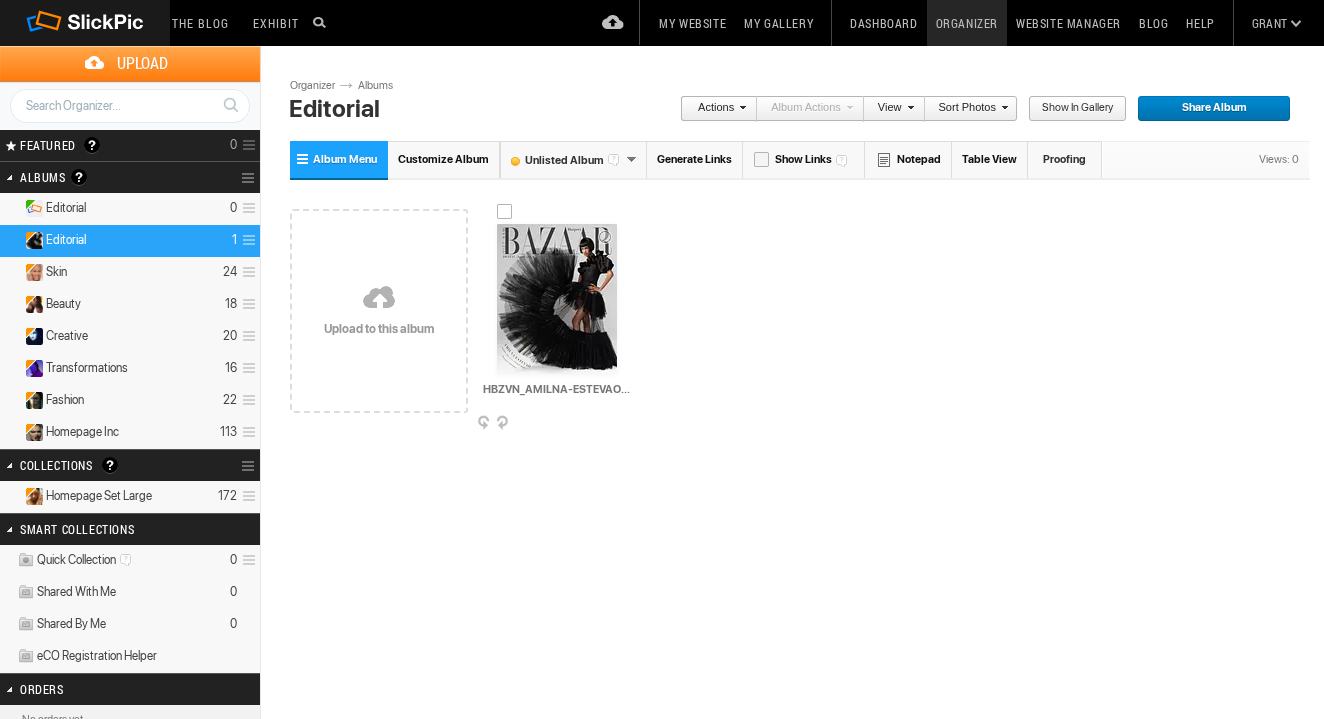 click at bounding box center (557, 299) 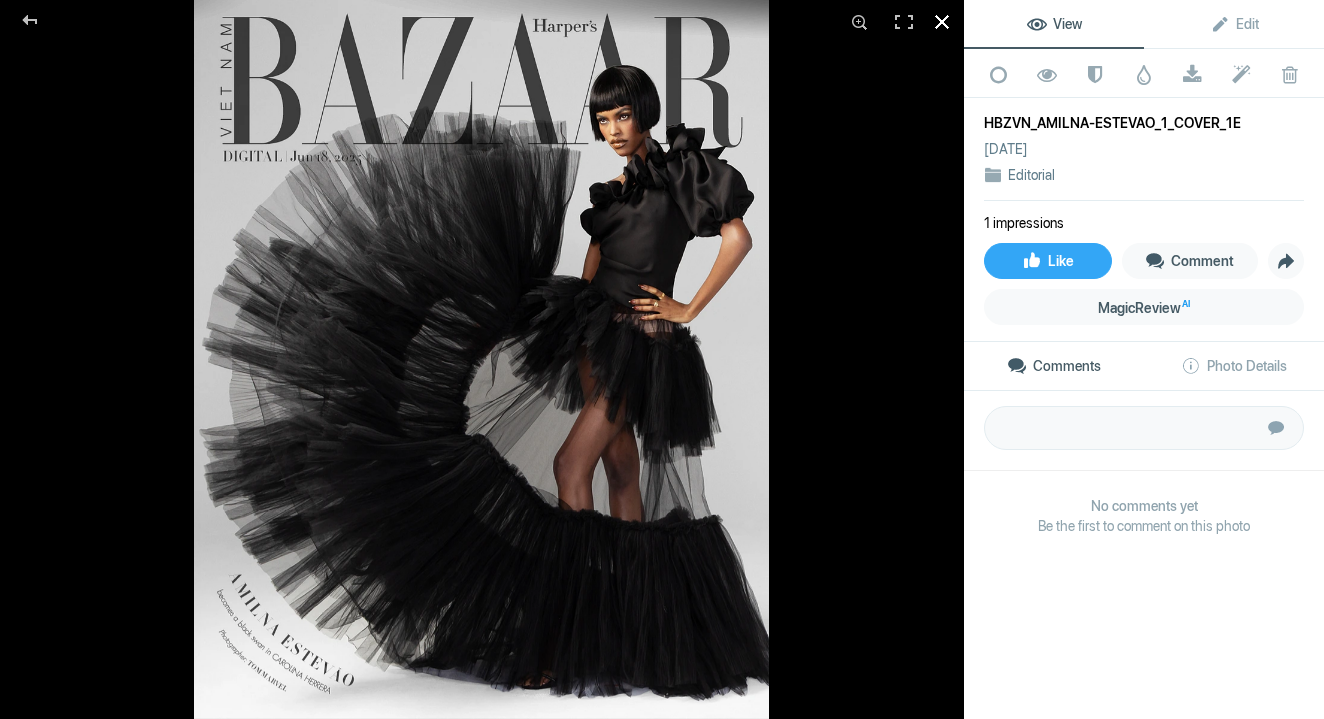 click 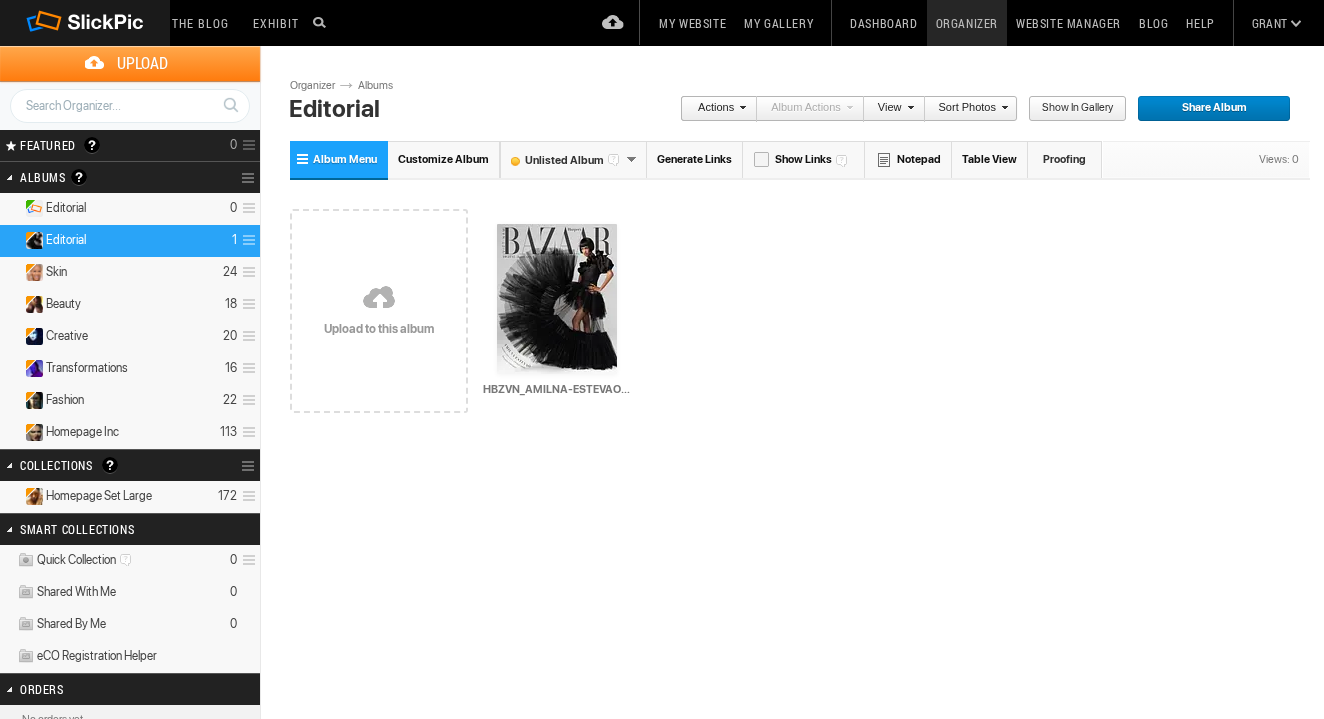 click at bounding box center (379, 299) 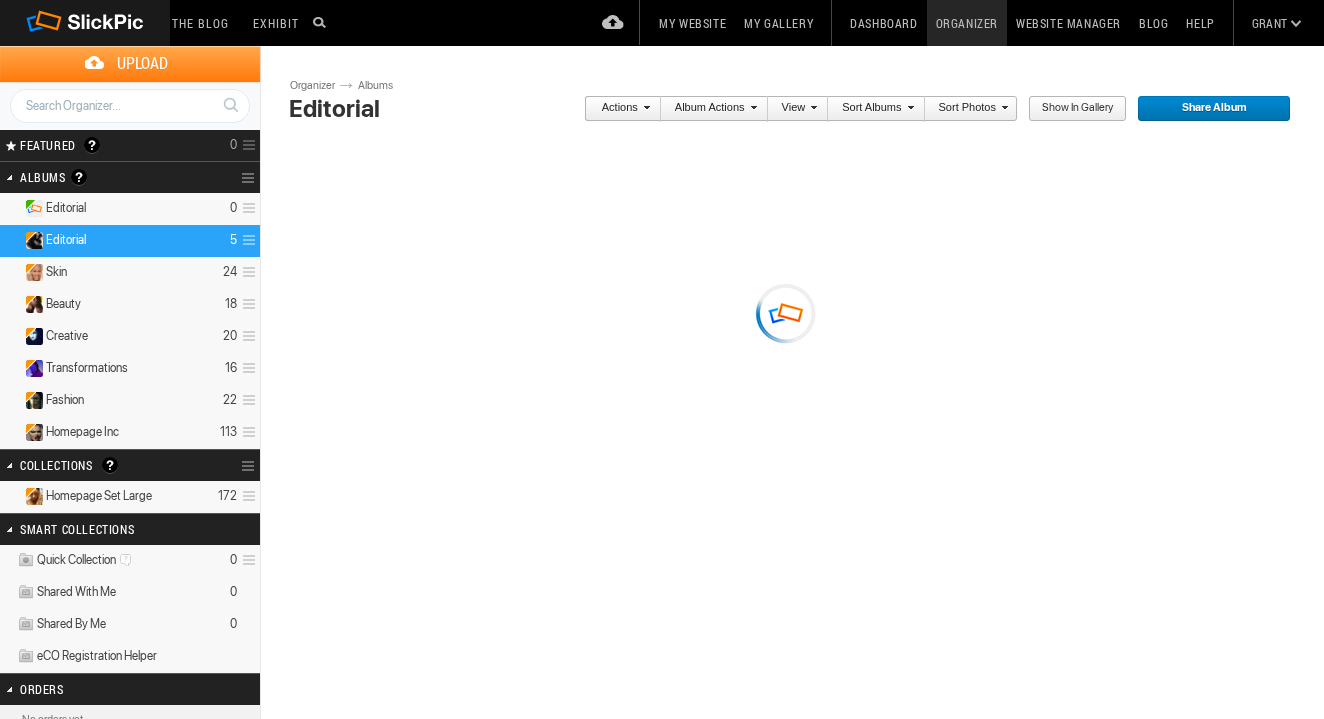 scroll, scrollTop: 0, scrollLeft: 0, axis: both 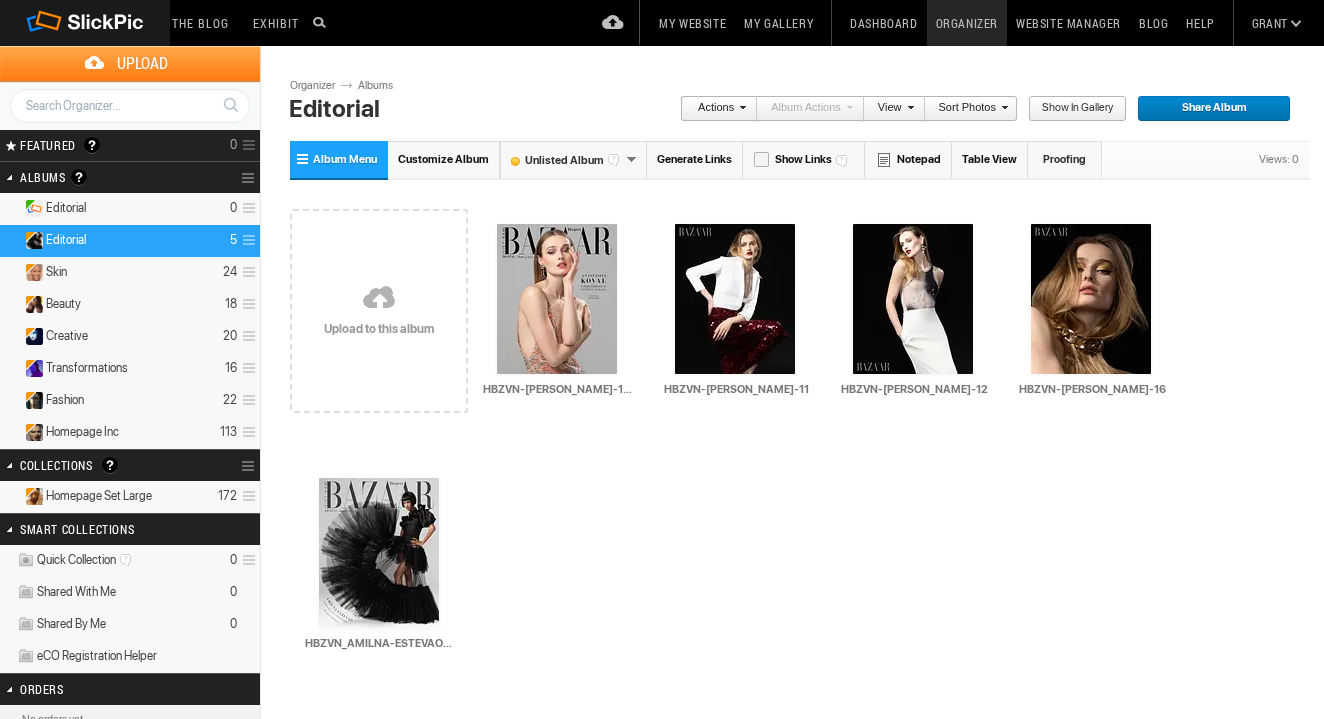 click at bounding box center (379, 299) 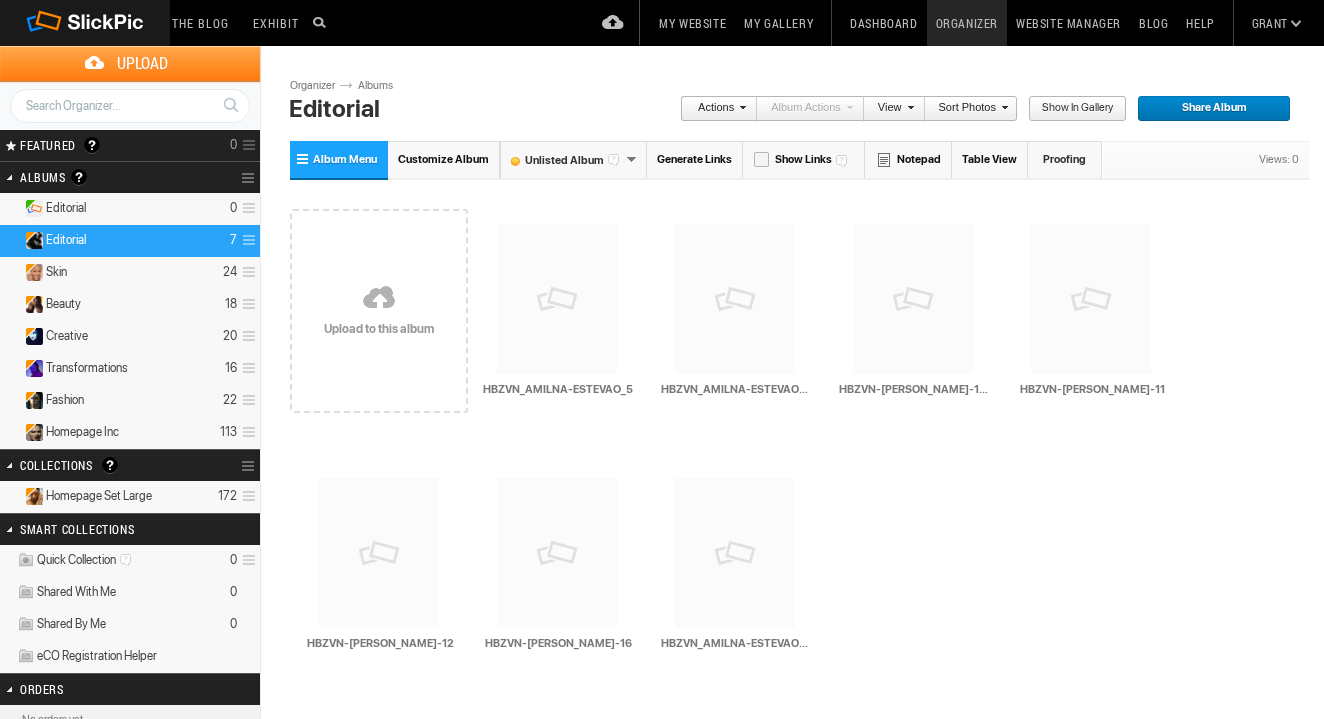 scroll, scrollTop: 0, scrollLeft: 0, axis: both 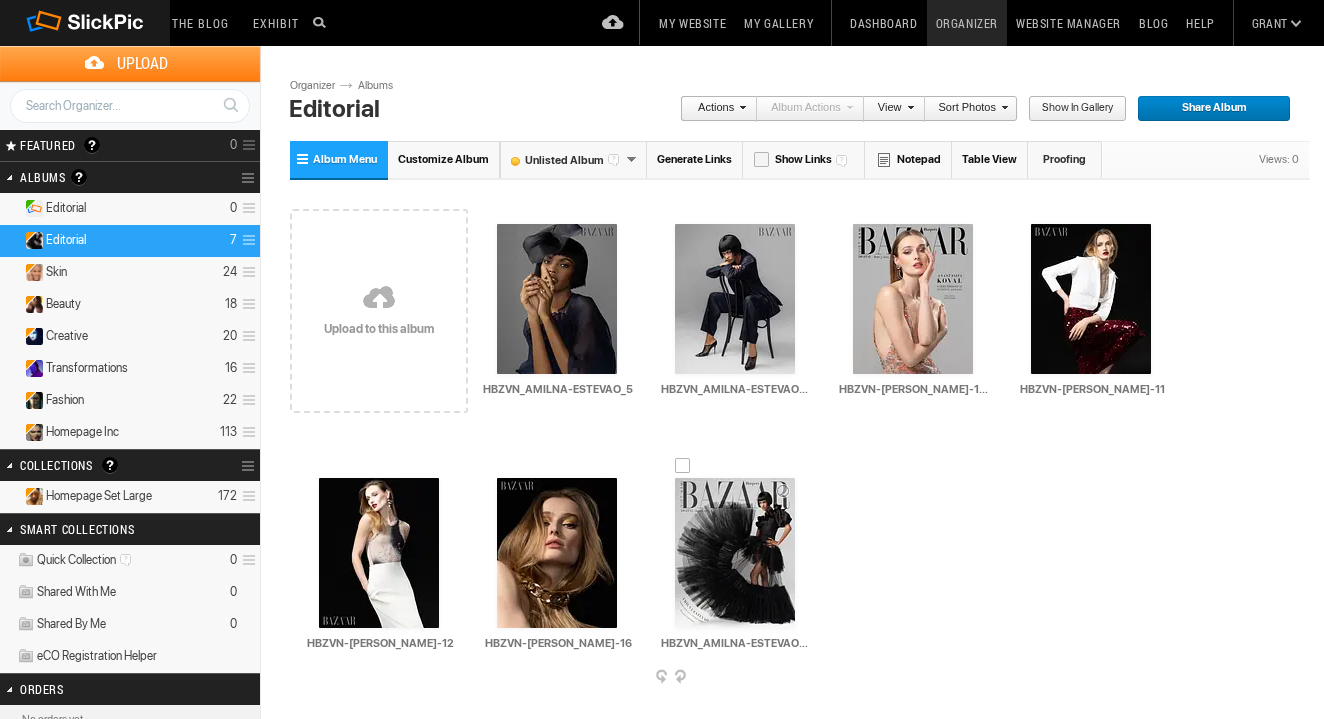 click at bounding box center (735, 553) 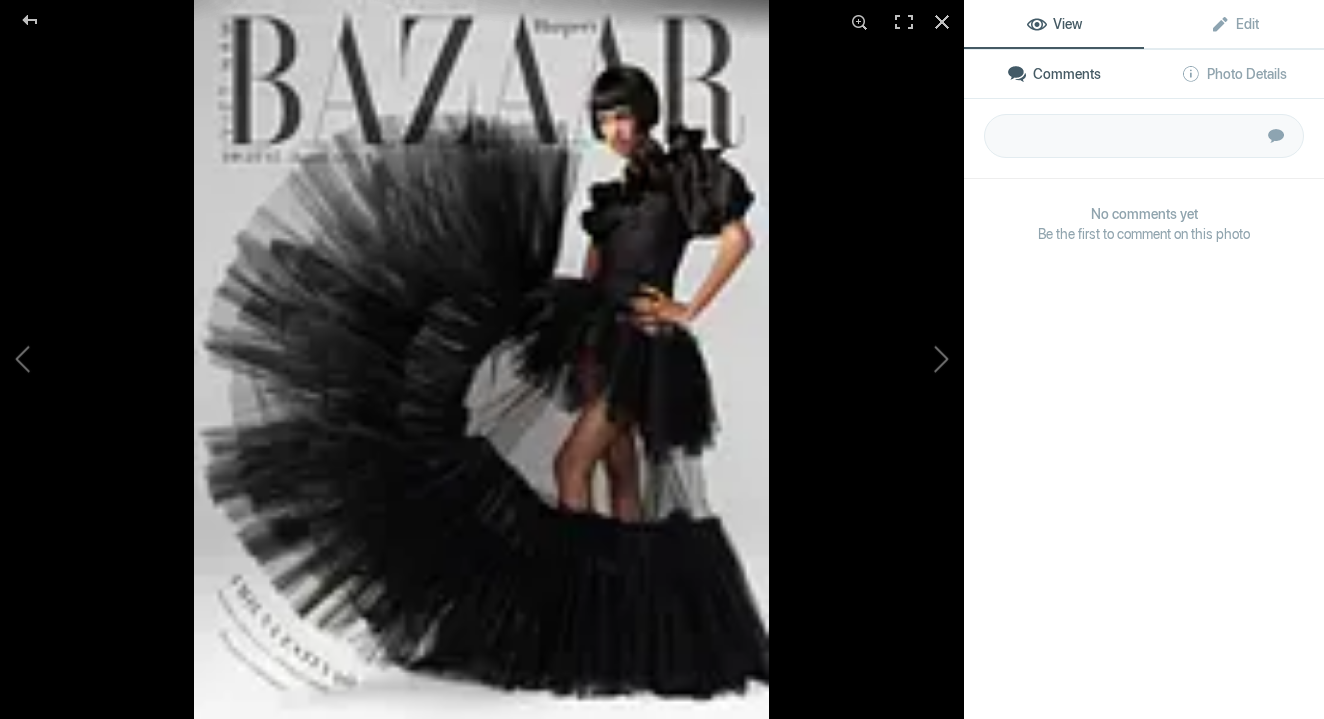 click 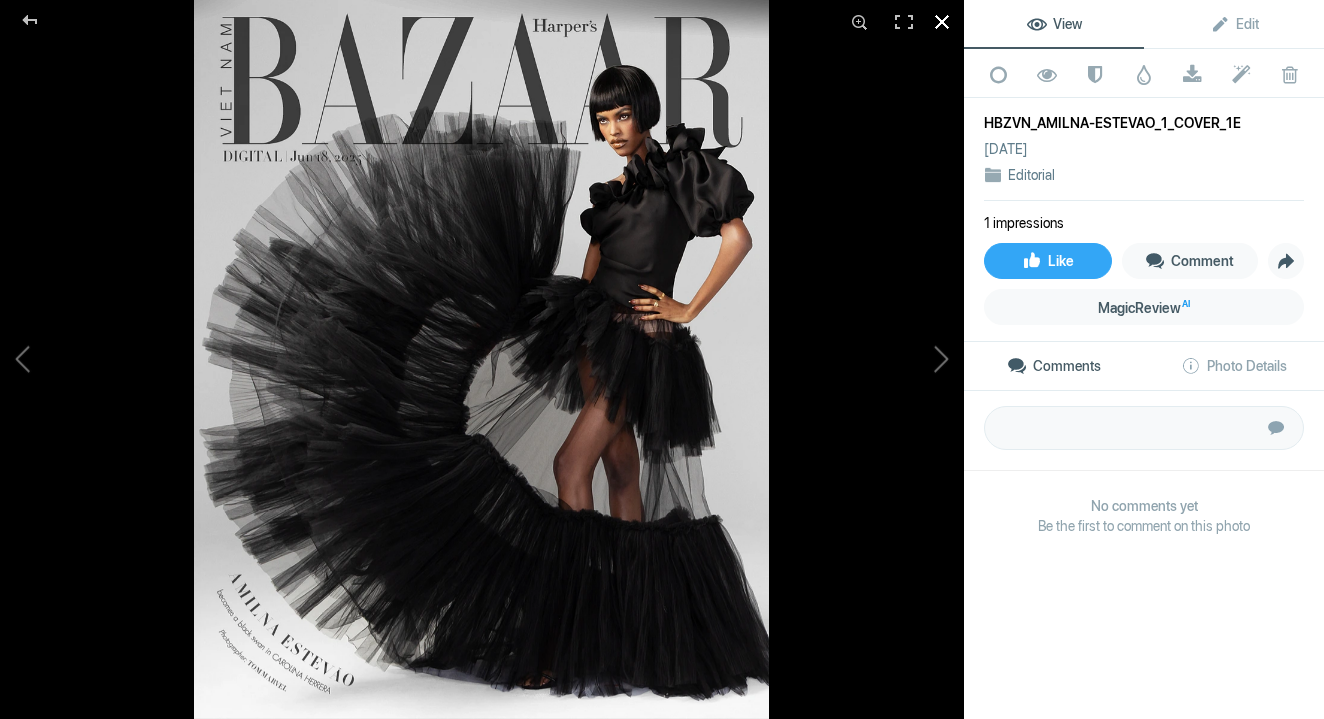 click 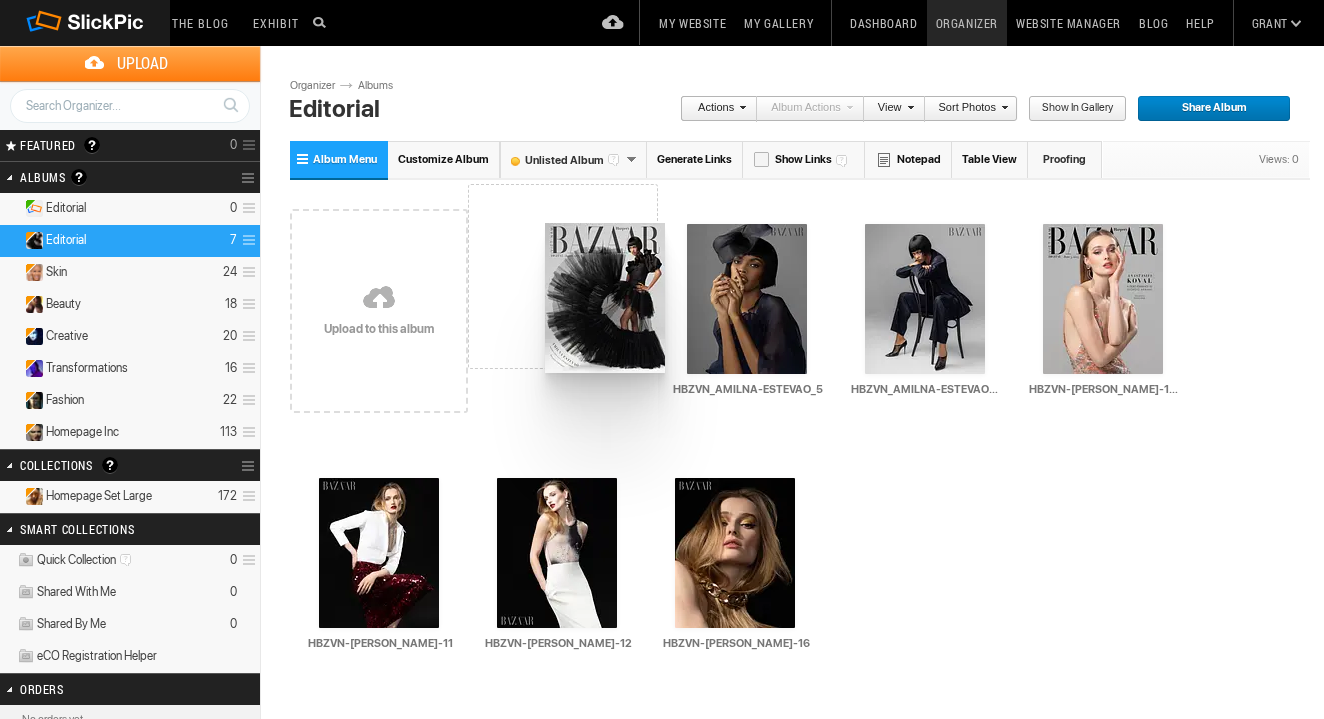 drag, startPoint x: 769, startPoint y: 537, endPoint x: 545, endPoint y: 227, distance: 382.46045 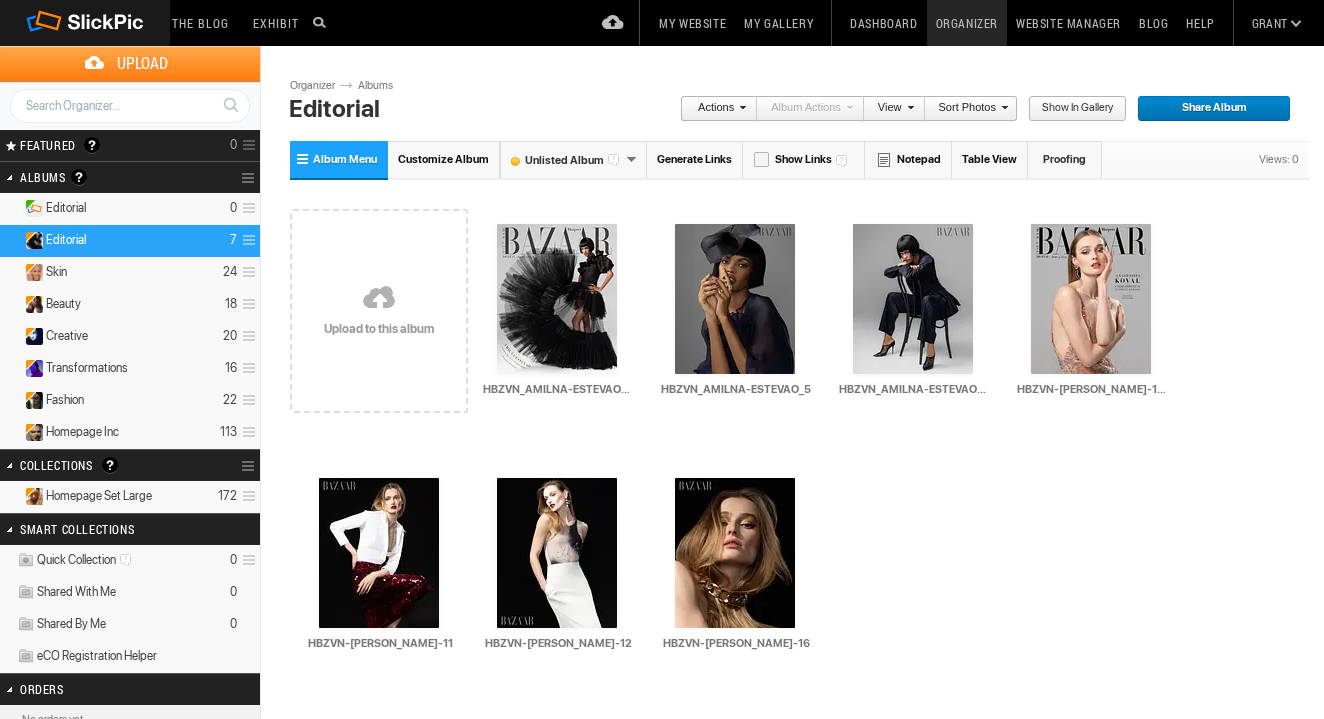 click on "Unlisted Album" at bounding box center [563, 160] 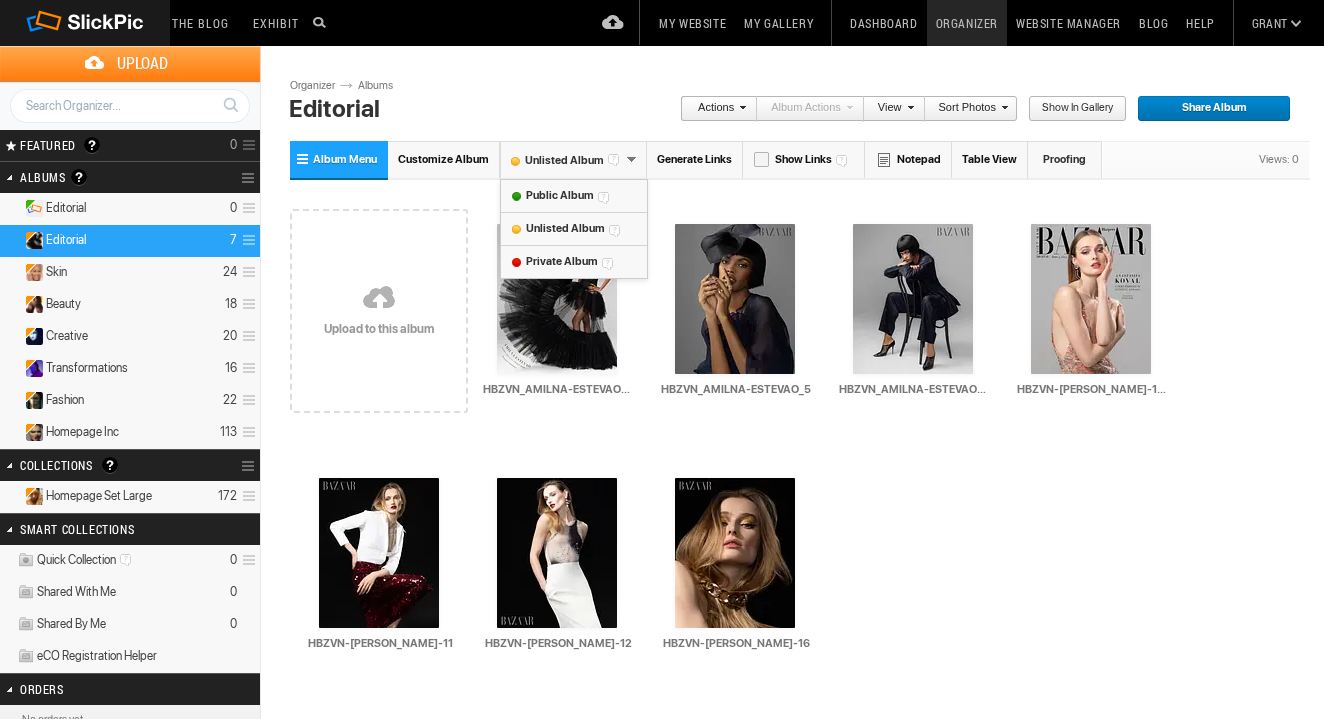 click on "Public Album" at bounding box center (559, 195) 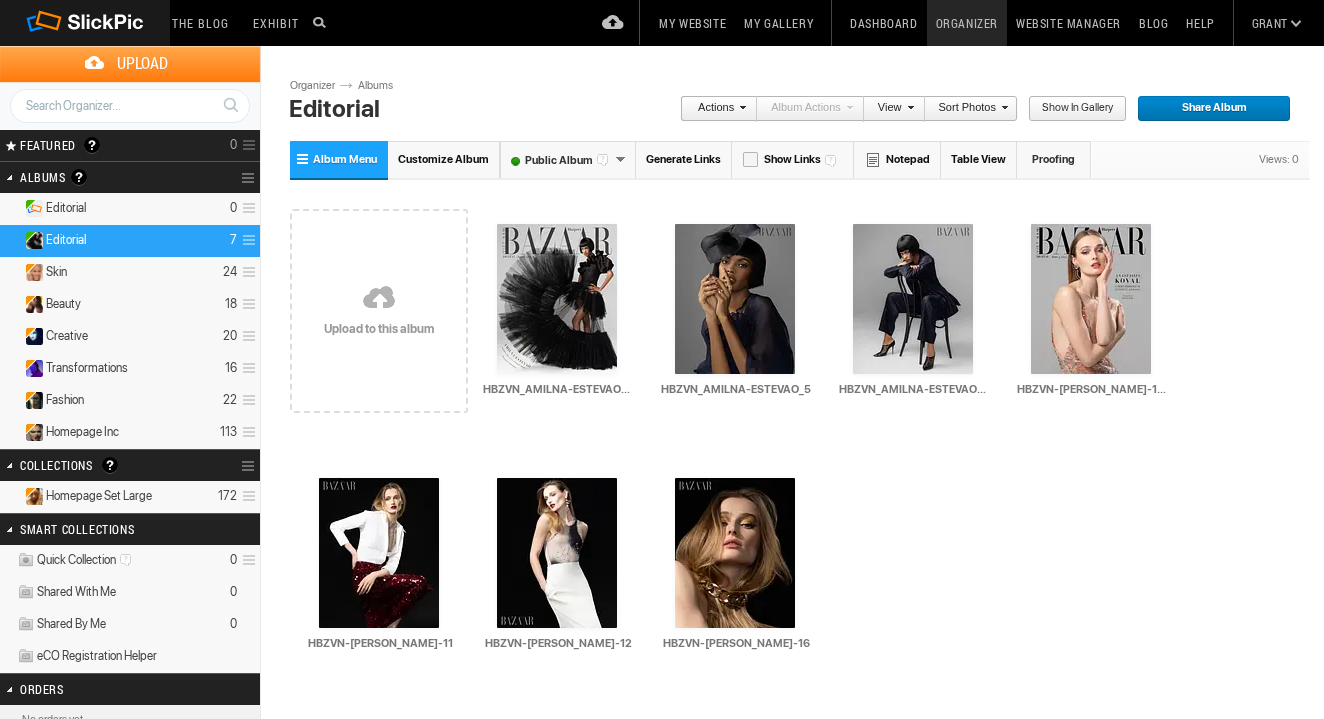 click on "Album Menu" at bounding box center (345, 159) 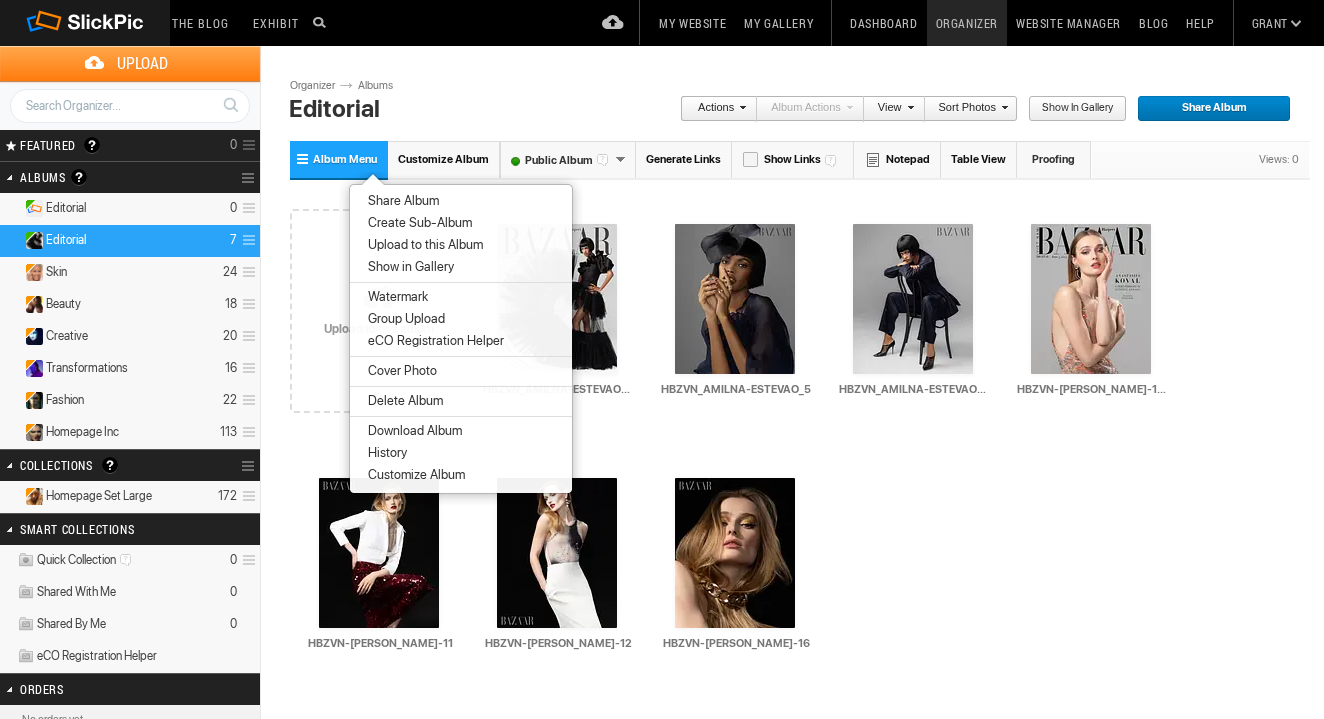 click on "Show in Gallery" at bounding box center (461, 267) 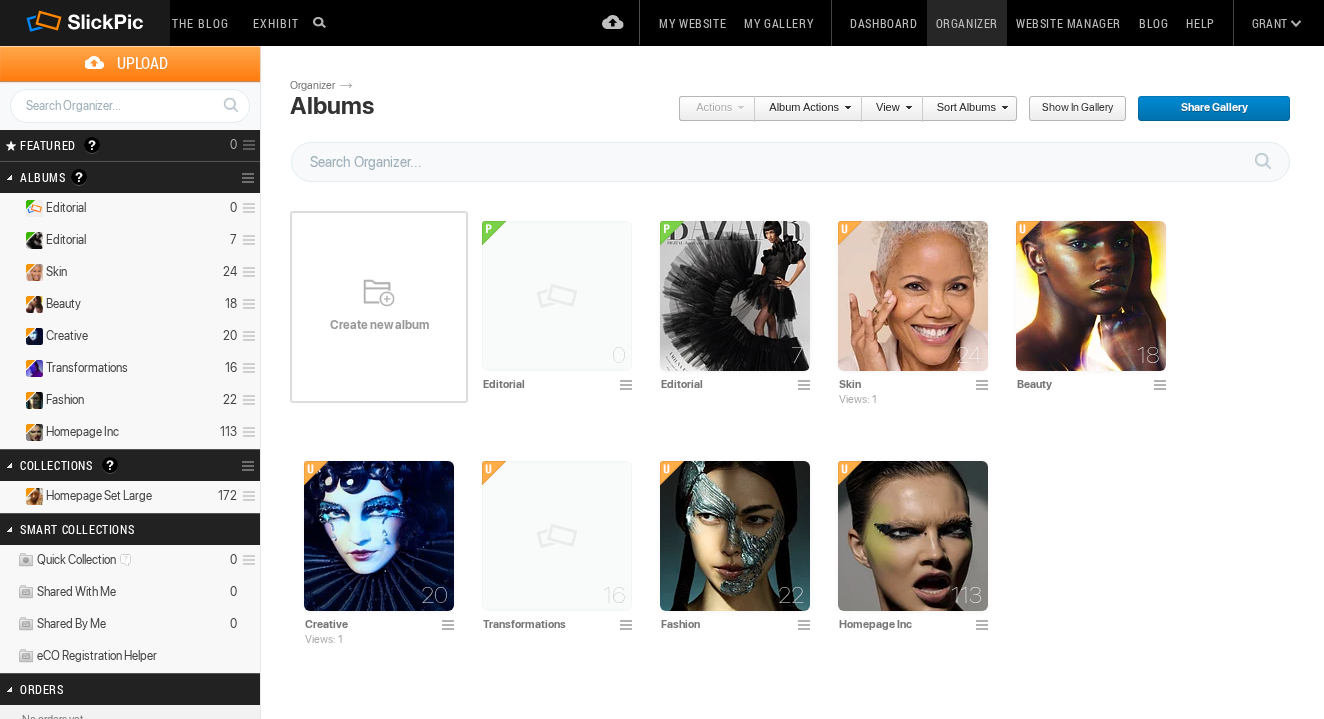 scroll, scrollTop: 0, scrollLeft: 0, axis: both 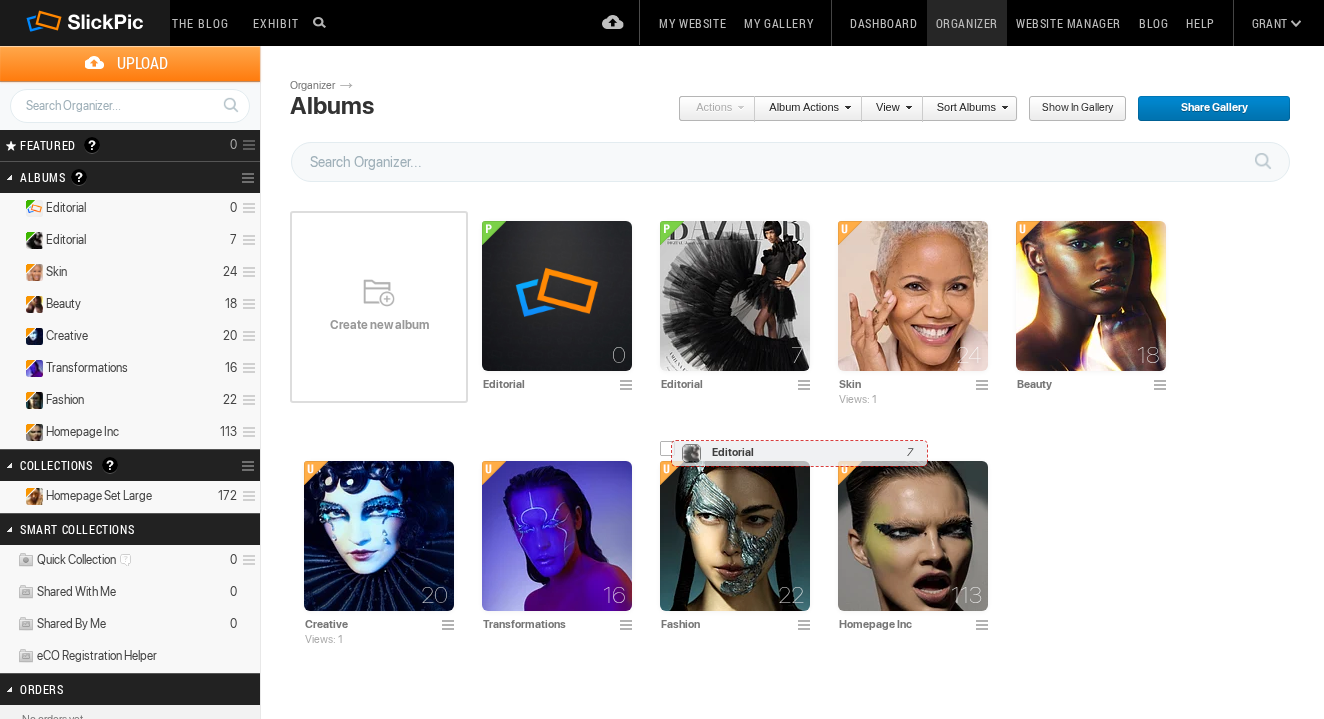 click at bounding box center (668, 449) 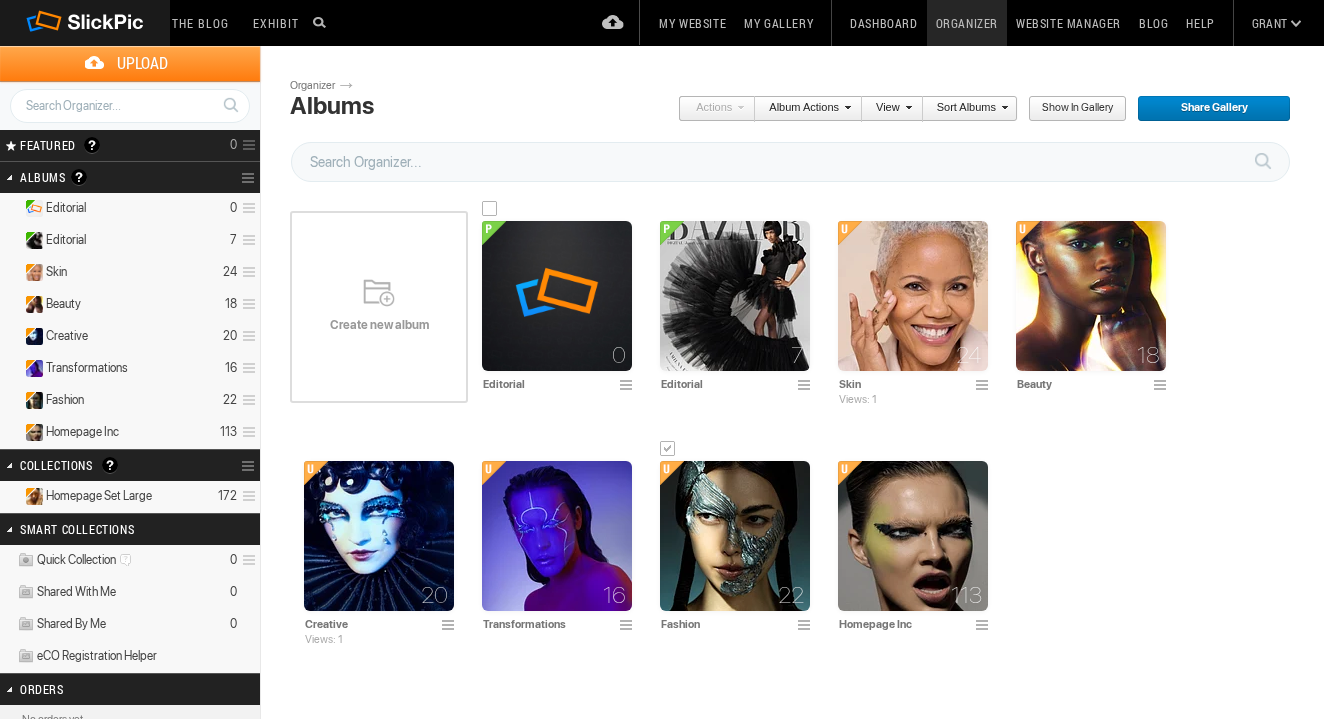 click at bounding box center (629, 386) 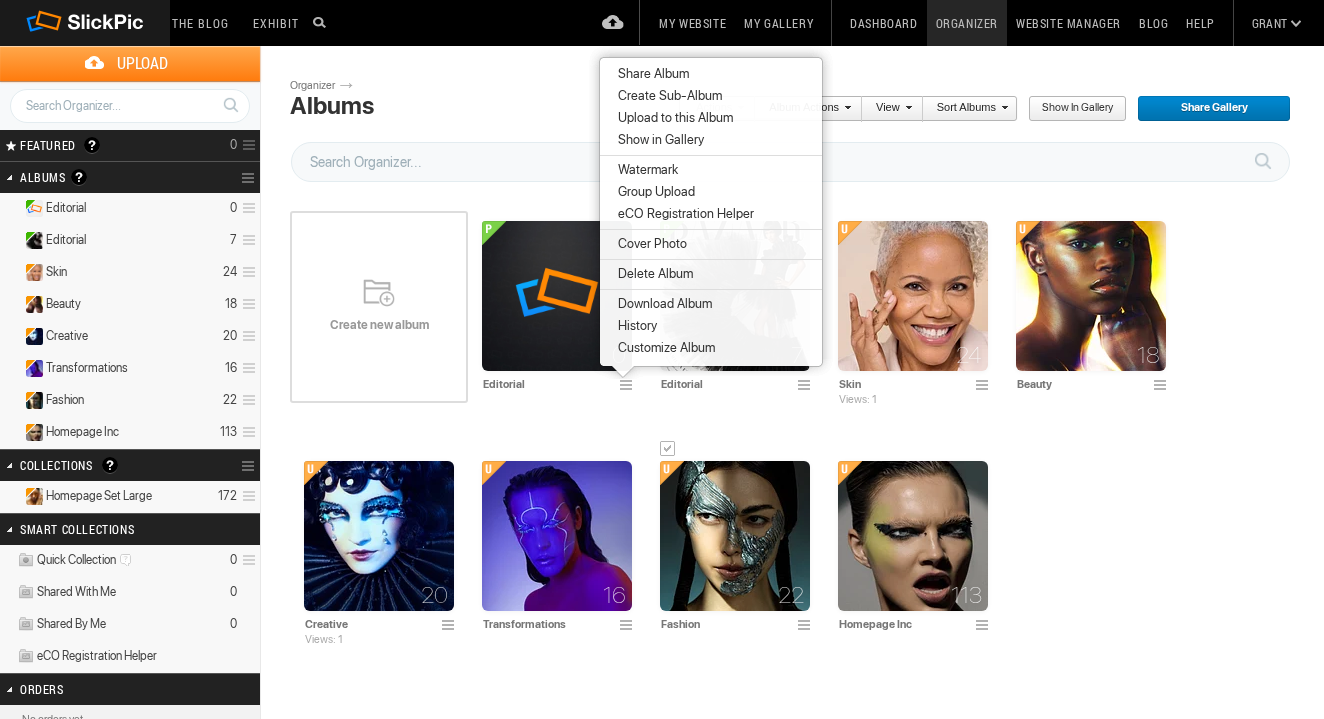 click on "Delete Album" at bounding box center (711, 274) 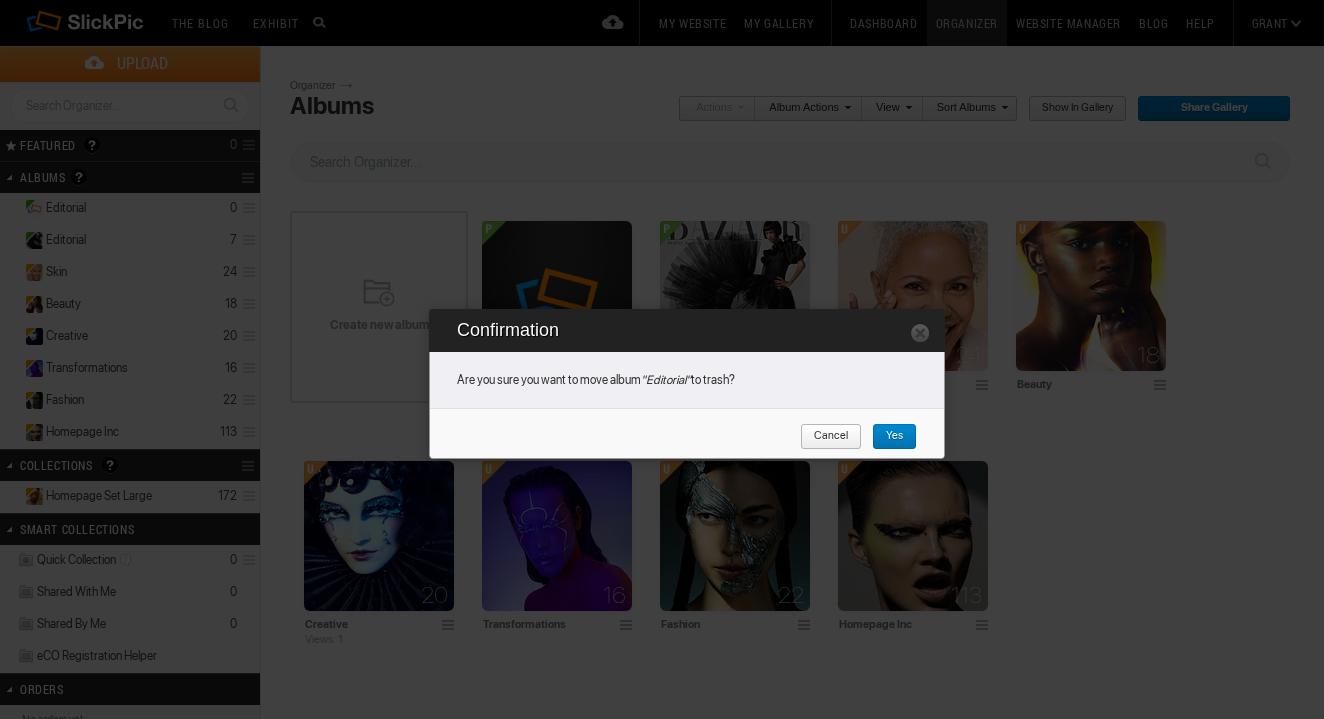 click on "Yes" at bounding box center [887, 437] 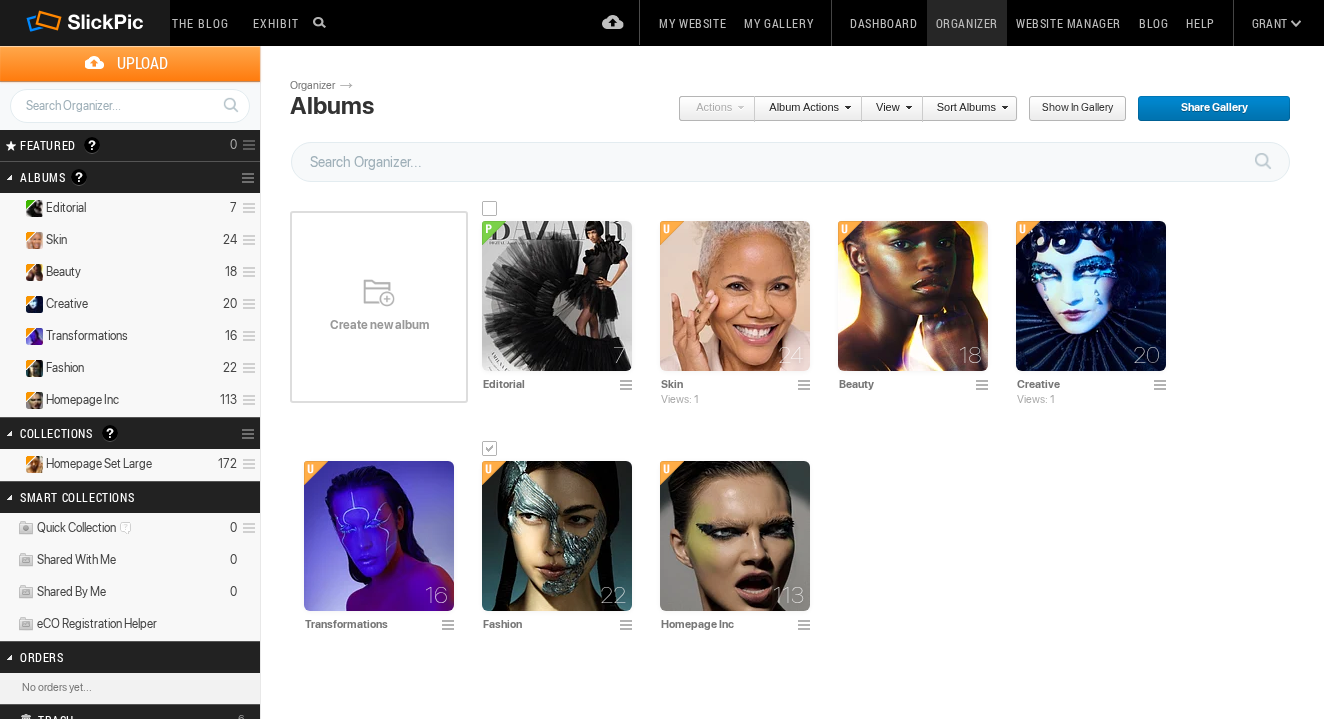 click at bounding box center (629, 386) 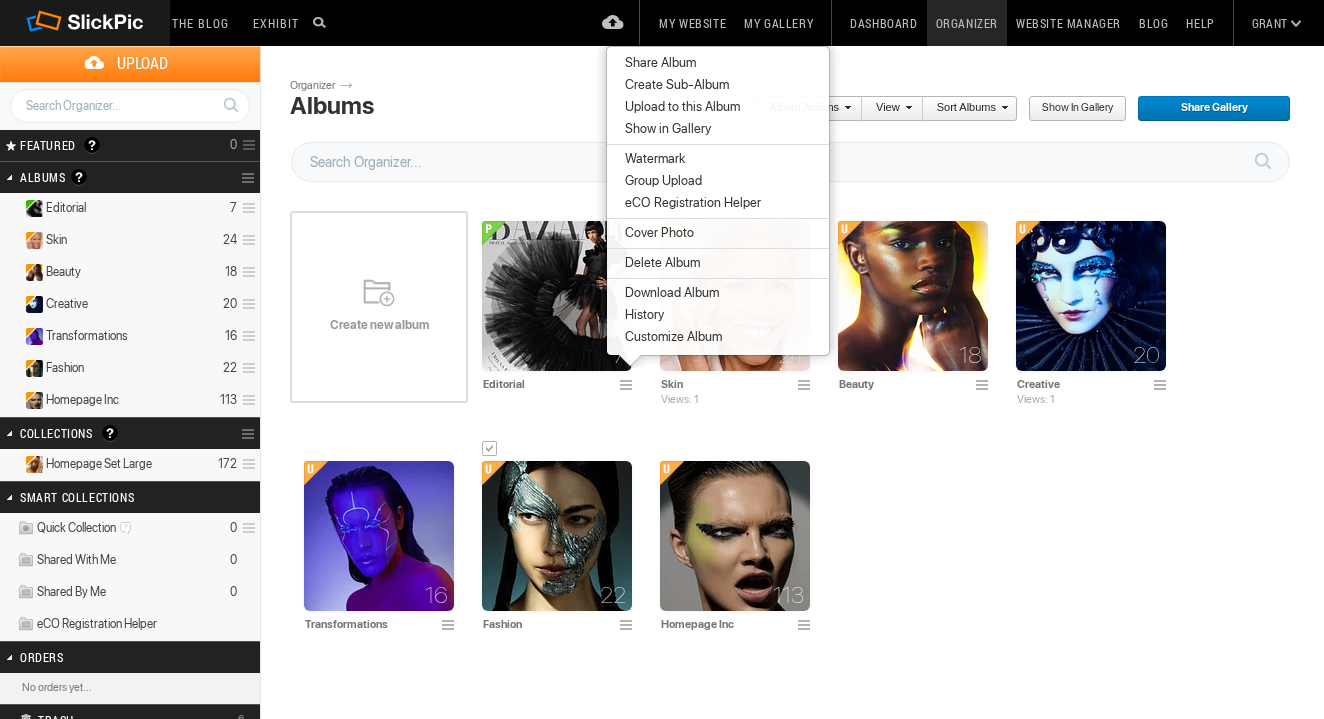 click on "Share Album" at bounding box center [718, 63] 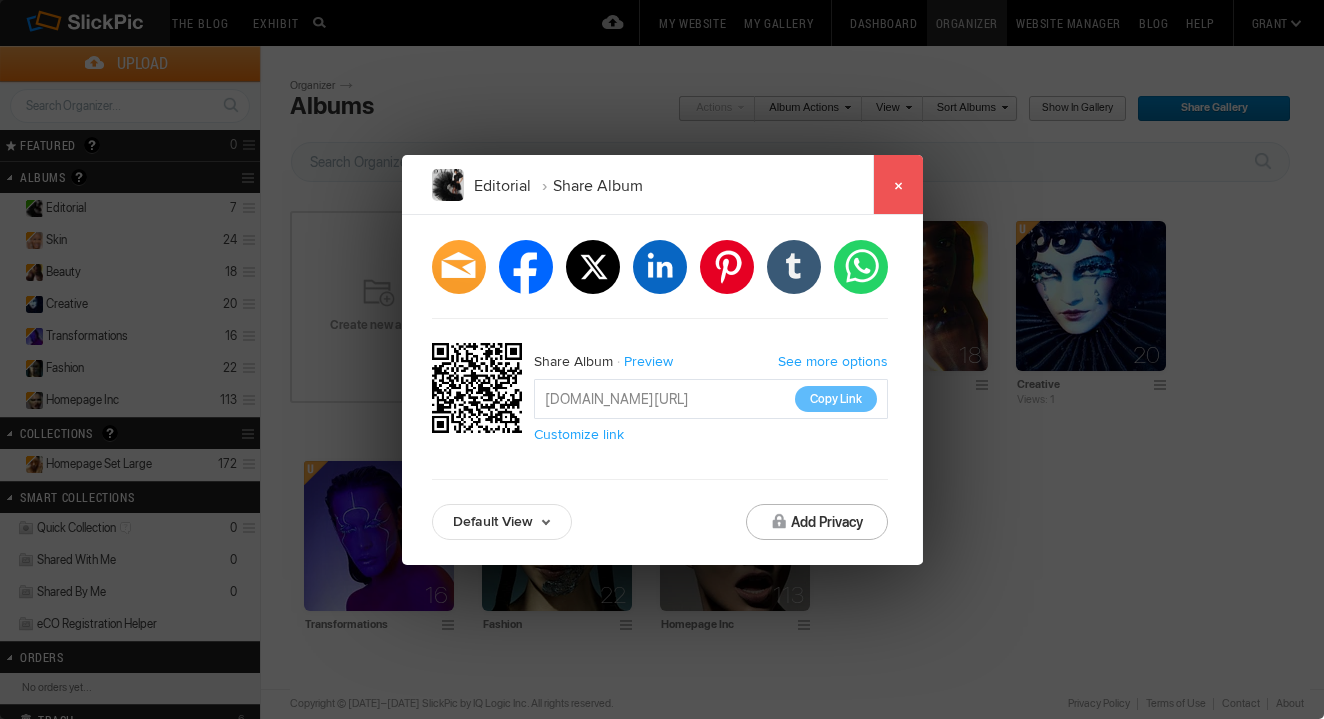 click on "×" 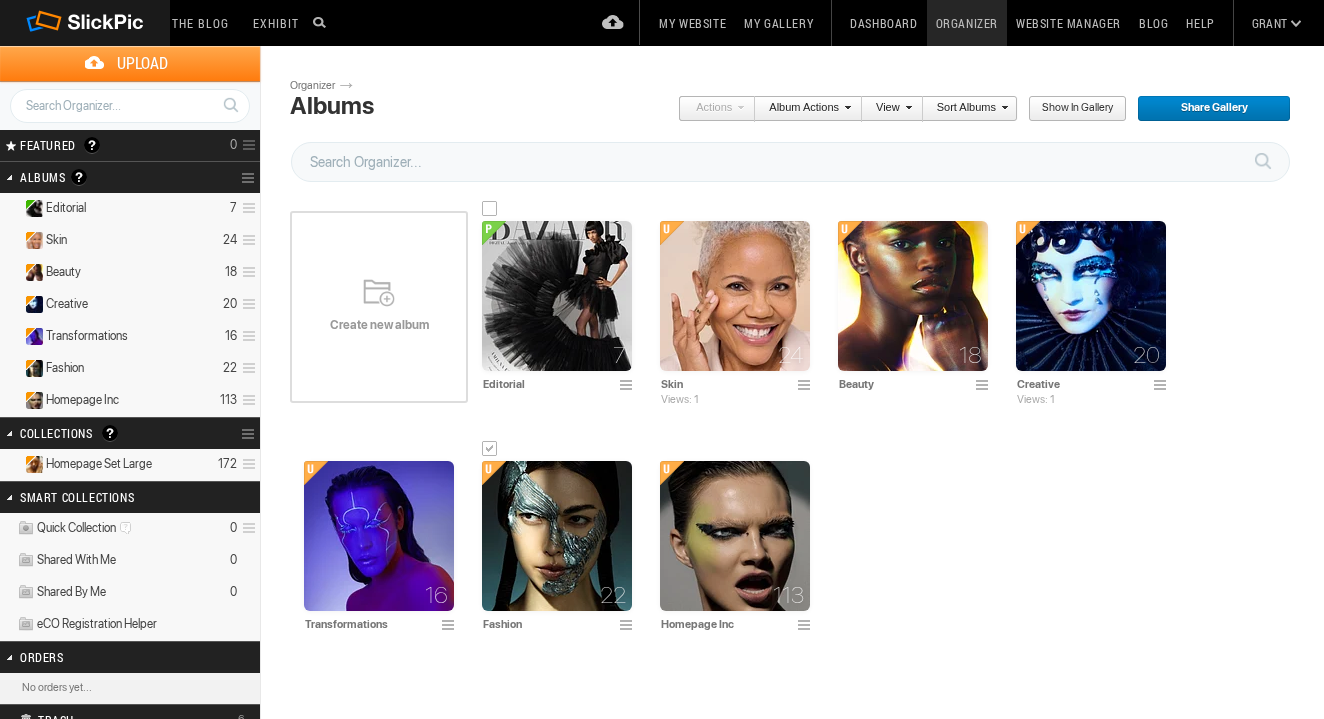 click at bounding box center (629, 386) 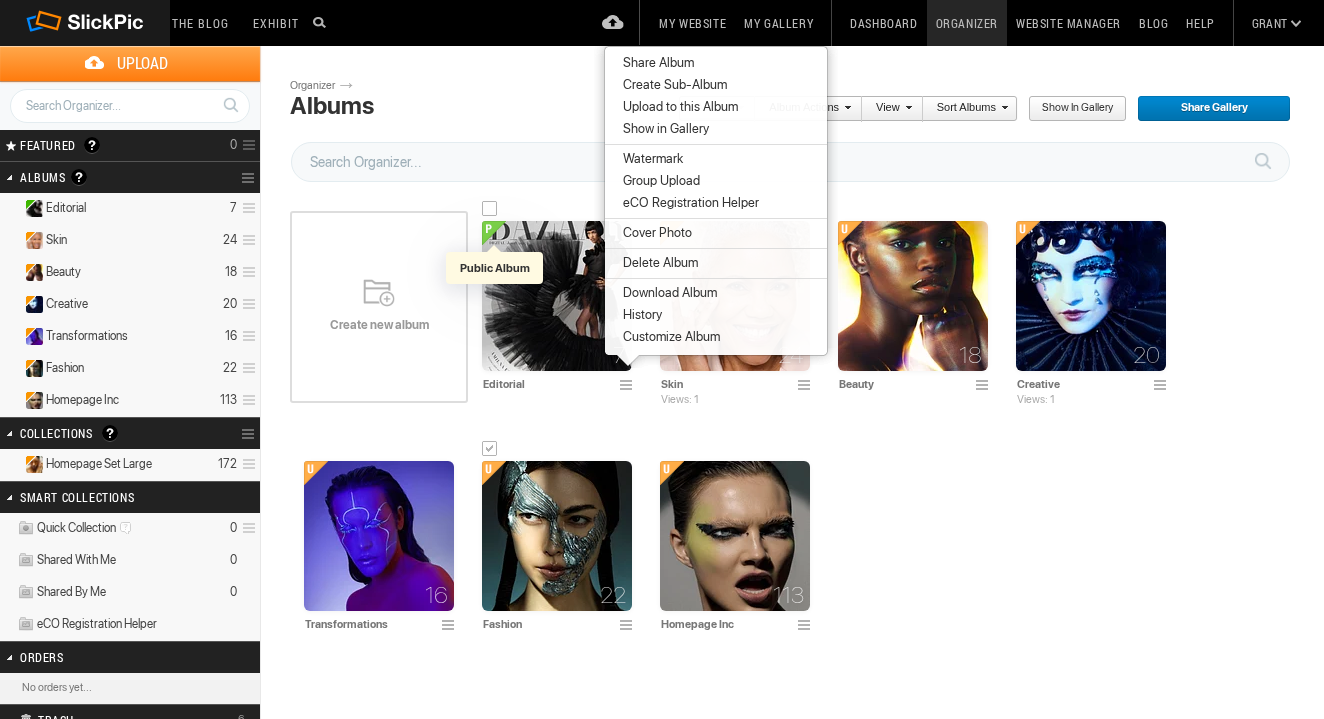 click at bounding box center [494, 233] 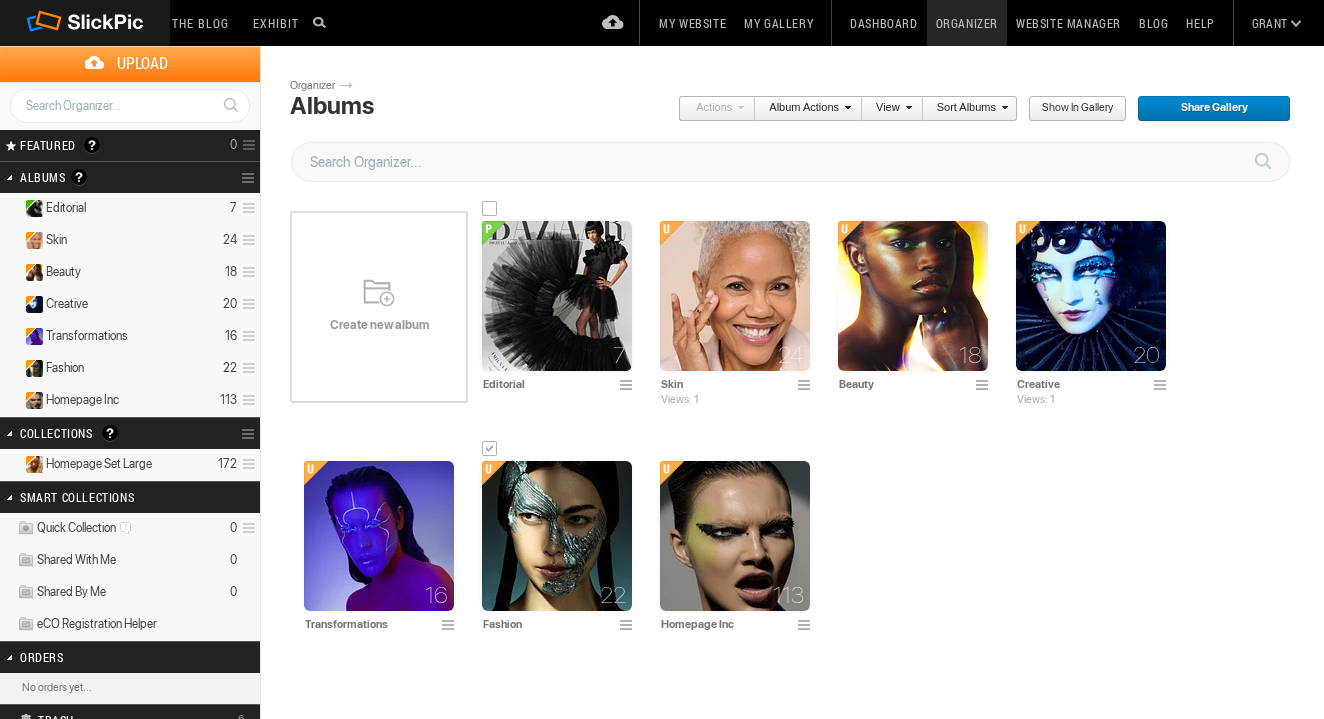 click at bounding box center (494, 233) 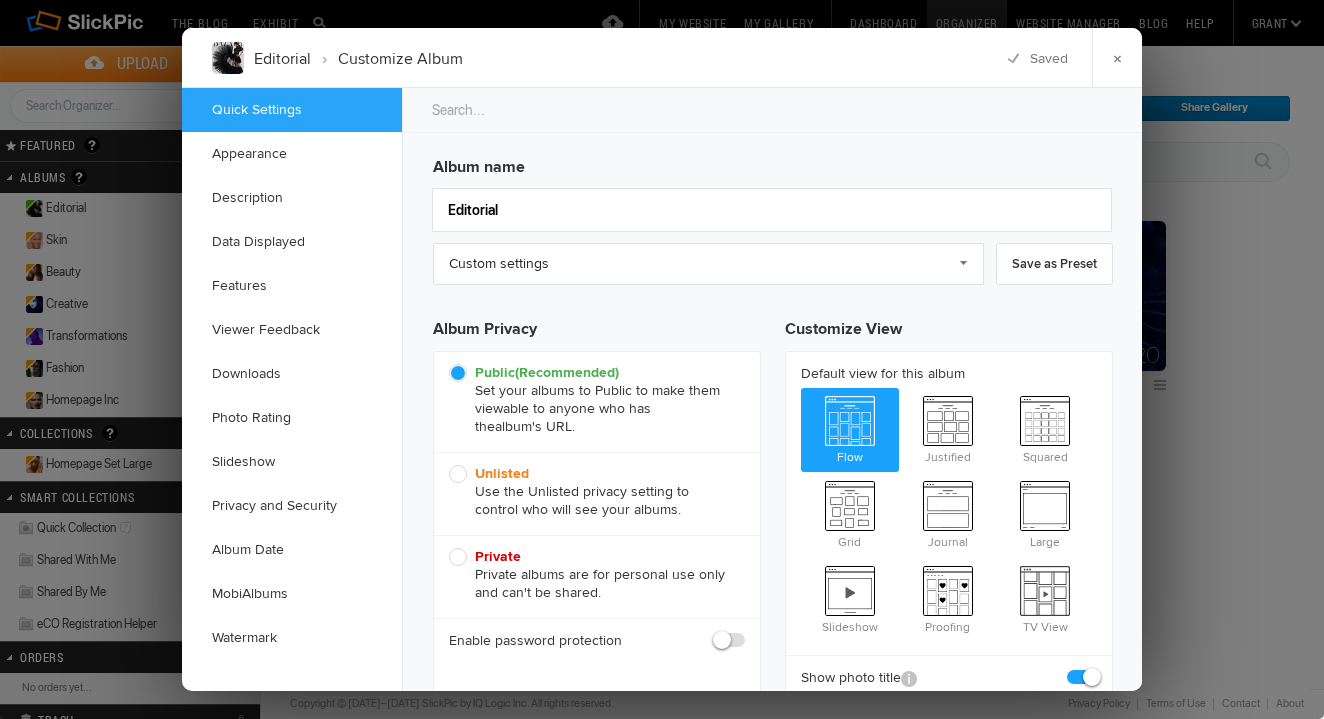 click on "Unlisted  Use the Unlisted privacy setting to control who will see your albums." 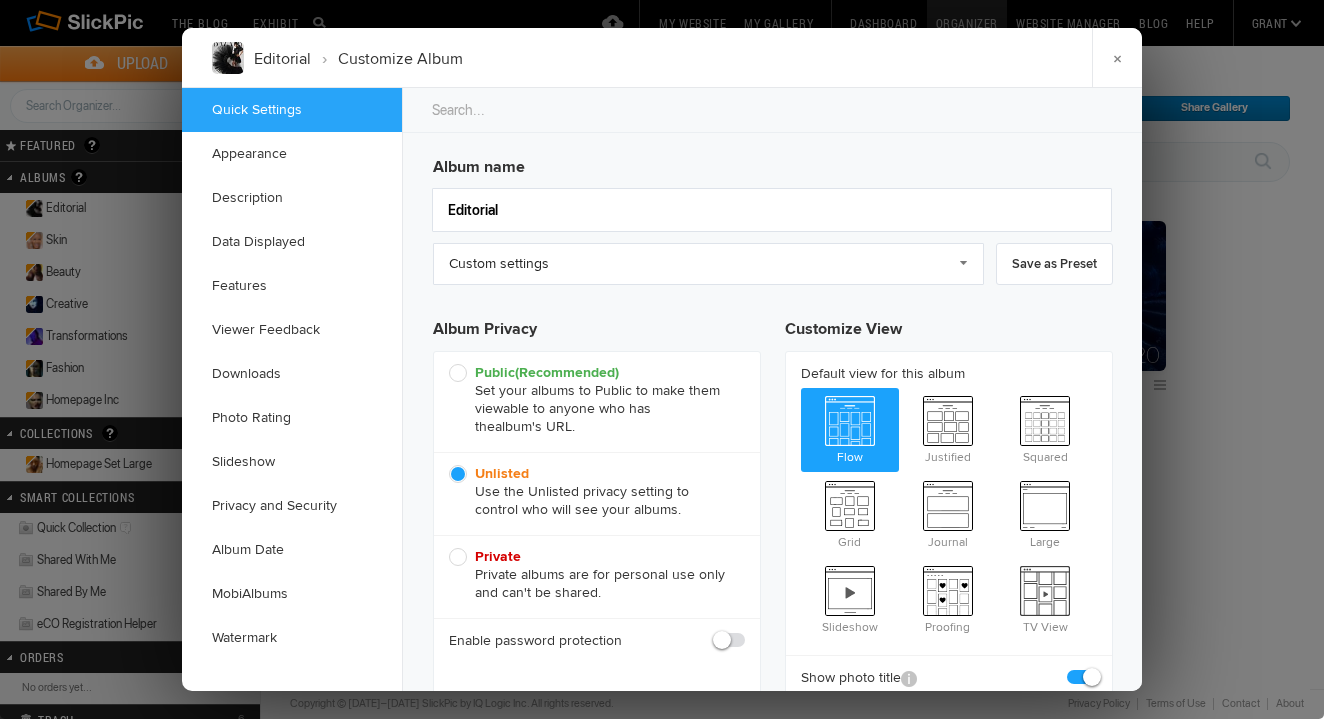 scroll, scrollTop: 894, scrollLeft: 0, axis: vertical 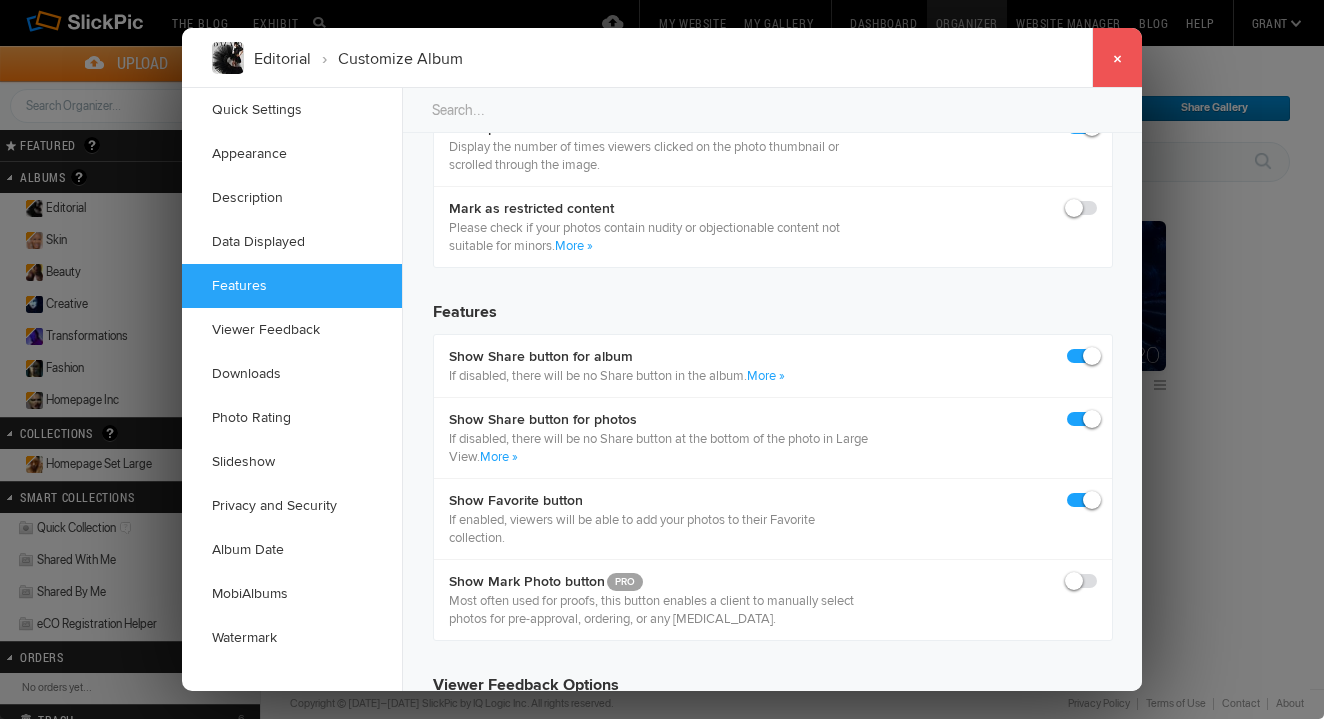 click on "×" 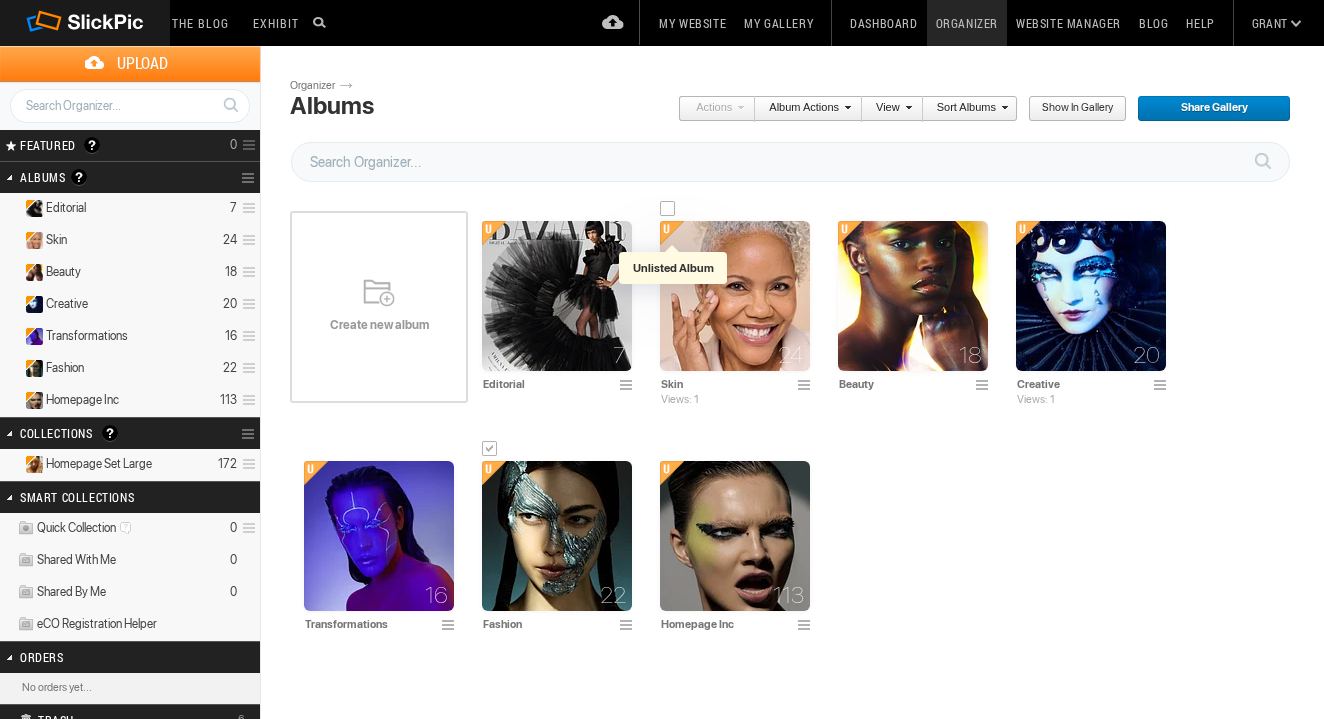 click at bounding box center [672, 233] 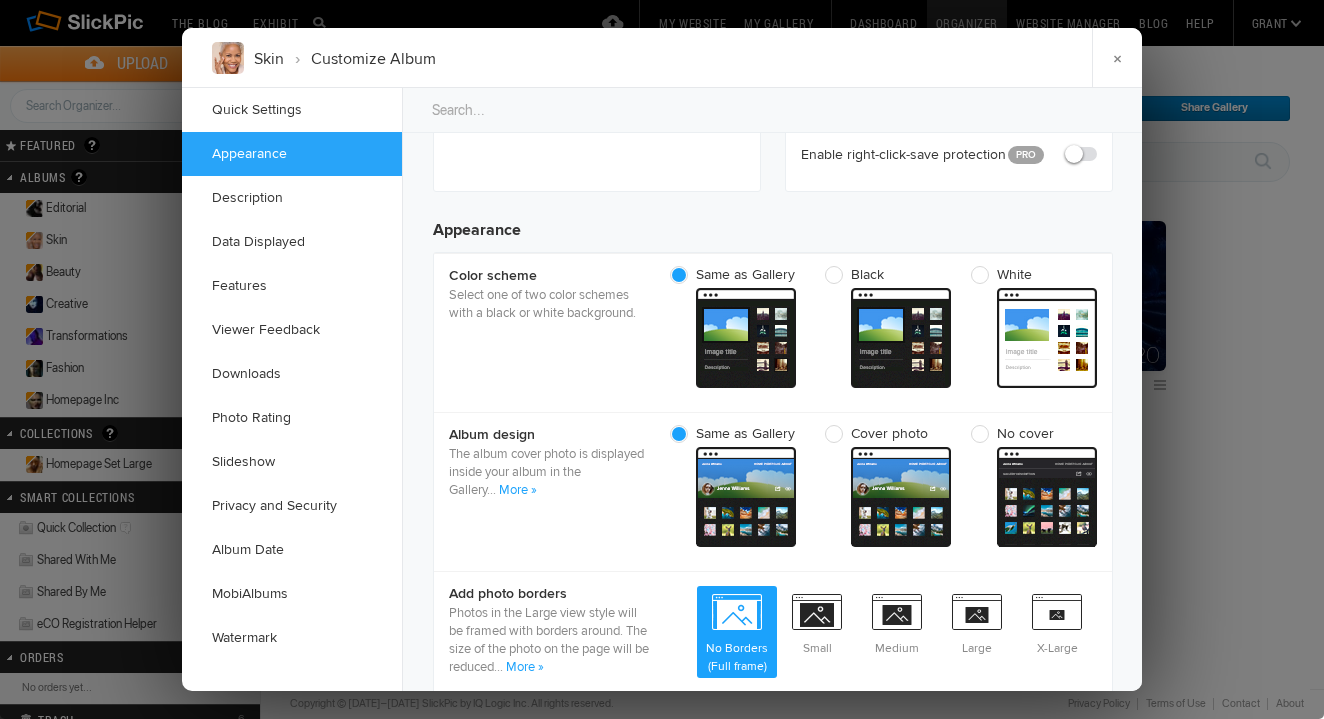 scroll, scrollTop: 570, scrollLeft: 0, axis: vertical 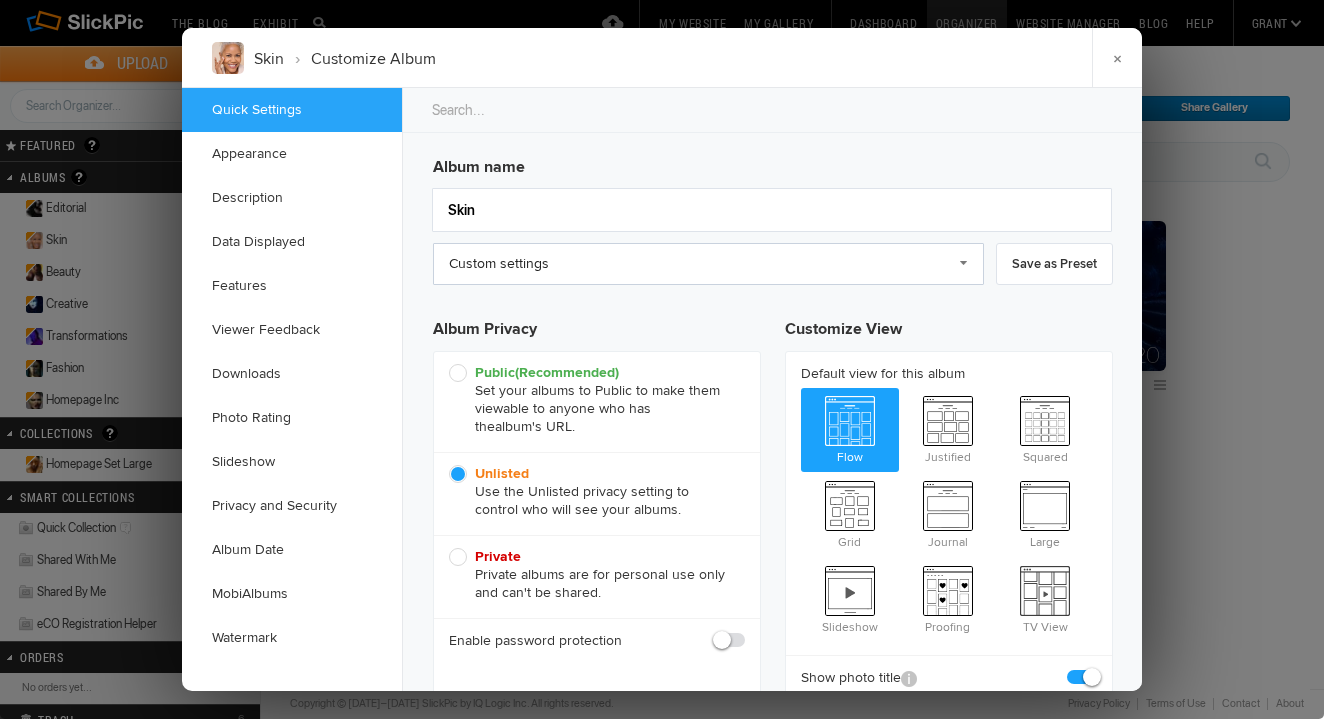 click on "Custom settings" 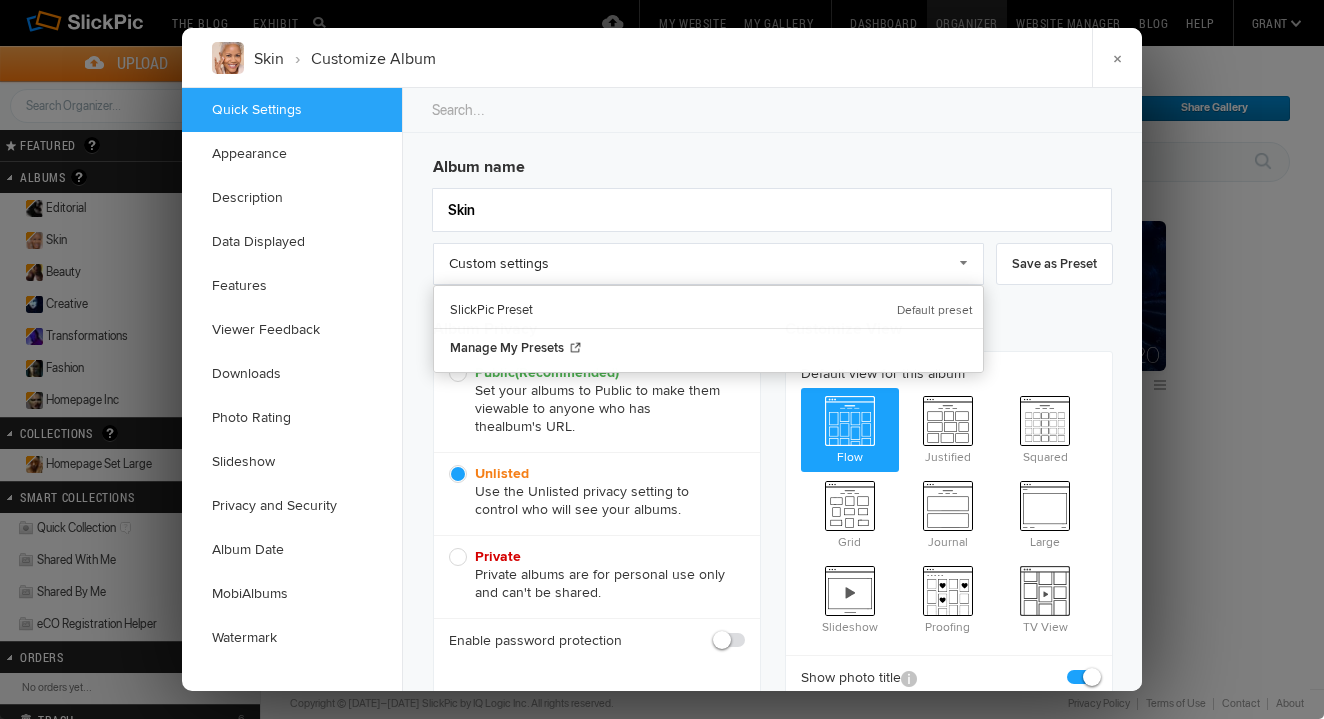 click on "Album name Skin Custom settings   Custom settings   SlickPic Preset  Manage My Presets Save as Preset Album Privacy Public  (Recommended)  Set your albums to Public to make them viewable to anyone who has the  album's URL. Unlisted  Use the Unlisted privacy setting to control who will see your albums.  Private  Private albums are for personal use only and can't be shared.   Enable password protection  Customize View  Default view for this album  Flow Justified Squared Grid Journal Large Slideshow Proofing TV View  Show photo title  Show the photo title in the thumbnail and large view. The photo title will still be visible when sharing a single photo and in the photo's URL.  Enable right-click-save protection  PRO" 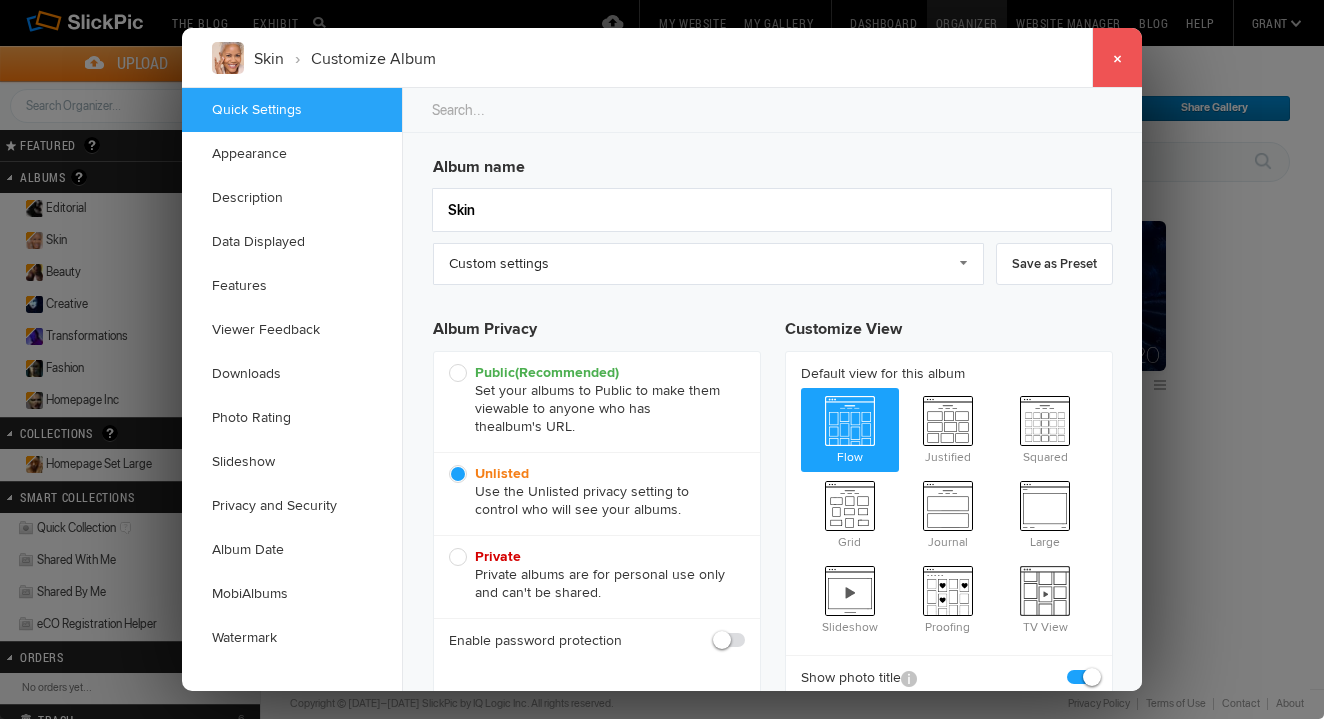 click on "×" 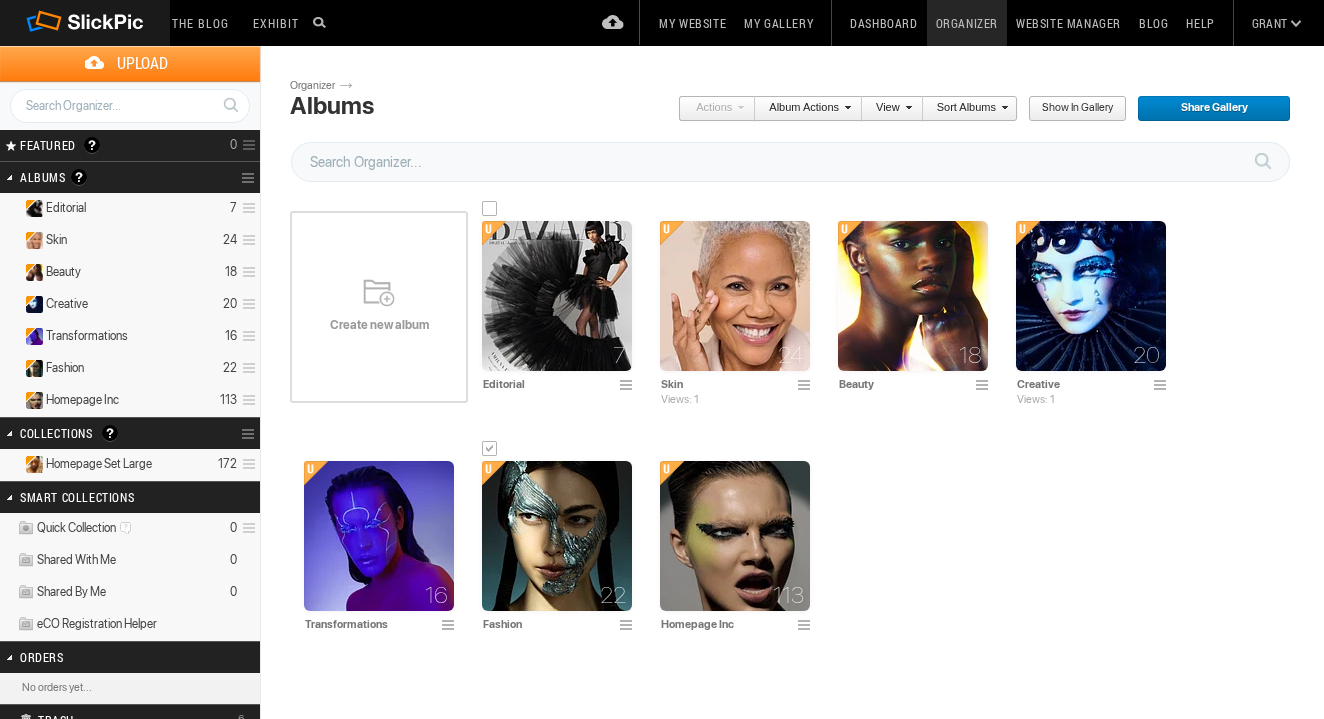 click at bounding box center (629, 386) 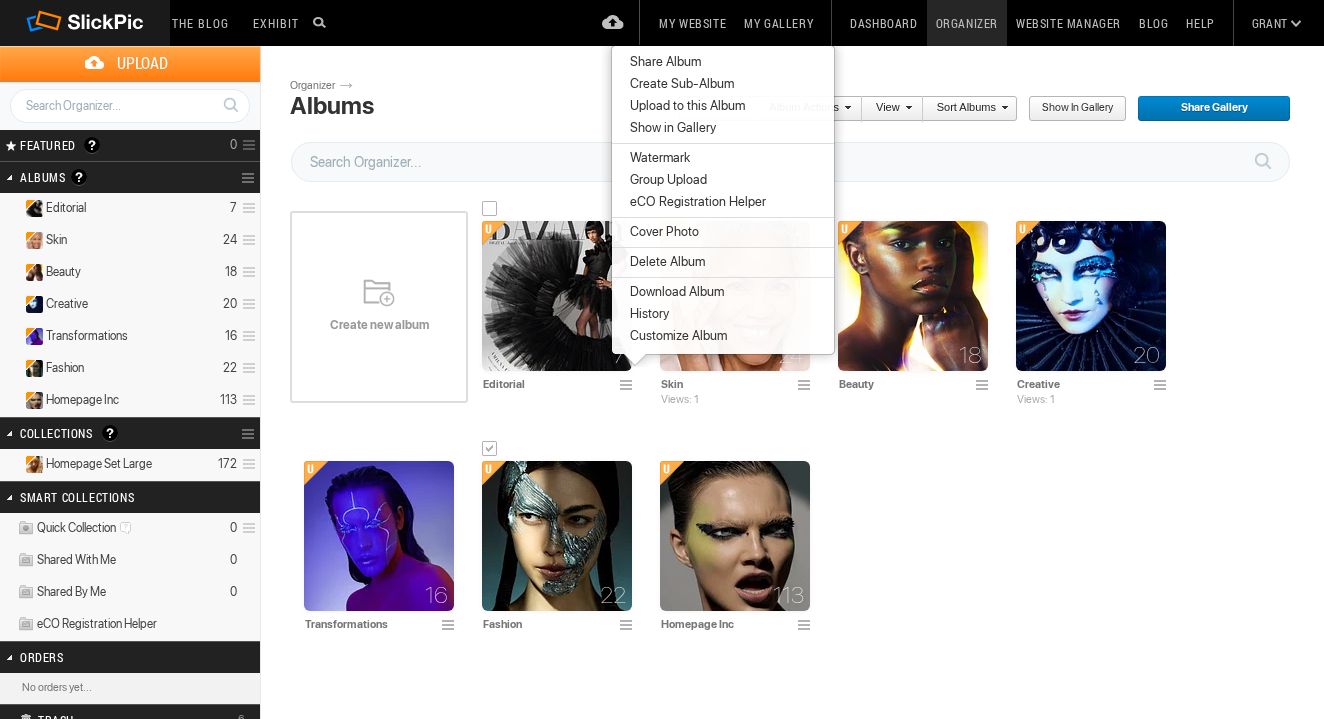 click at bounding box center (629, 386) 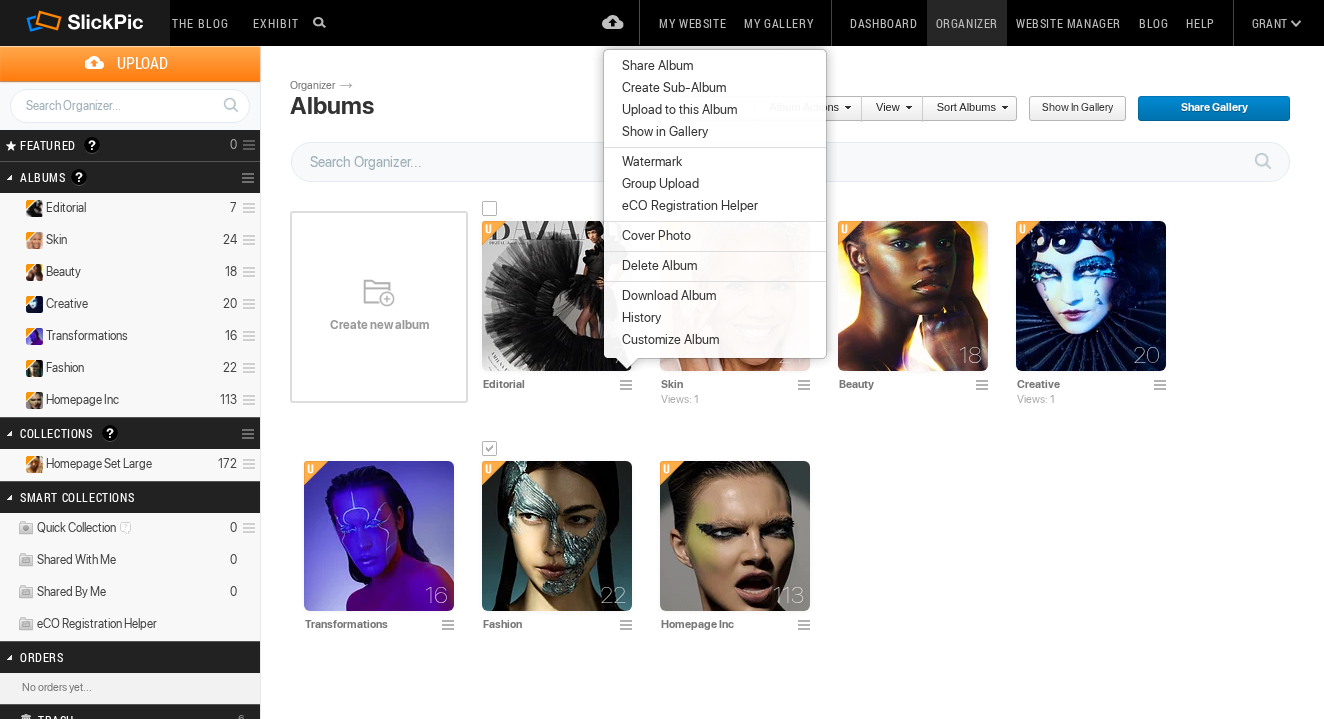 click at bounding box center [629, 386] 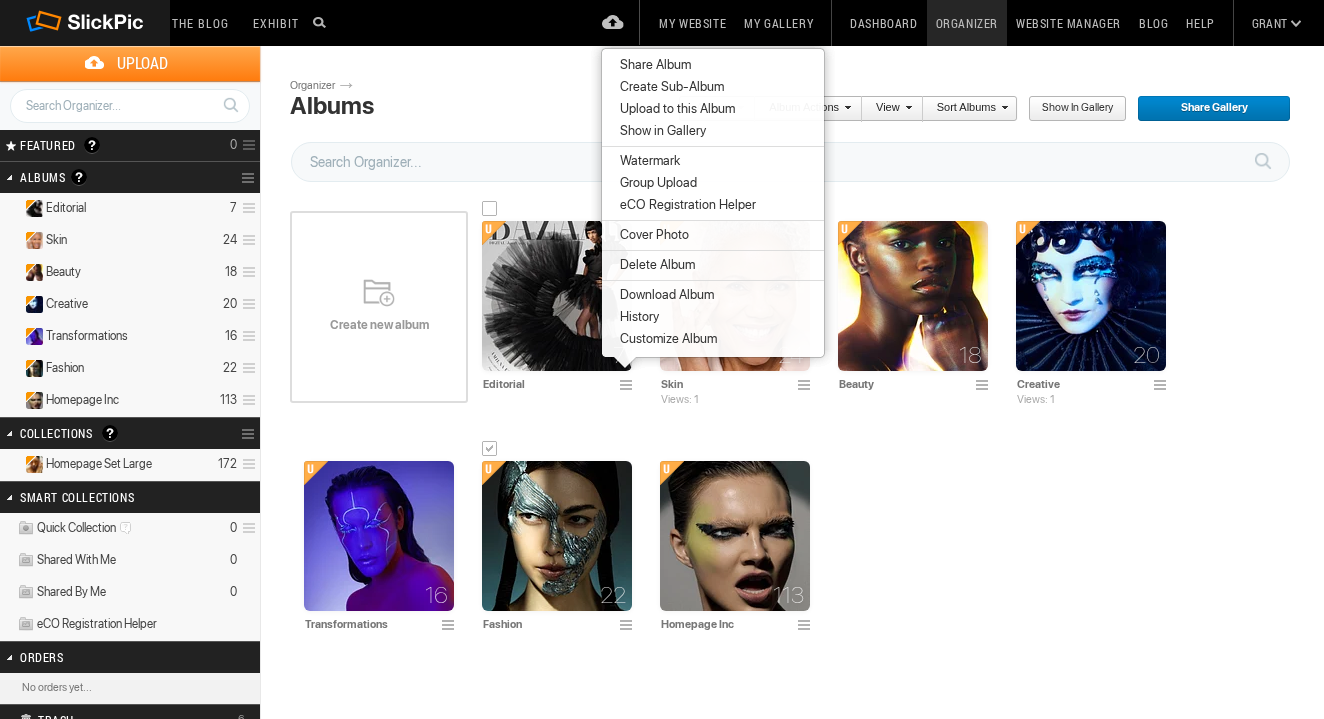 click on "7
Editorial
Drop photos here" at bounding box center (557, 307) 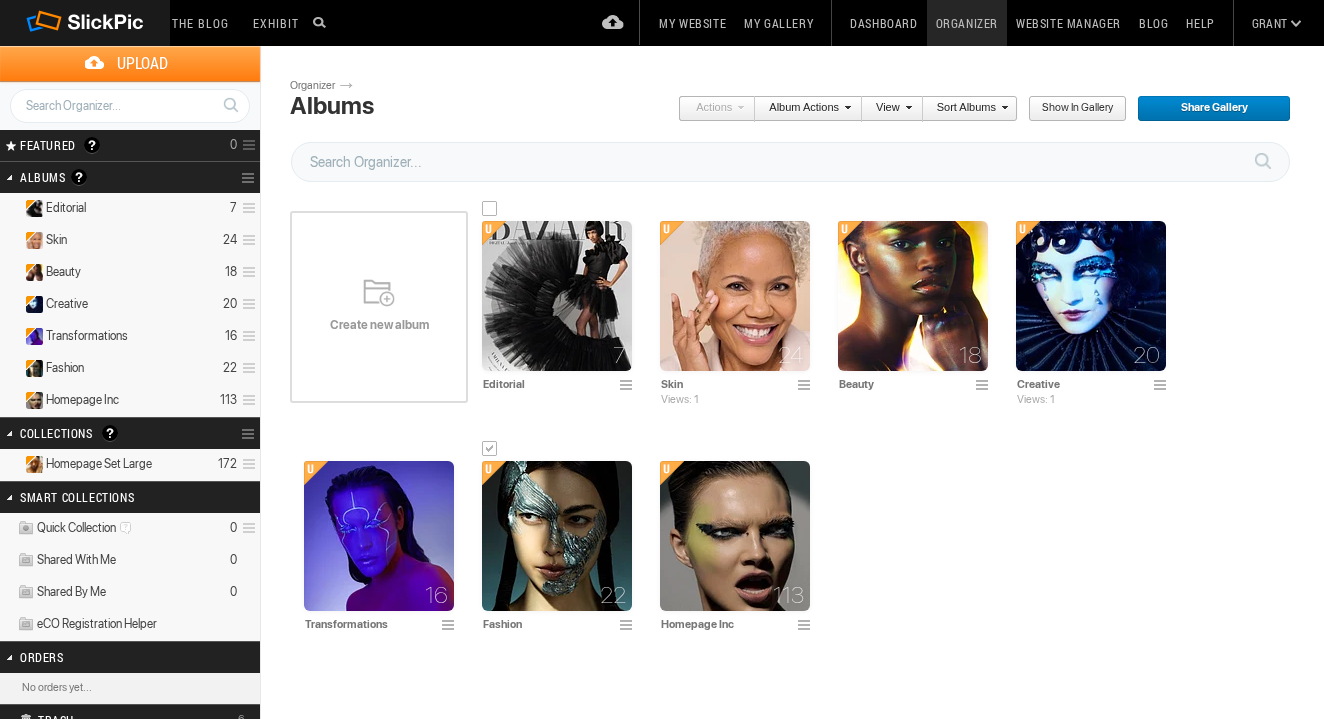 click at bounding box center [629, 386] 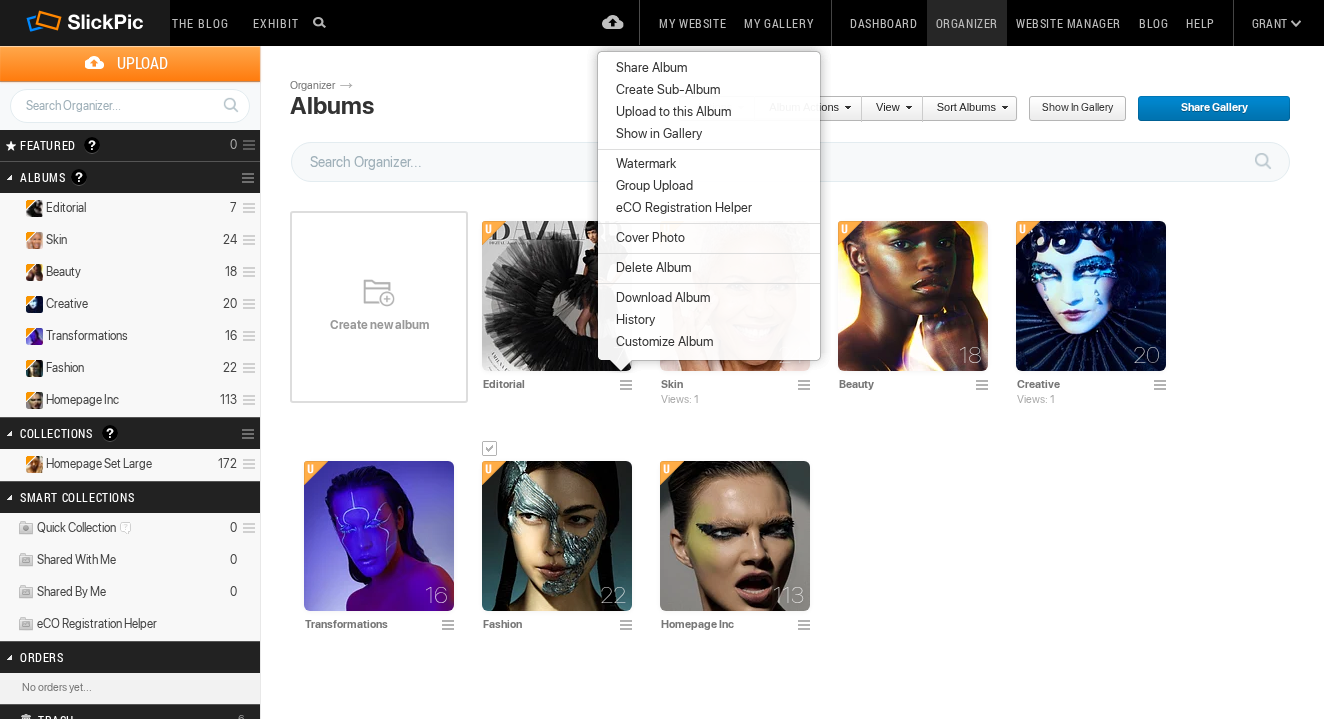 click on "Customize Album" at bounding box center [709, 342] 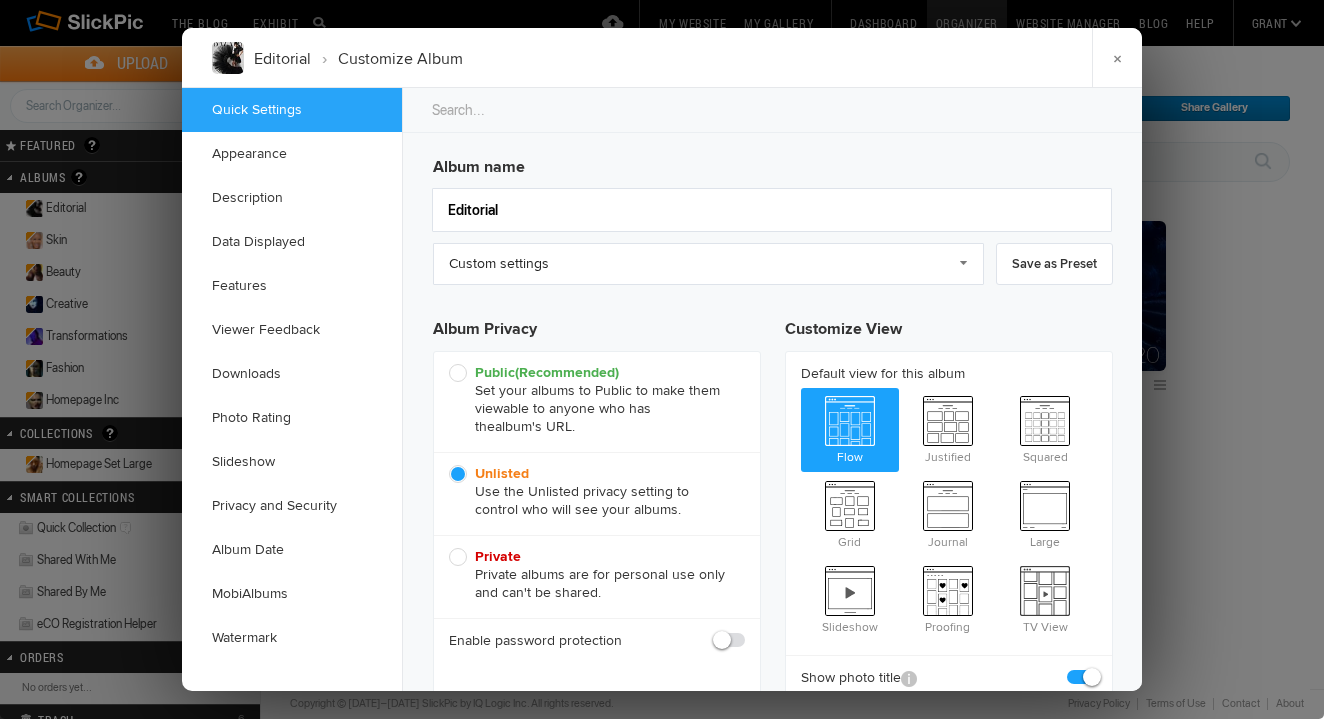 scroll, scrollTop: 0, scrollLeft: 0, axis: both 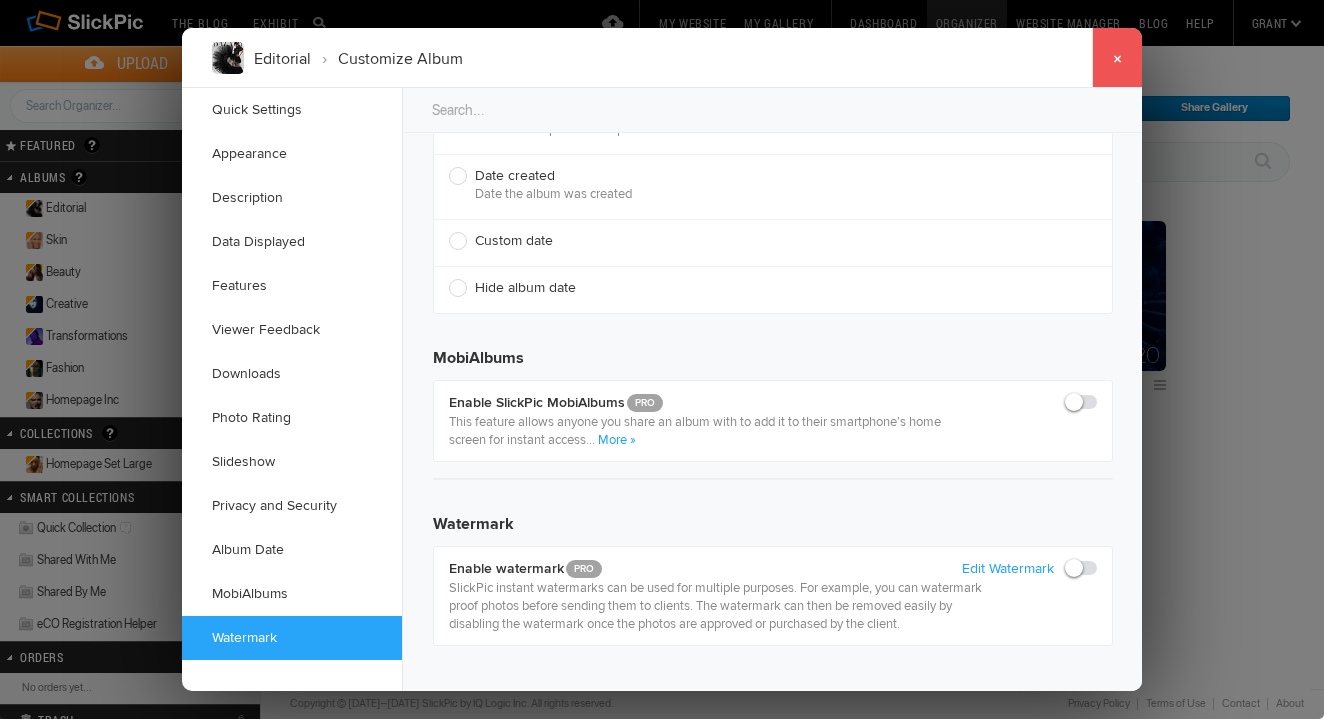 click on "×" 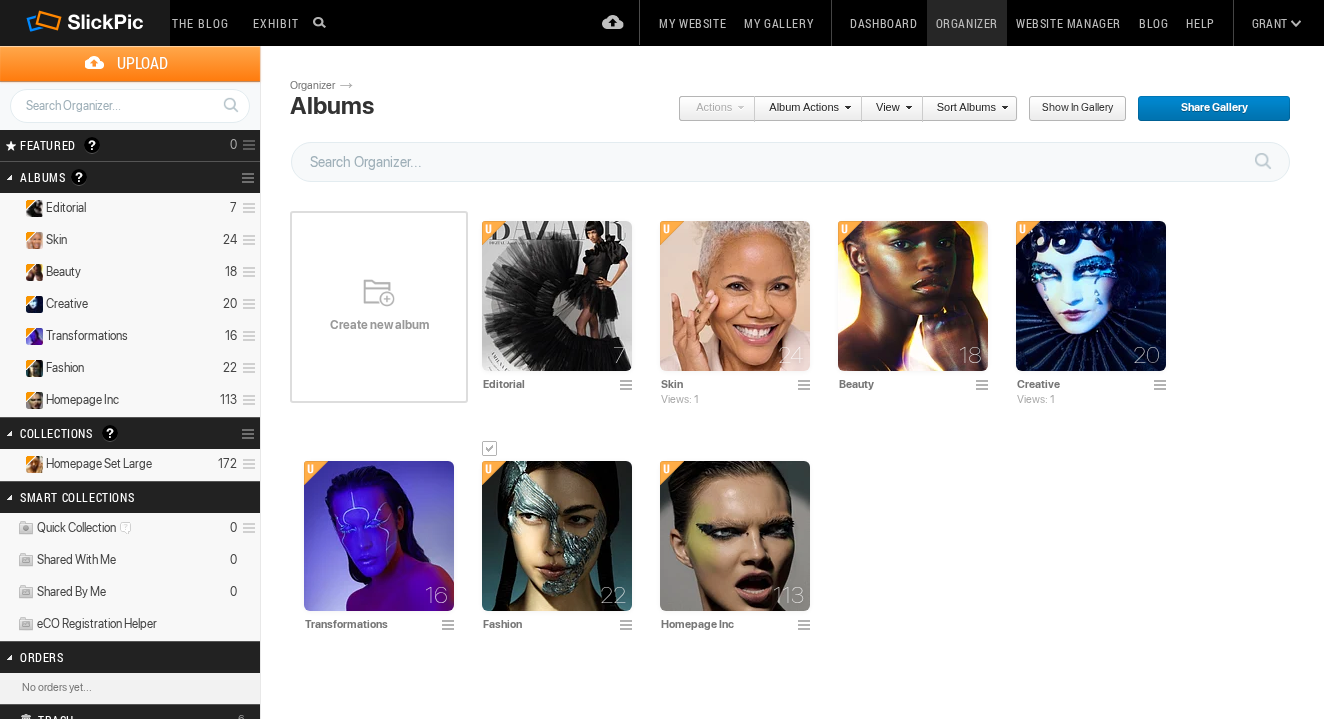 scroll, scrollTop: 0, scrollLeft: 0, axis: both 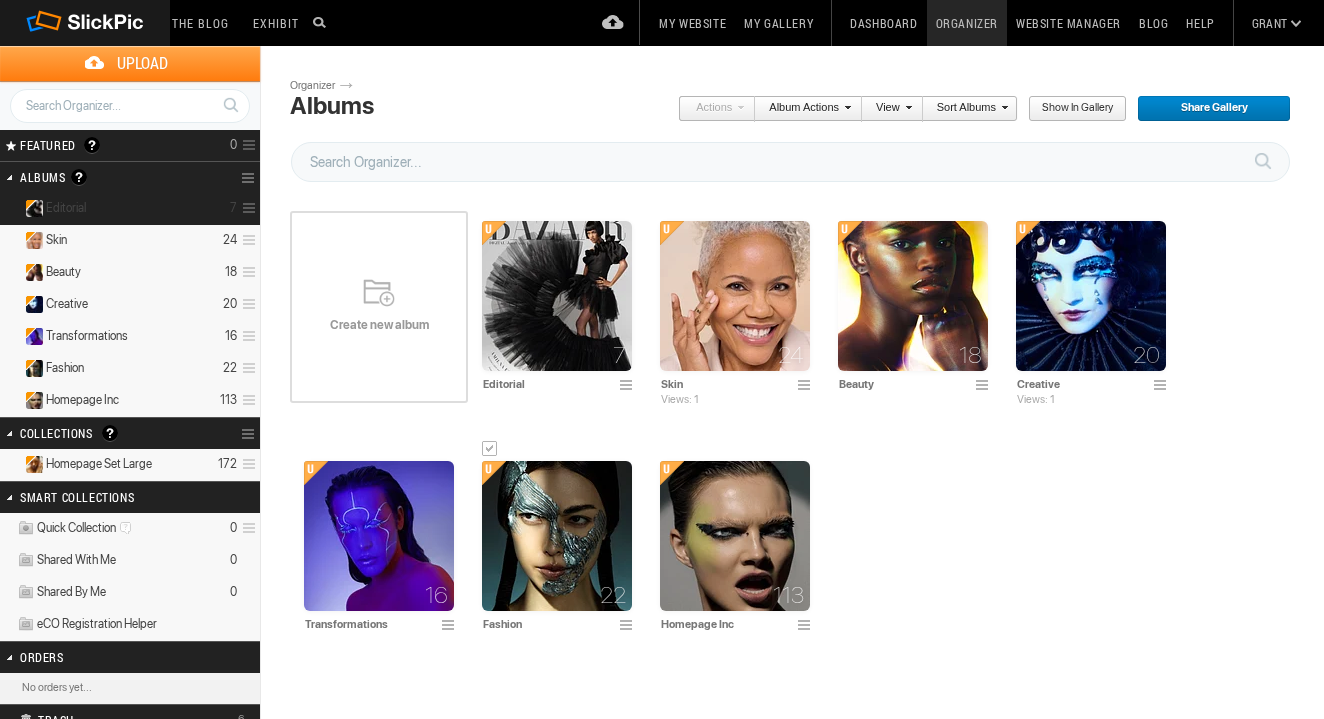 click at bounding box center (246, 208) 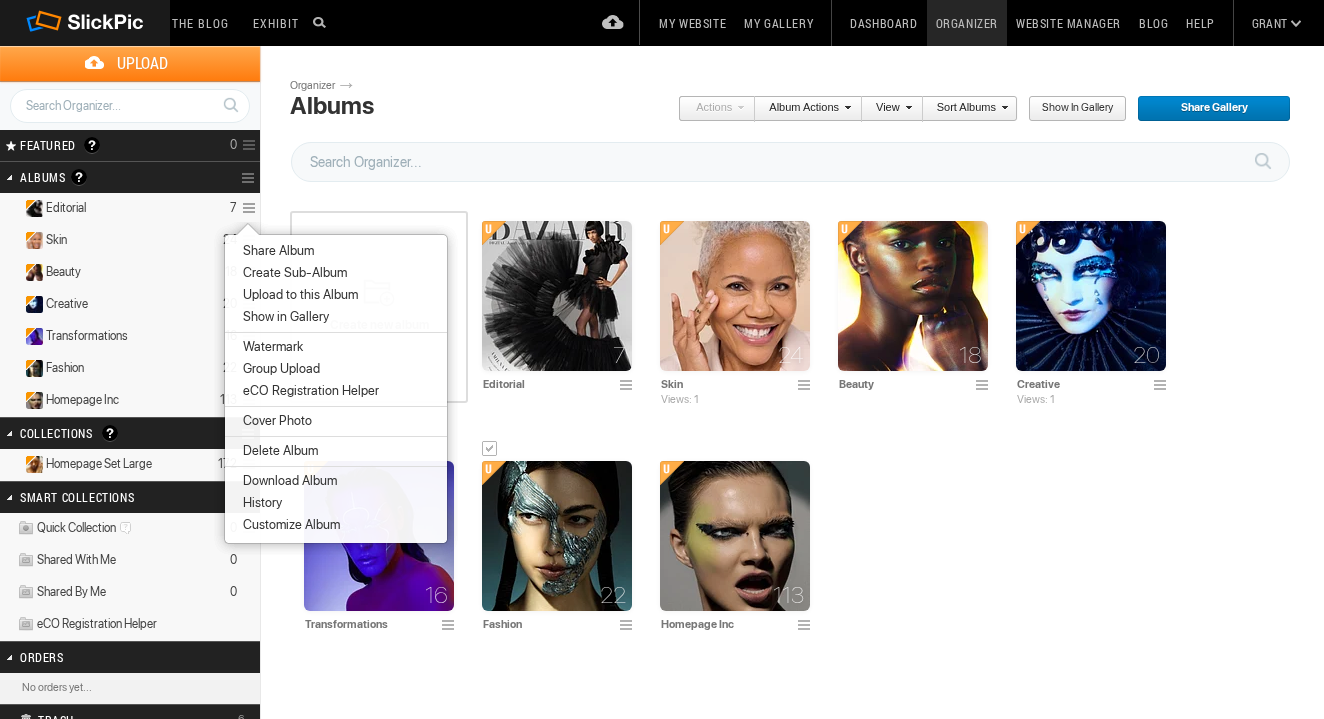click on "Create Sub-Album" at bounding box center (292, 273) 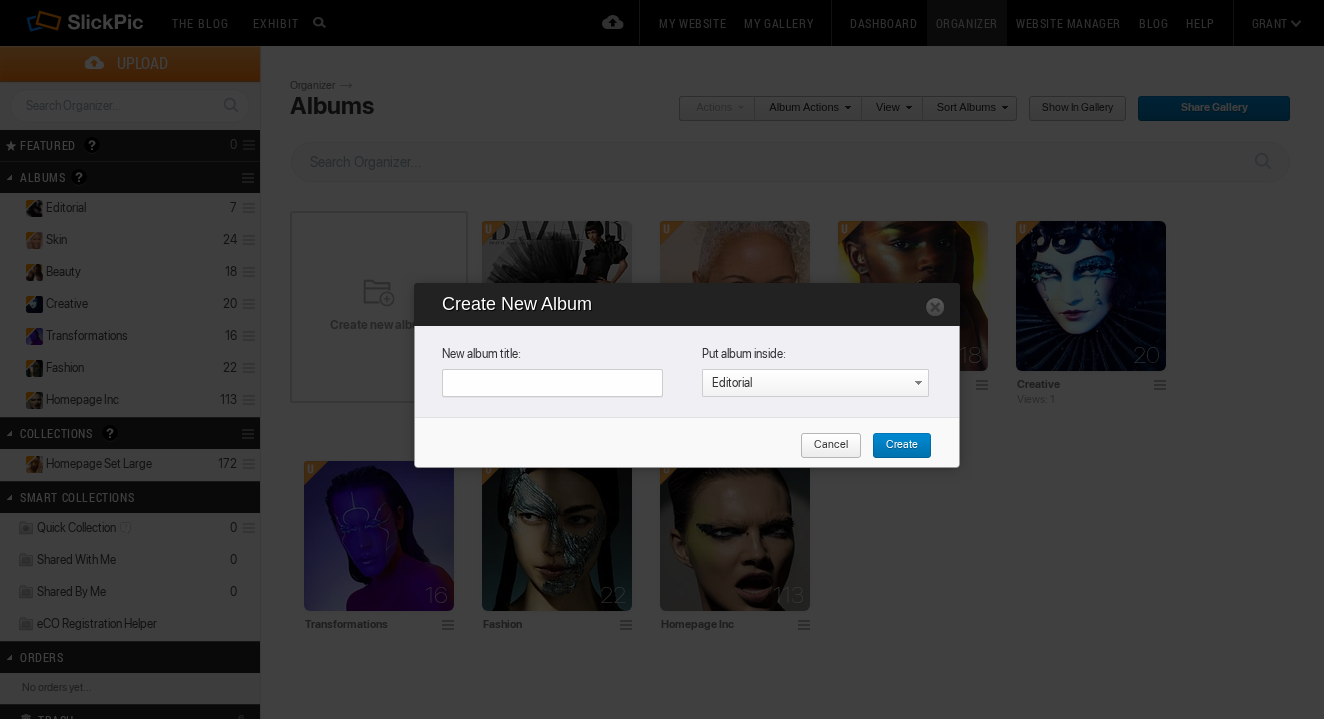 click on "Cancel" at bounding box center (824, 446) 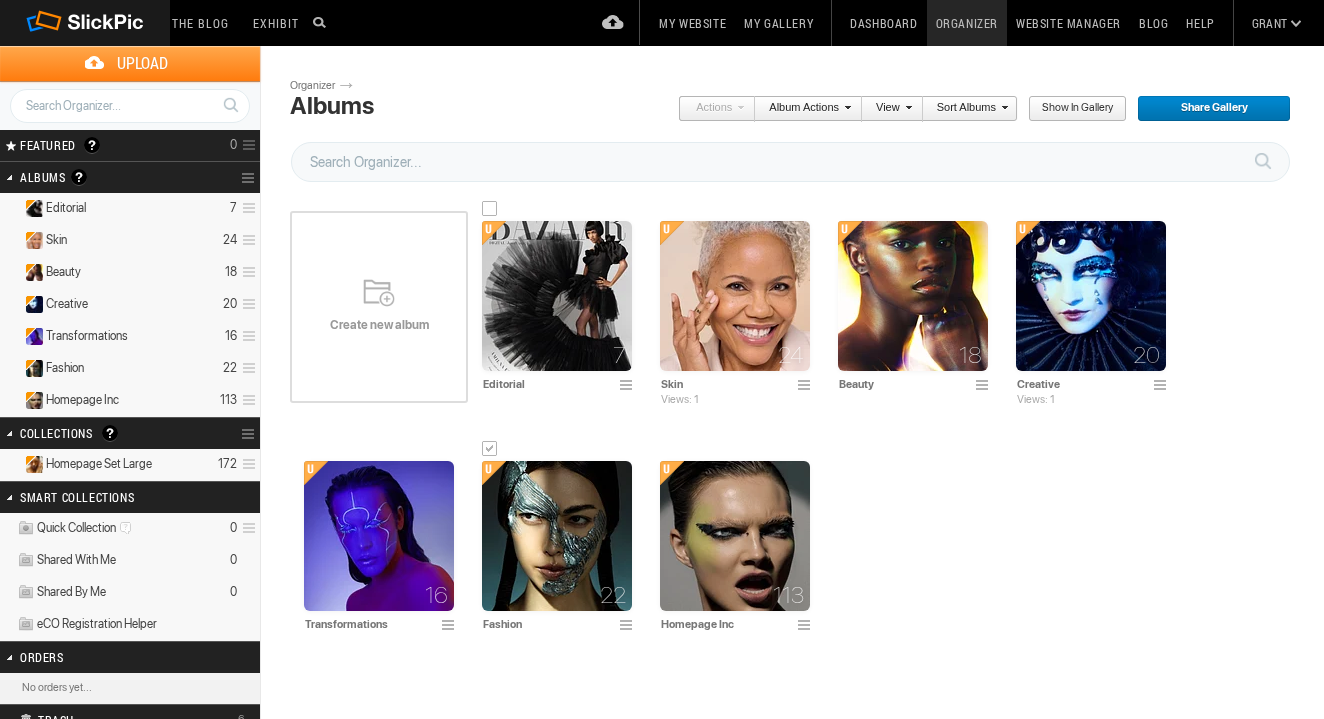 click at bounding box center [629, 386] 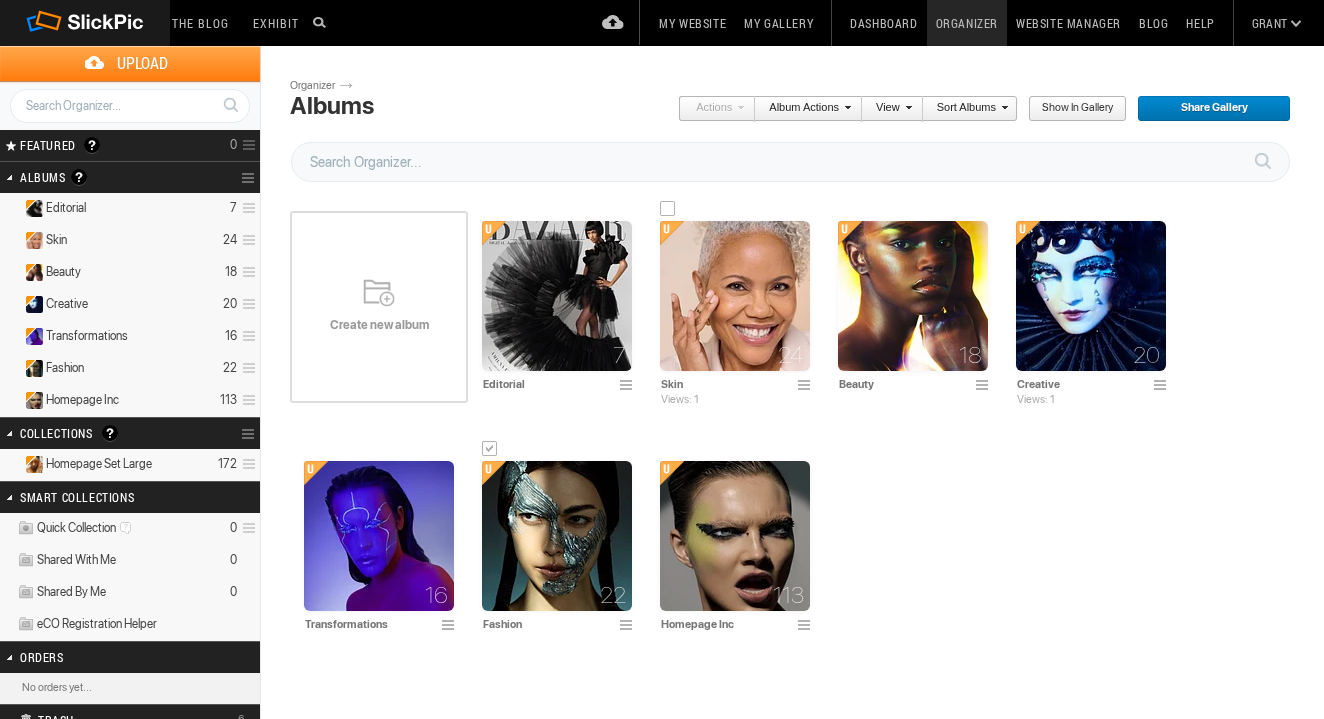 scroll, scrollTop: 0, scrollLeft: 0, axis: both 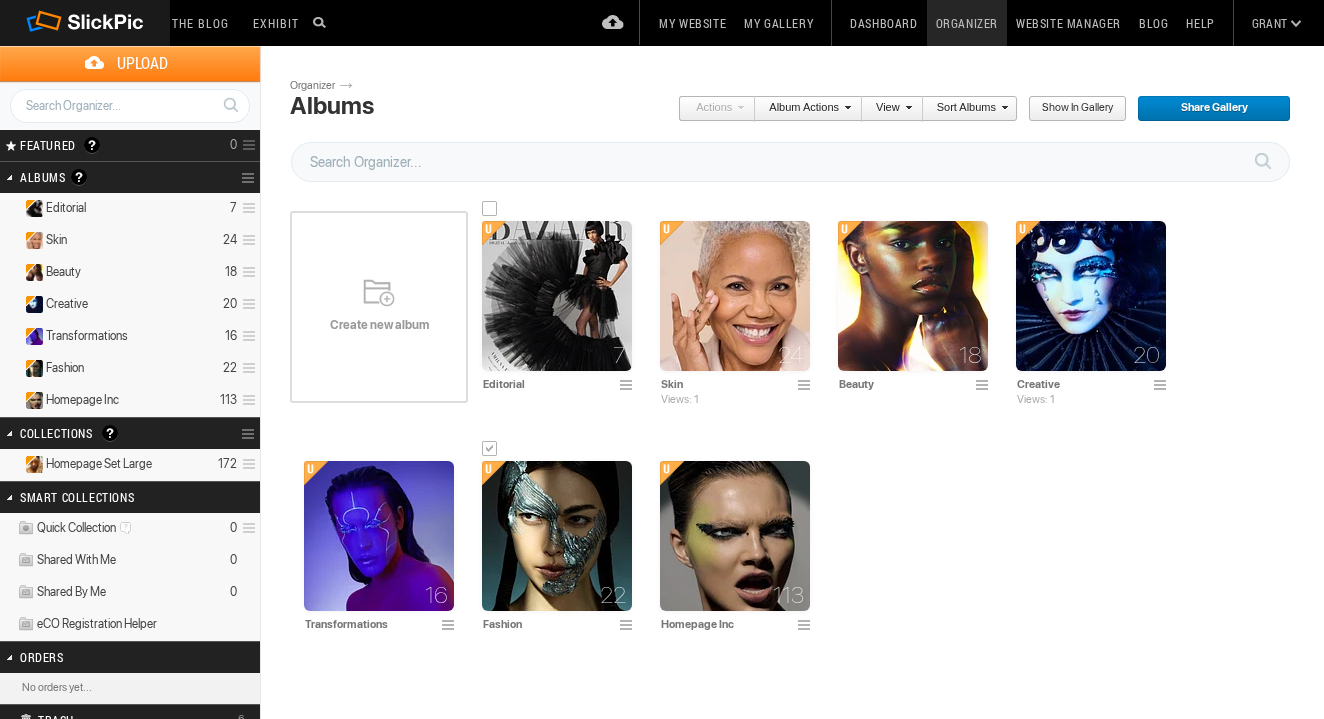 click at bounding box center (629, 386) 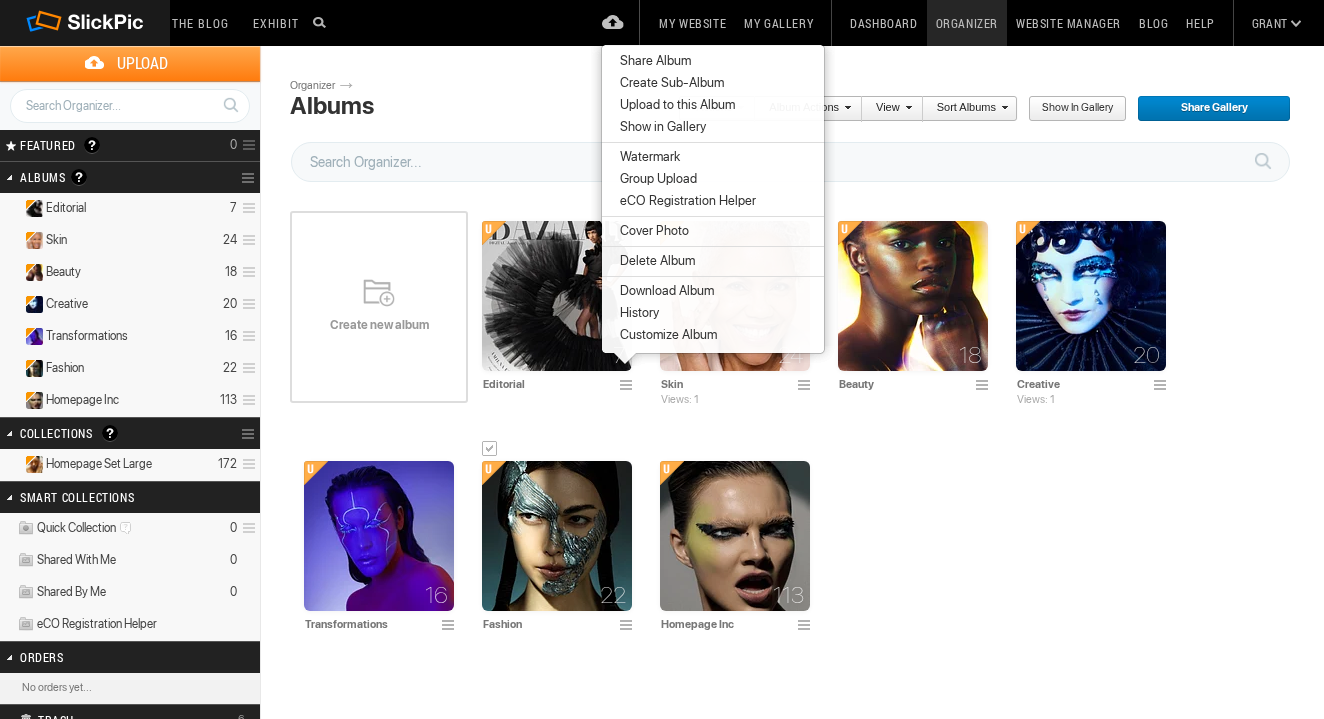 click on "Need a Custom Domain?
Create new album
7
Editorial
Drop photos here
24
Skin
Views: 1
Drop photos here
18 Beauty" at bounding box center (800, 427) 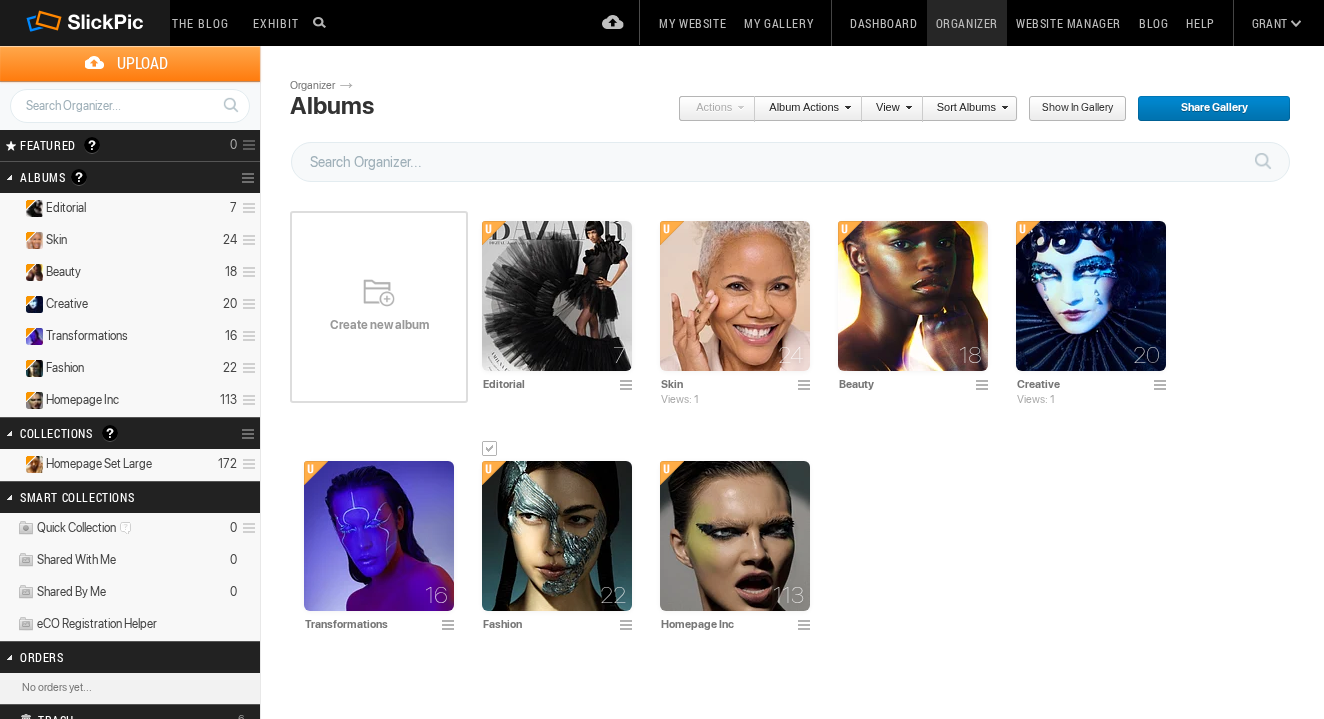 click on "Album Actions" at bounding box center (803, 109) 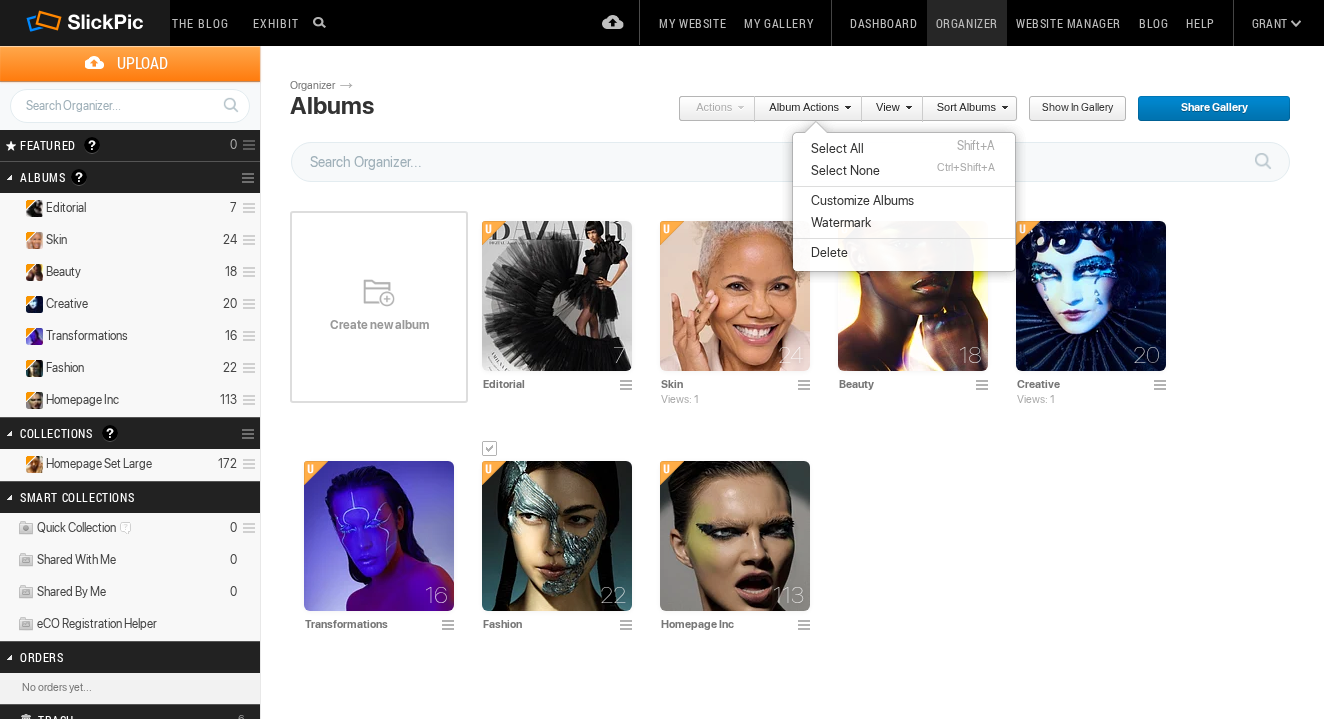 click on "Need a Custom Domain?
Create new album
7
Editorial
Drop photos here
24
Skin
Views: 1
Drop photos here
18 Beauty" at bounding box center (800, 427) 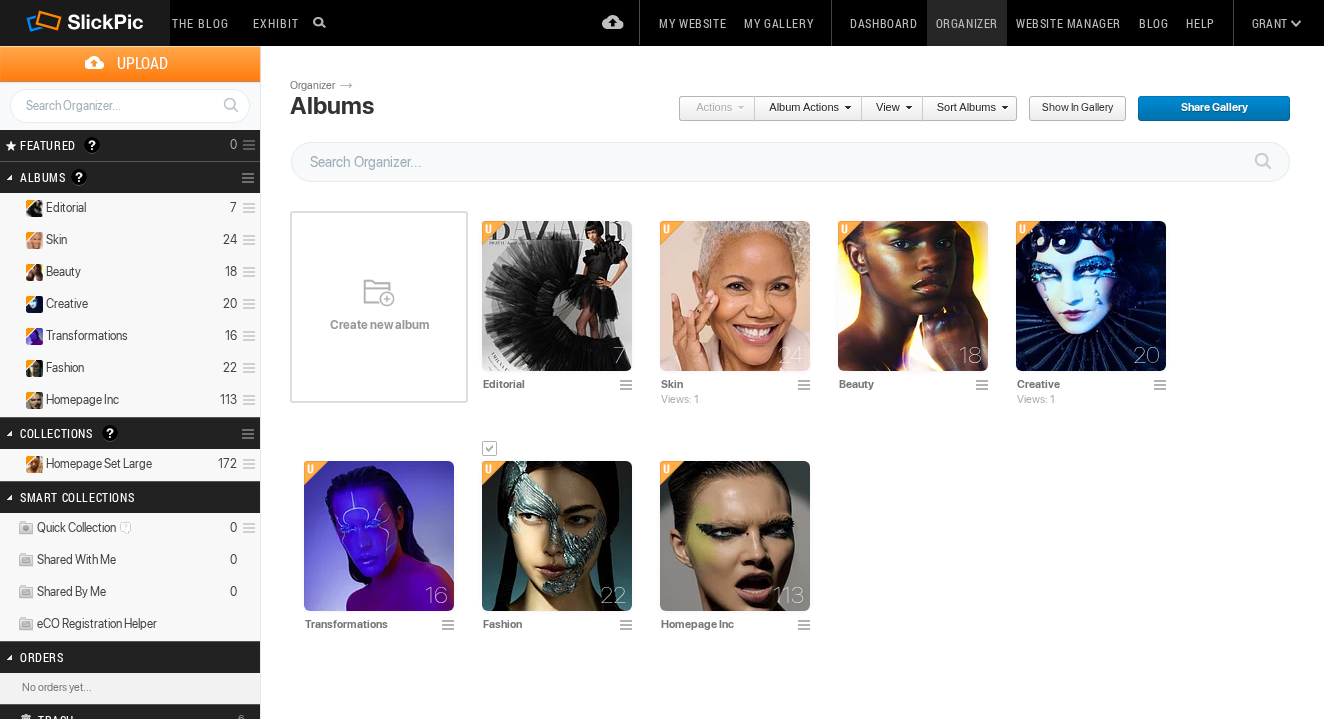 click on "FEATURED
Visible Invisible
Your Featured Gallery is the place to showcase the very best photos from your public albums.  Here you can even display photos from your Unlisted albums.
Benefits of the Featured Gallery:
It shows all of your best photos in one place, it’s a mini-portfolio for your gallery!
It’s good for SEO (Search Engine Optimization)
It might be accepted to the SlickPic Exhibit: SlickPic's team of curators look through your Featured Gallery and might even add a photo that they love to be displayed on the SlickPic Exhibit. These selected photos might also be displayed on SlickPic social media accounts like Facebook, Instagram, etc with photo credits to you. That provides you SEO "backlink".  Please see Terms of Use.
0" at bounding box center (130, 145) 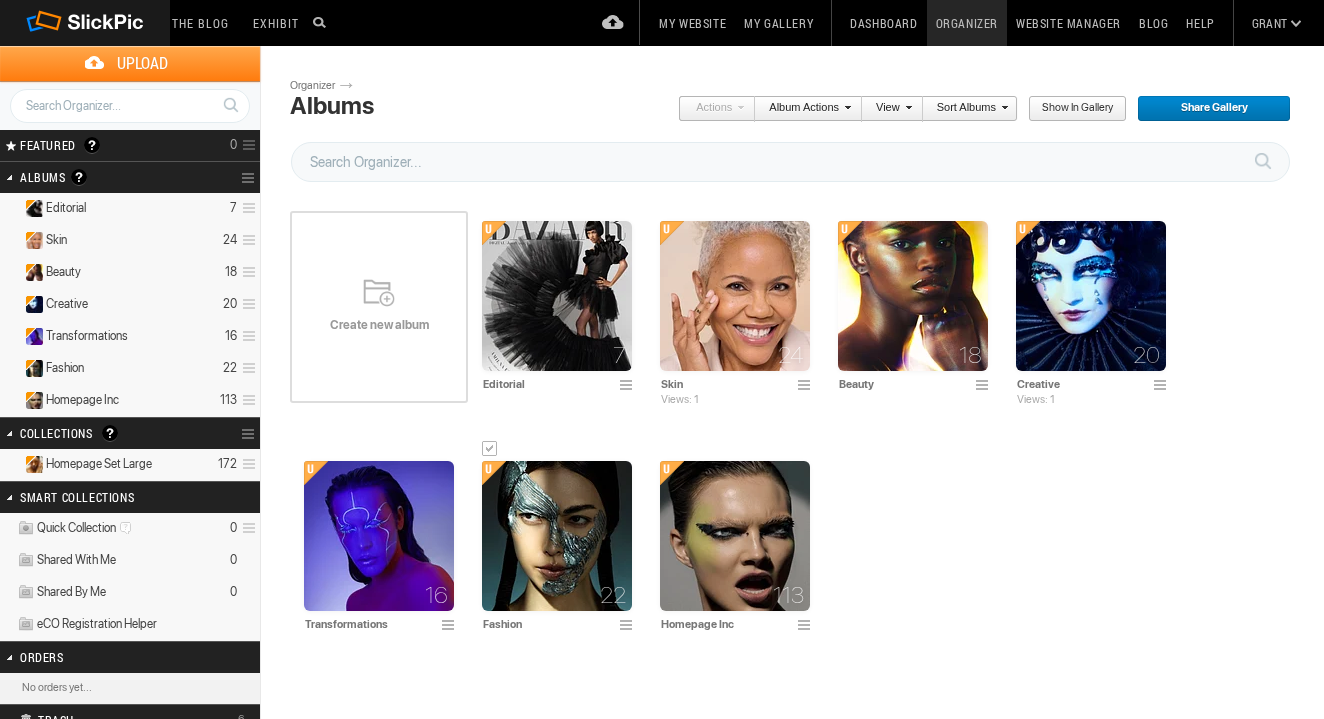 click on "FEATURED
Visible Invisible
Your Featured Gallery is the place to showcase the very best photos from your public albums.  Here you can even display photos from your Unlisted albums.
Benefits of the Featured Gallery:
It shows all of your best photos in one place, it’s a mini-portfolio for your gallery!
It’s good for SEO (Search Engine Optimization)
It might be accepted to the SlickPic Exhibit: SlickPic's team of curators look through your Featured Gallery and might even add a photo that they love to be displayed on the SlickPic Exhibit. These selected photos might also be displayed on SlickPic social media accounts like Facebook, Instagram, etc with photo credits to you. That provides you SEO "backlink".  Please see Terms of Use.
0" at bounding box center [130, 145] 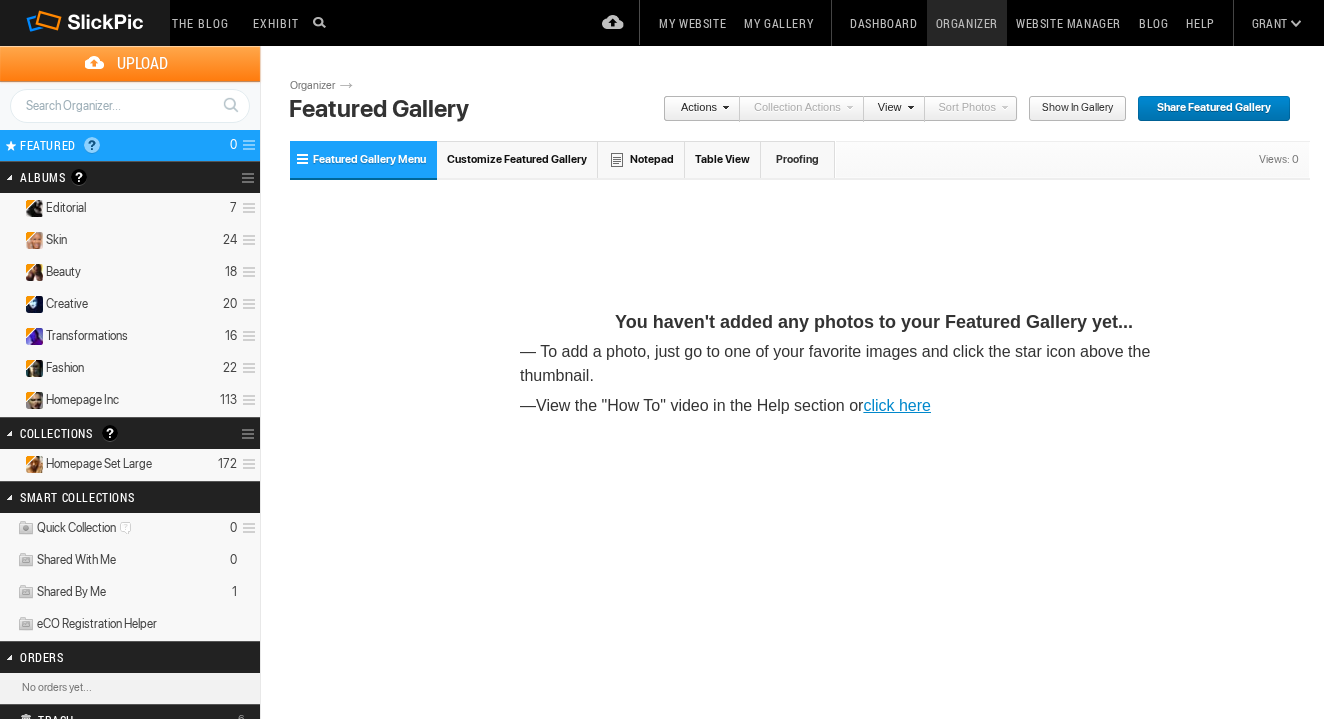 scroll, scrollTop: 0, scrollLeft: 0, axis: both 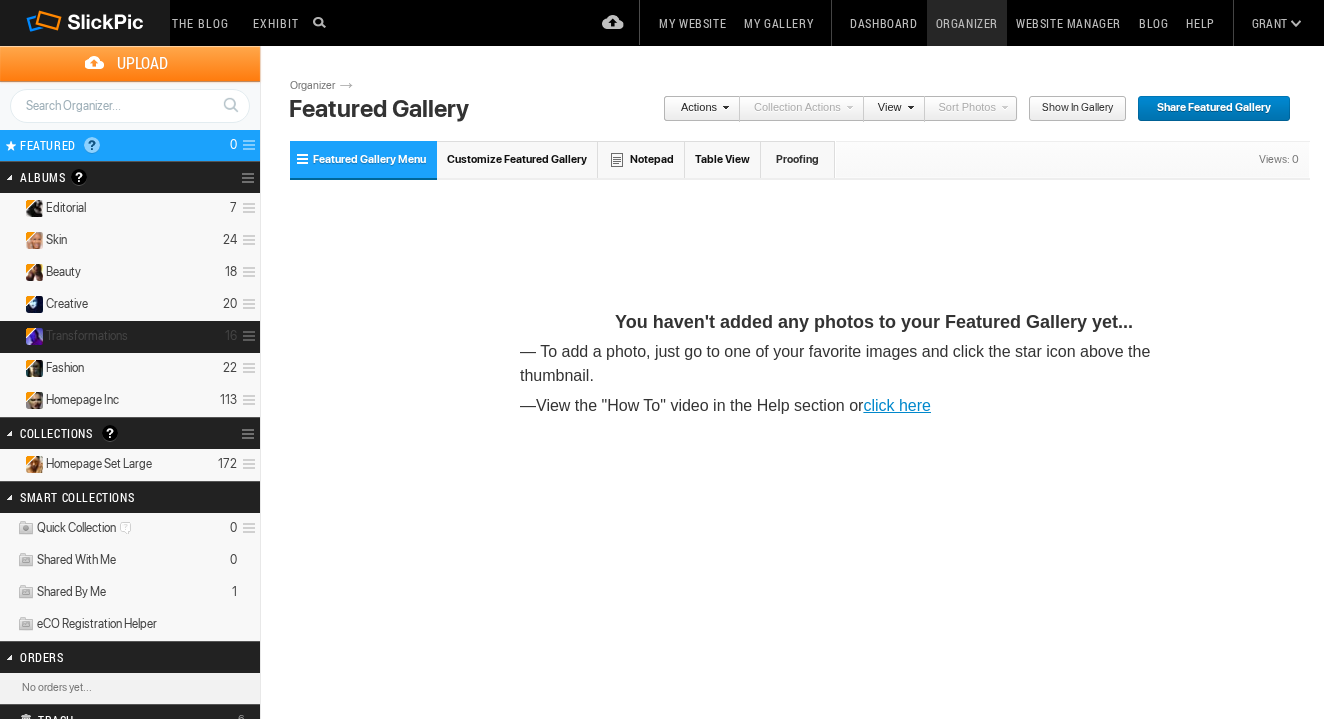 click on "Transformations
16" at bounding box center [130, 337] 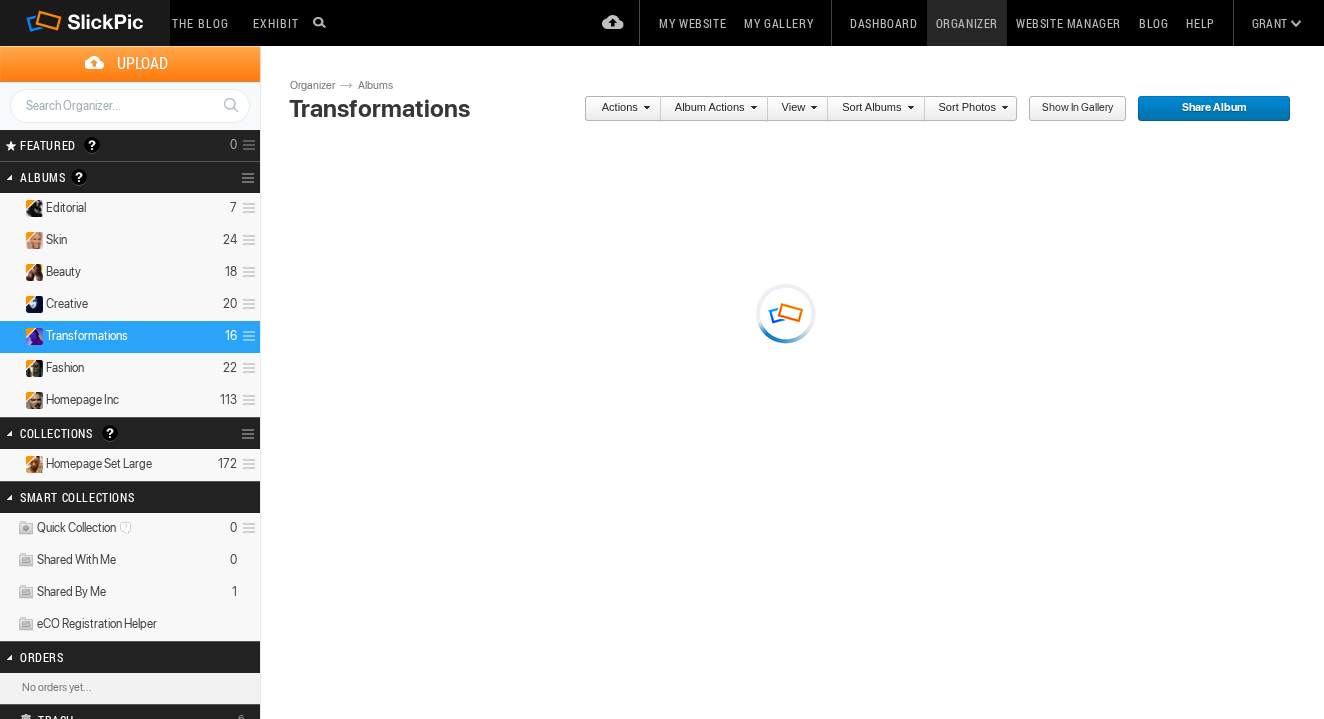 scroll, scrollTop: 0, scrollLeft: 0, axis: both 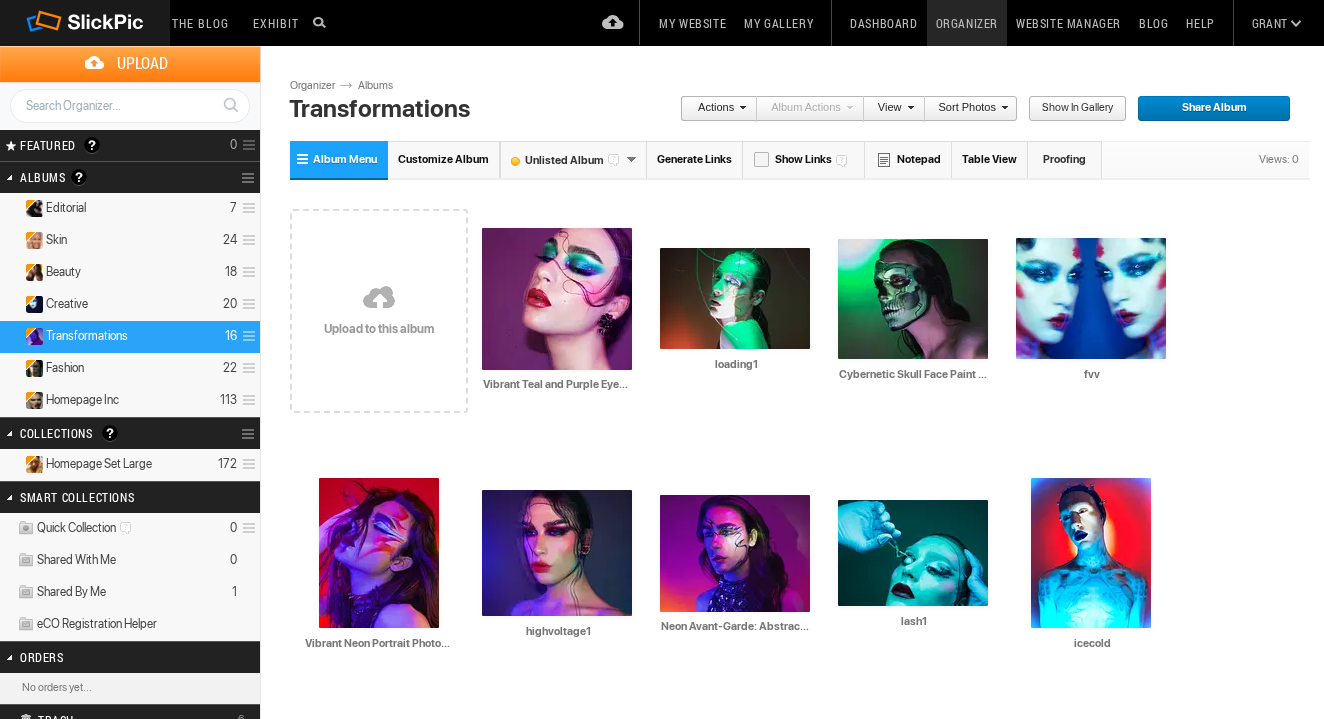click on "Unlisted Album" at bounding box center (563, 160) 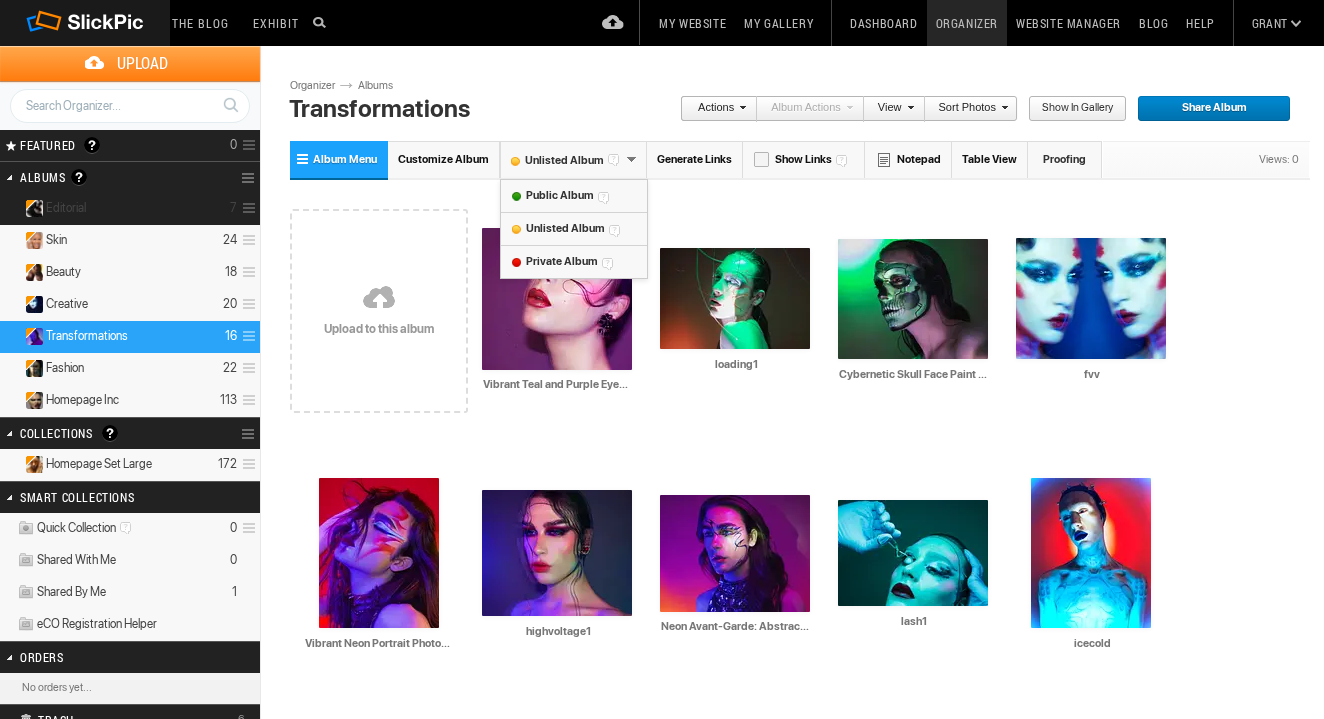 click at bounding box center (246, 208) 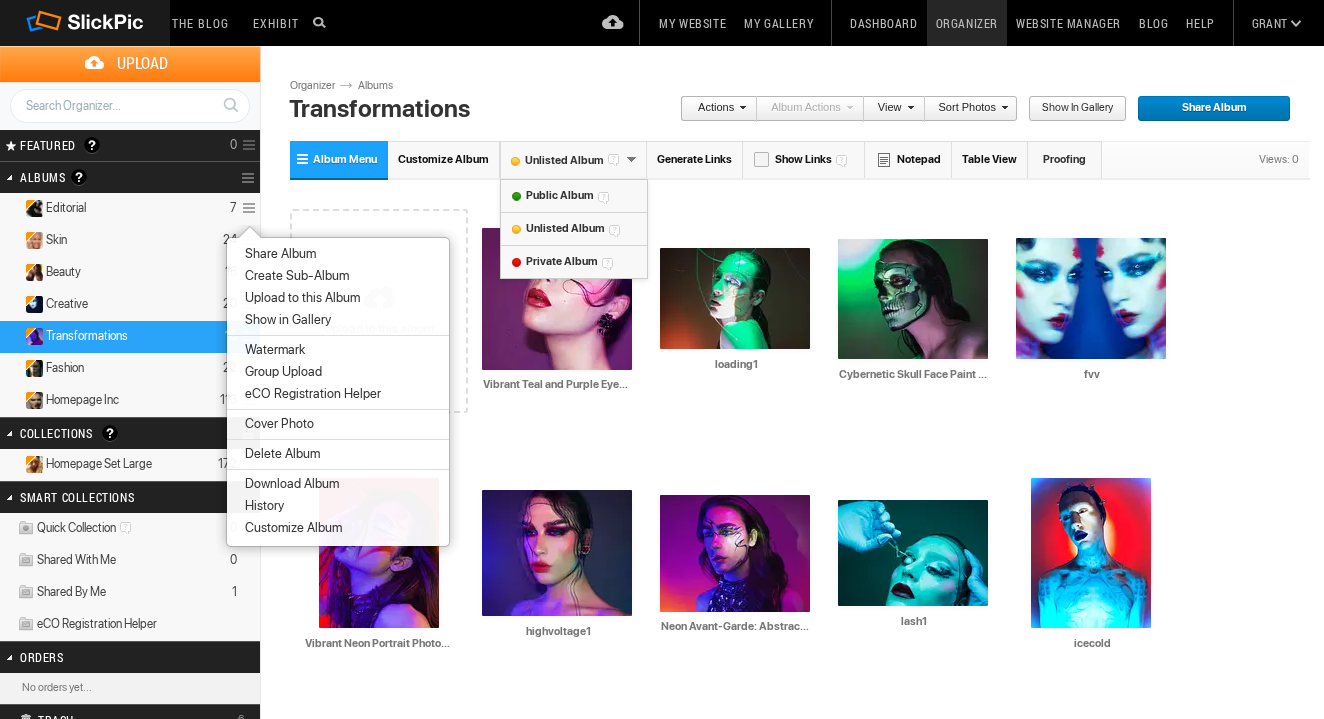 click on "Shared By Me
1" at bounding box center [130, 593] 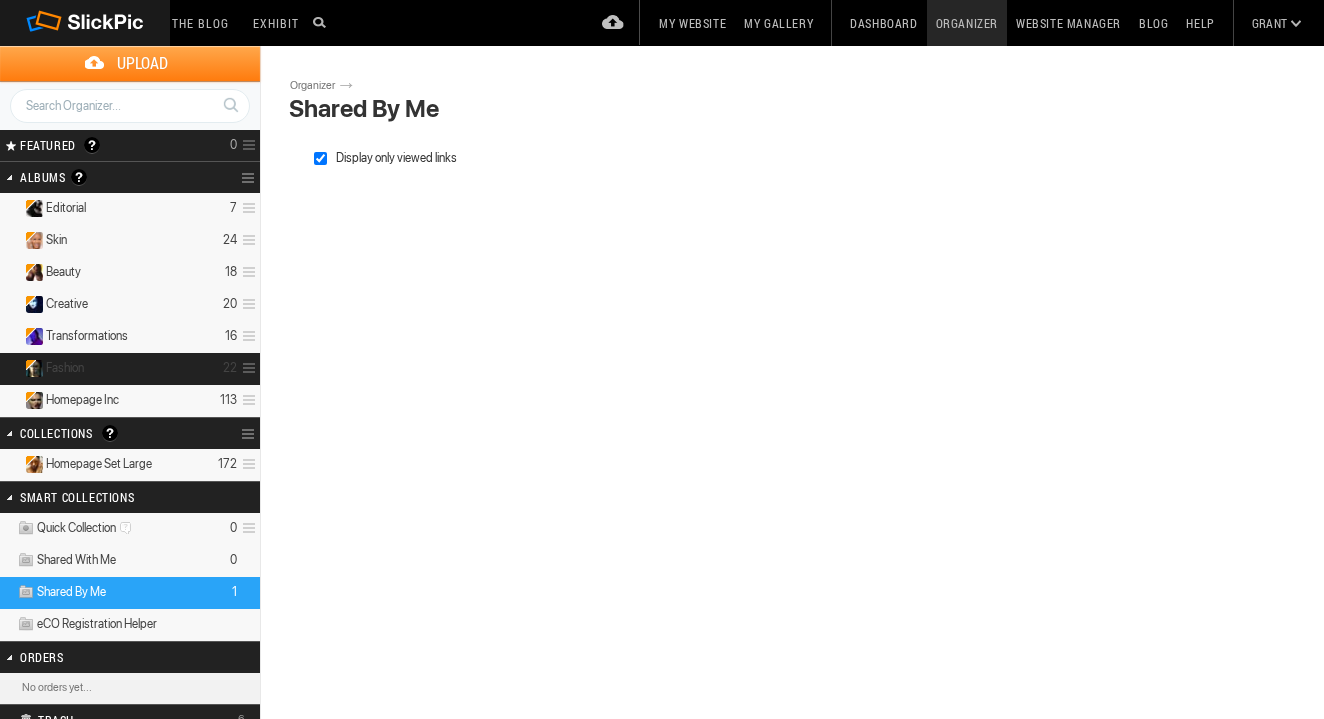 scroll, scrollTop: 0, scrollLeft: 0, axis: both 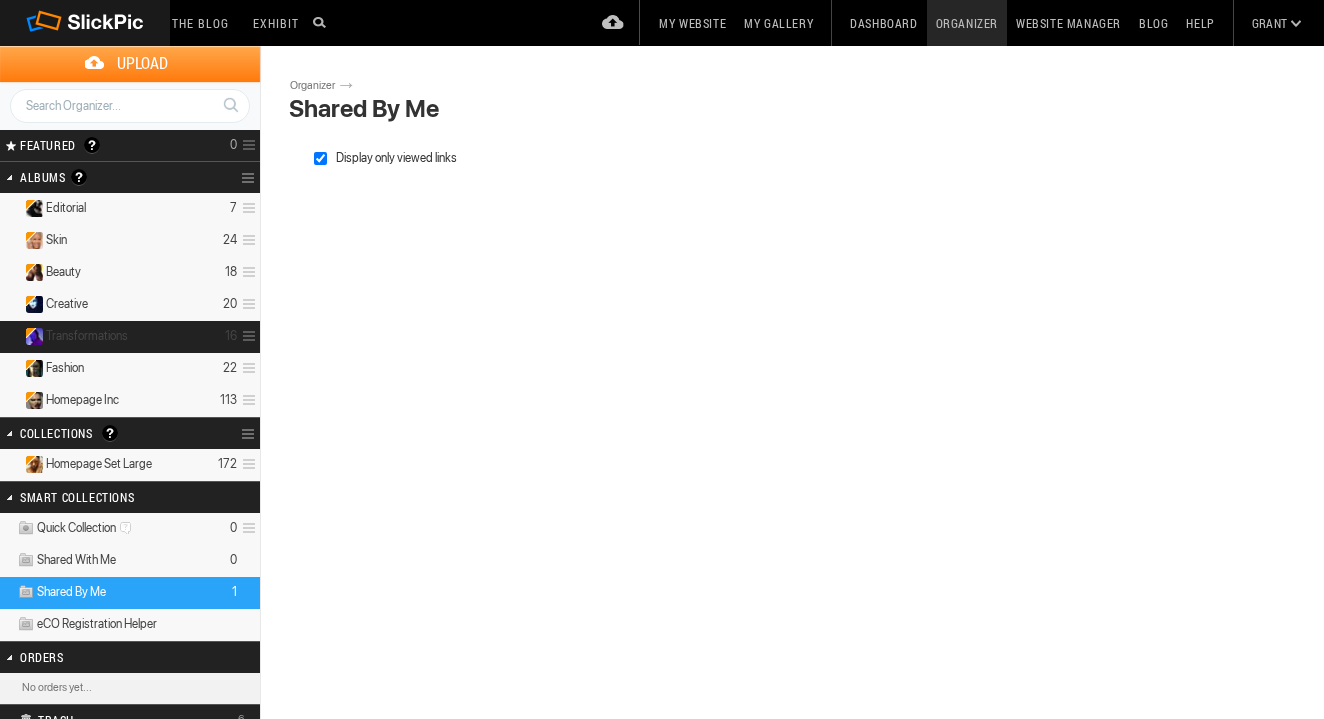 click on "Transformations
16" at bounding box center (130, 337) 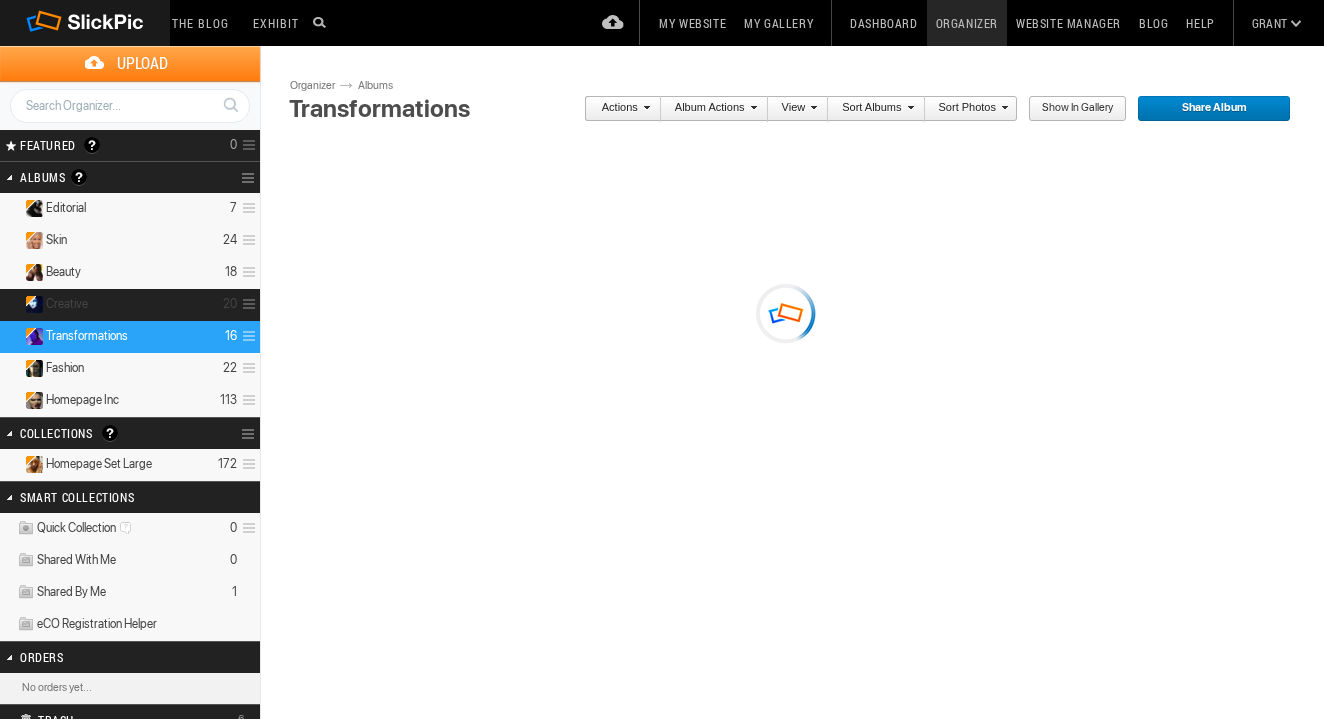 scroll, scrollTop: 0, scrollLeft: 0, axis: both 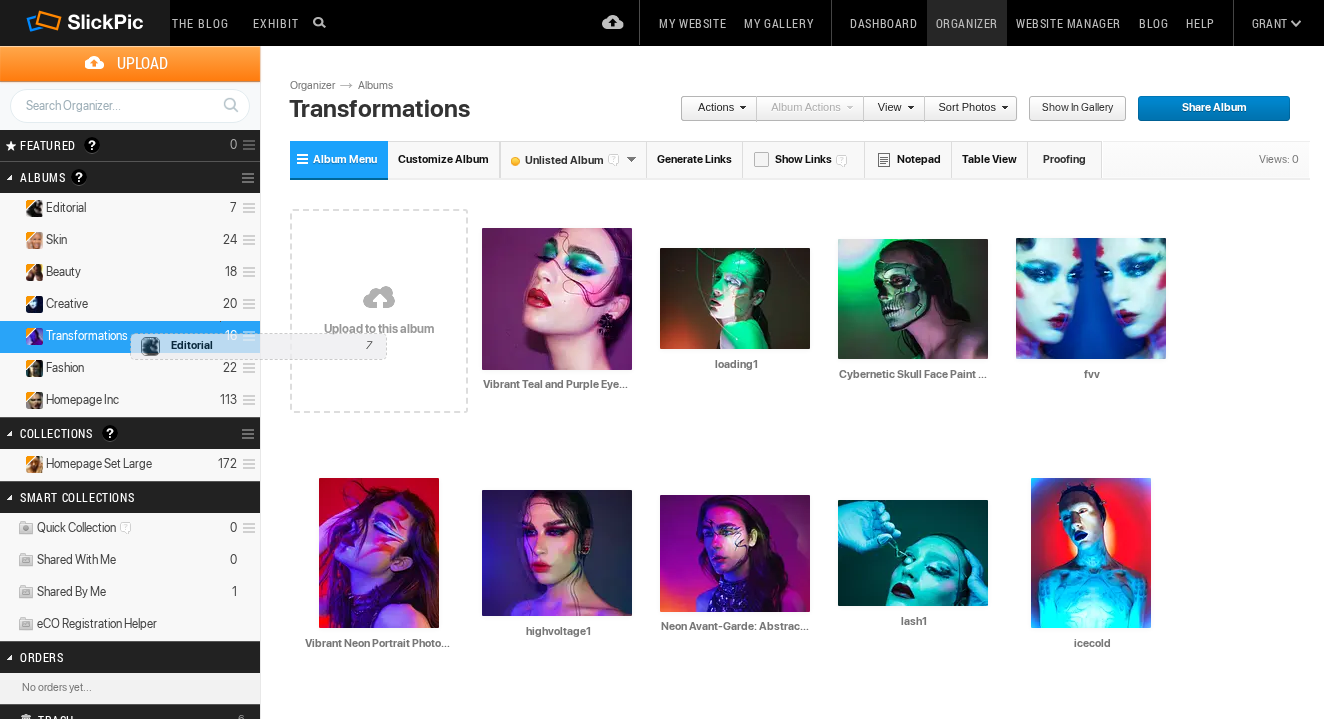 drag, startPoint x: 137, startPoint y: 209, endPoint x: 125, endPoint y: 323, distance: 114.62984 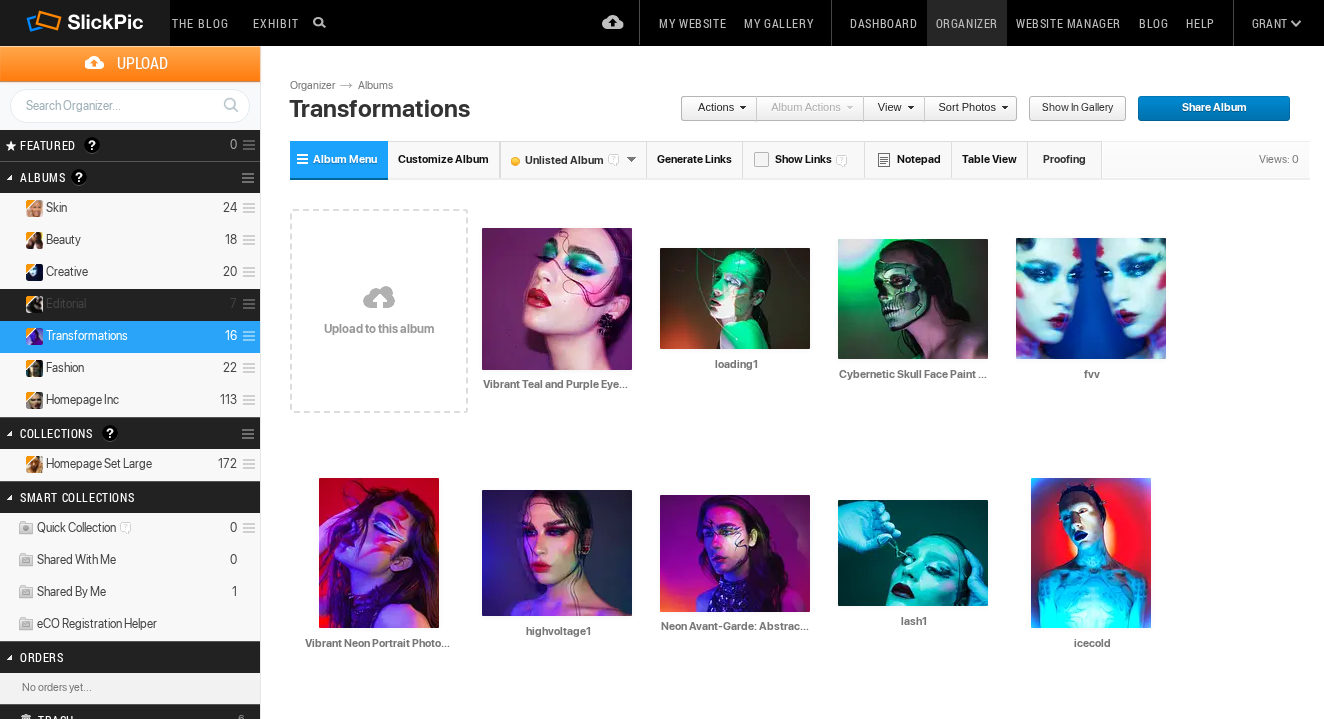 click on "Editorial
7" at bounding box center [130, 305] 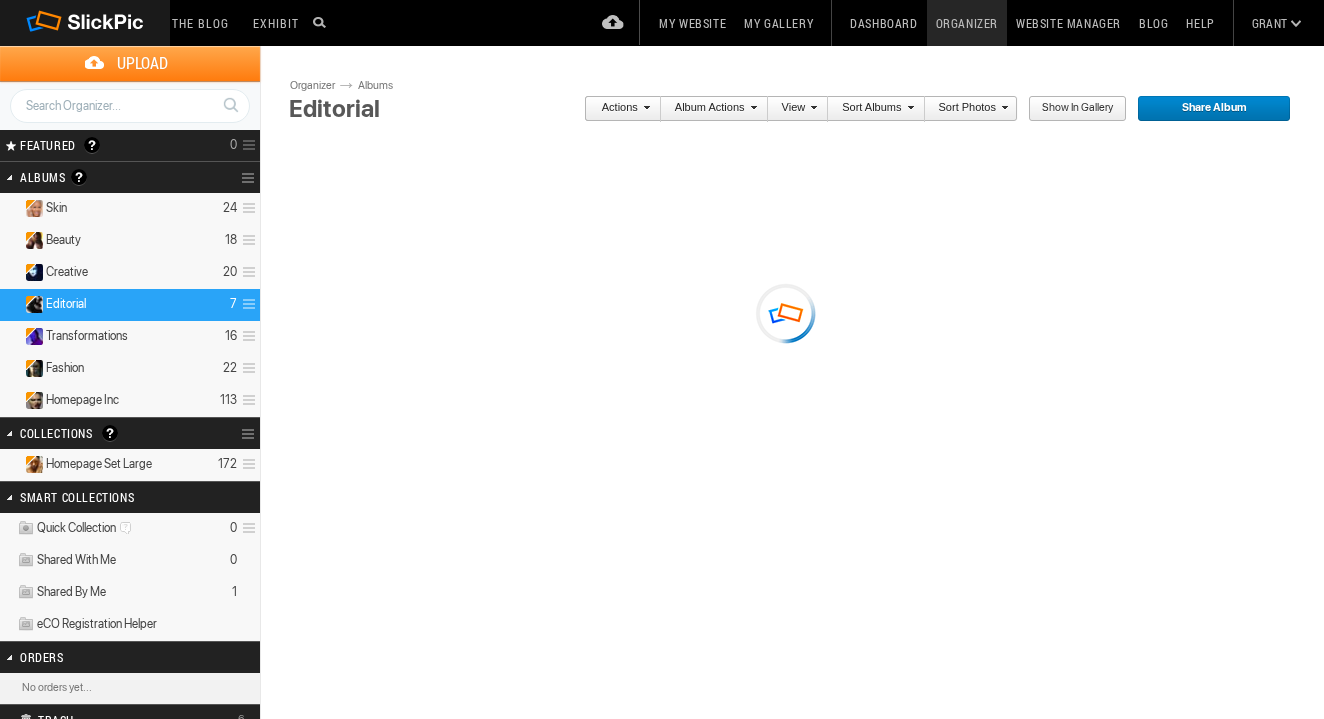 scroll, scrollTop: 0, scrollLeft: 0, axis: both 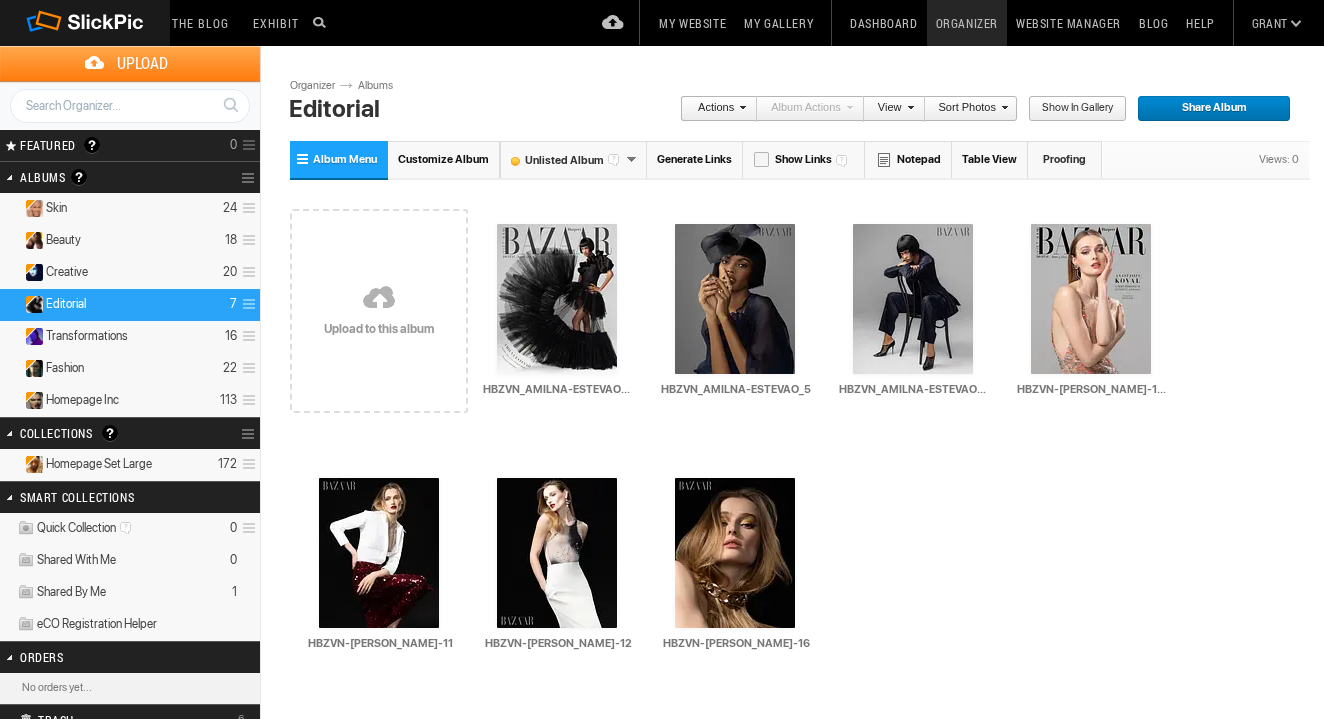 click at bounding box center (847, 107) 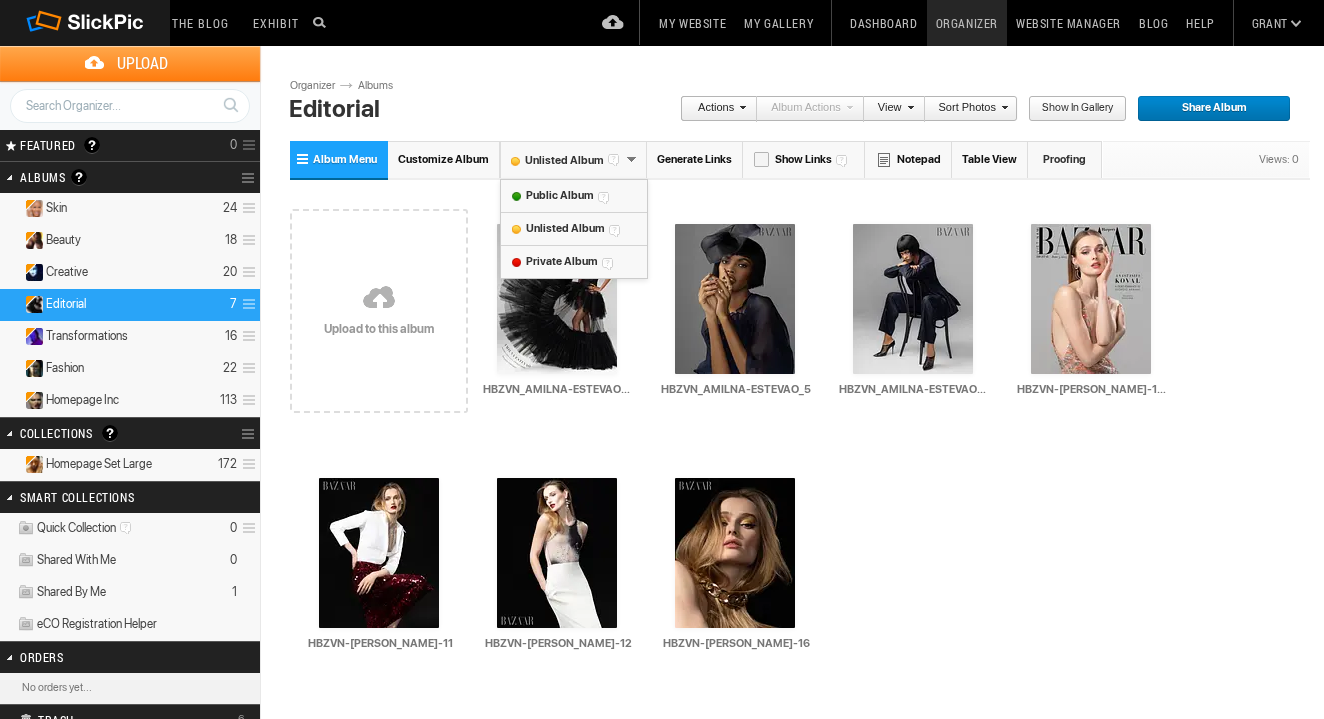 click on "Table View" at bounding box center [990, 159] 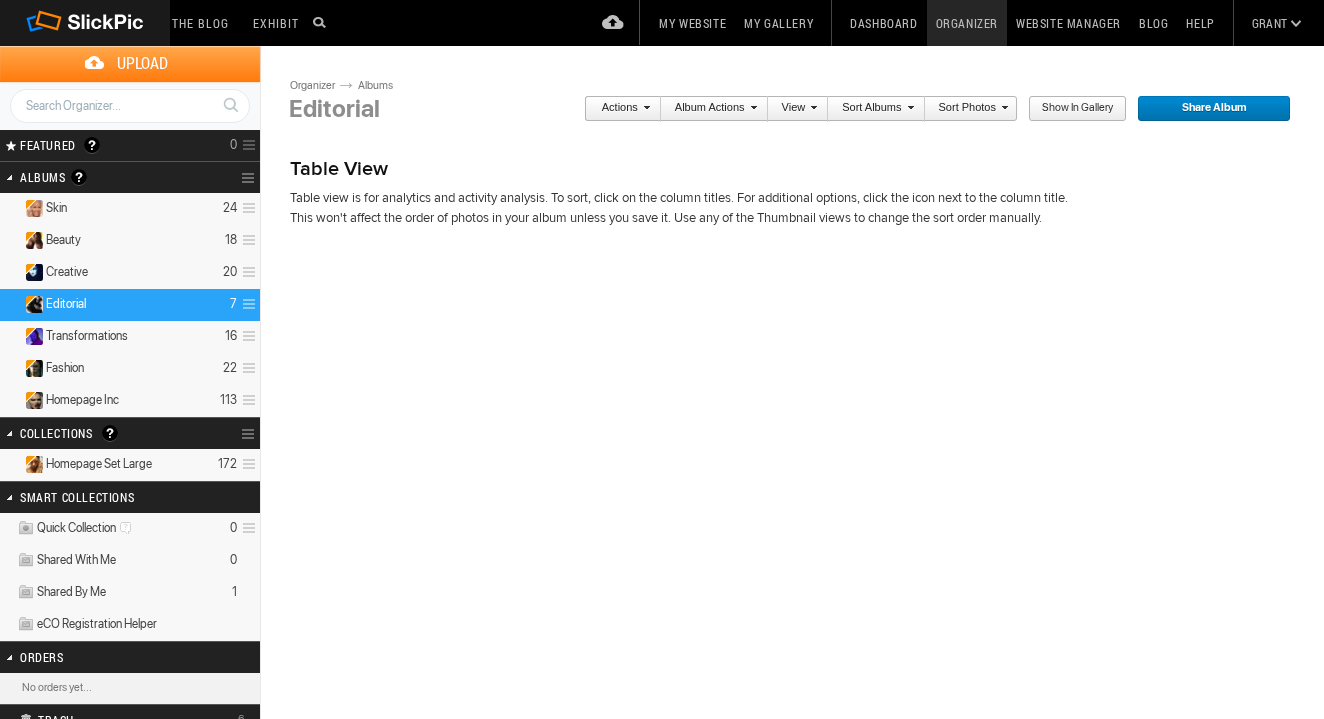 scroll, scrollTop: 0, scrollLeft: 0, axis: both 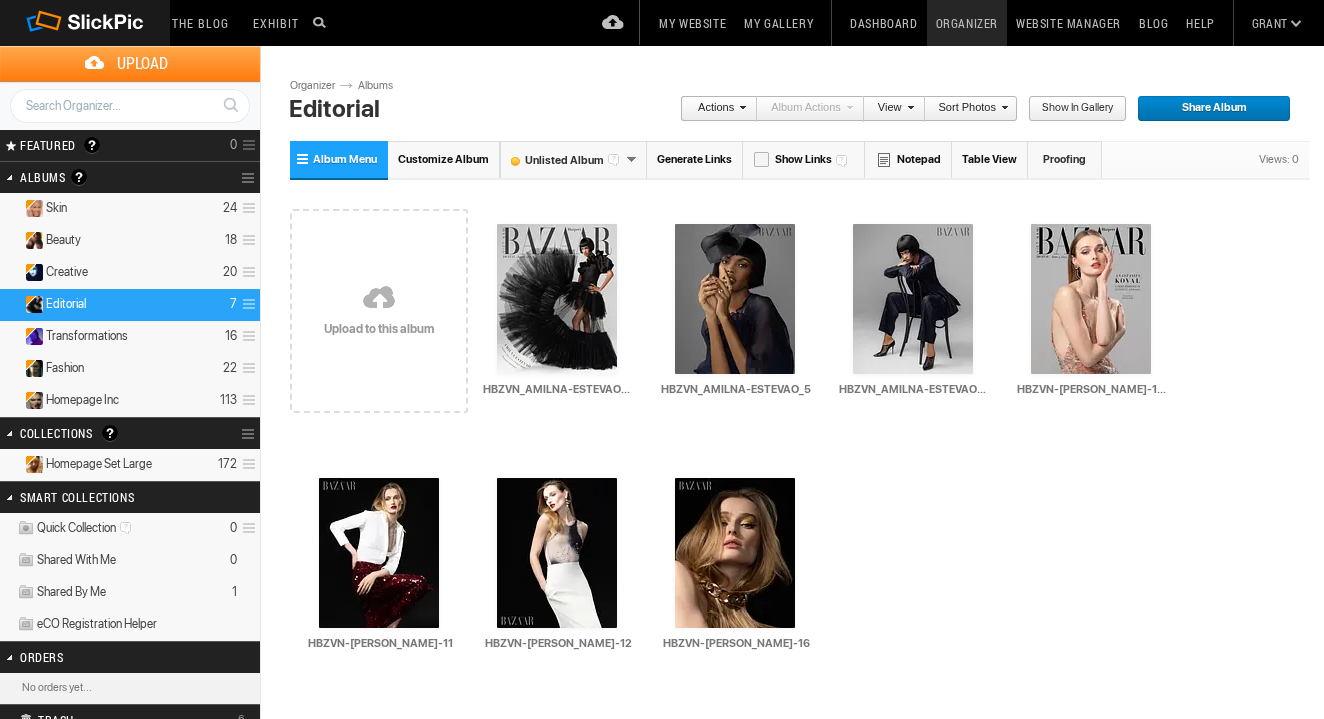 click on "Album Menu" at bounding box center (345, 159) 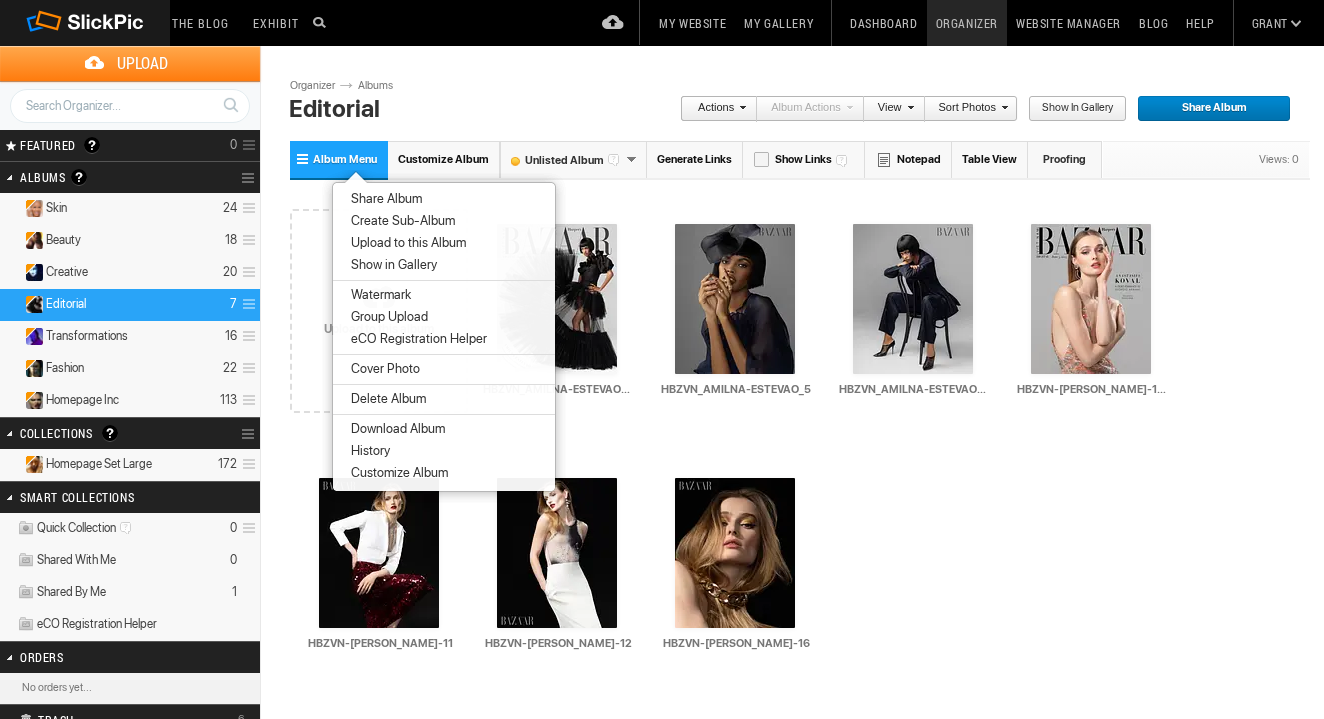 click on "Customize Album" at bounding box center (396, 473) 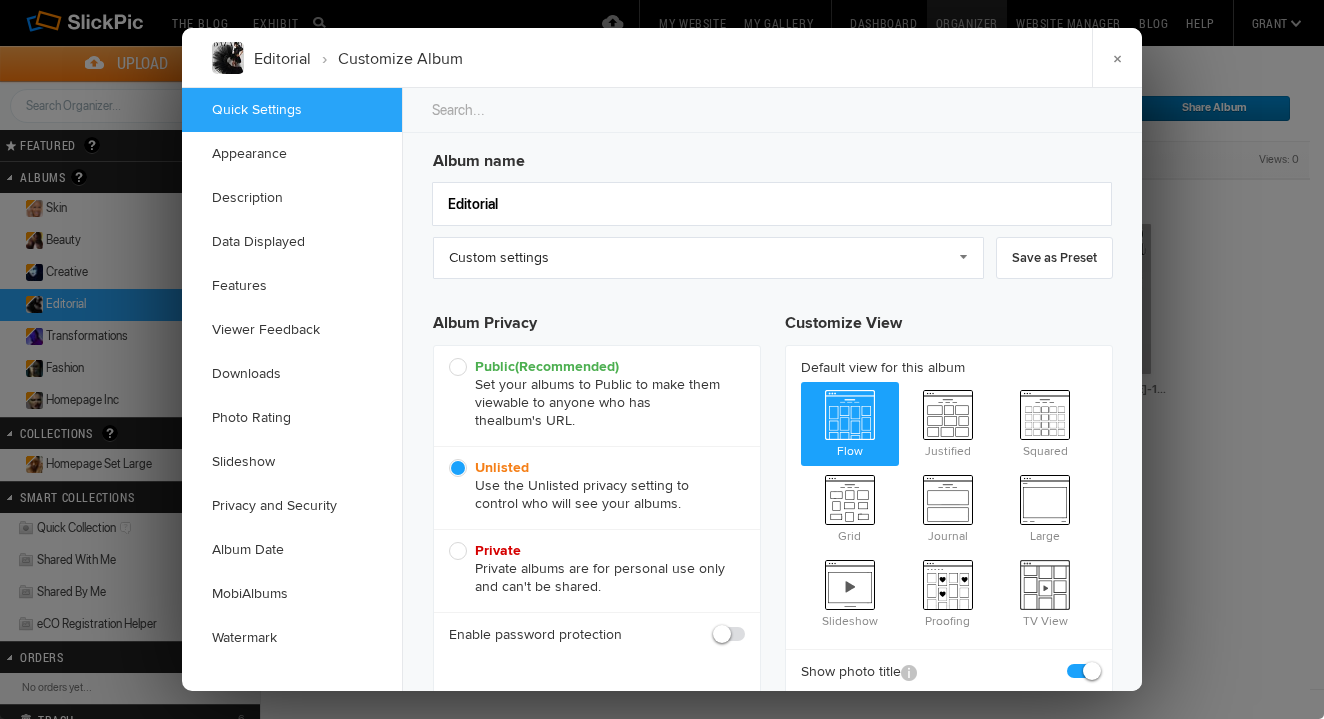 scroll, scrollTop: 0, scrollLeft: 0, axis: both 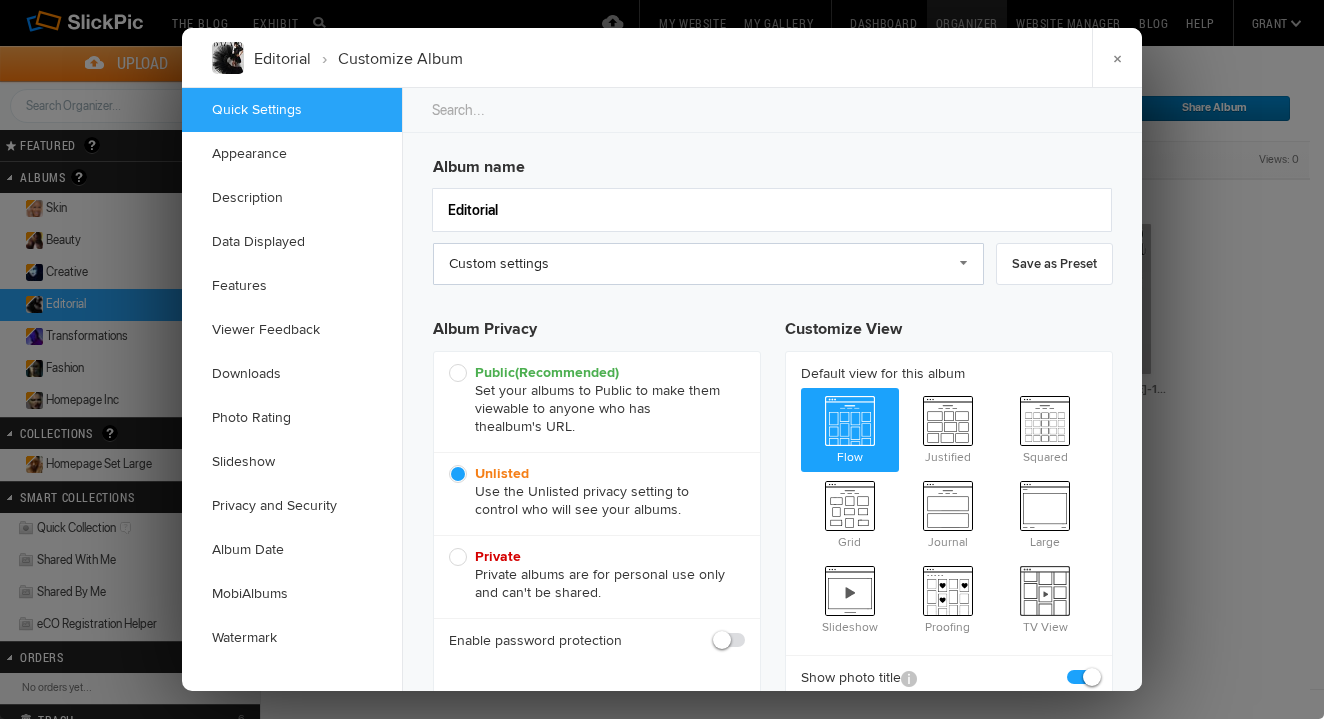 click on "Custom settings" 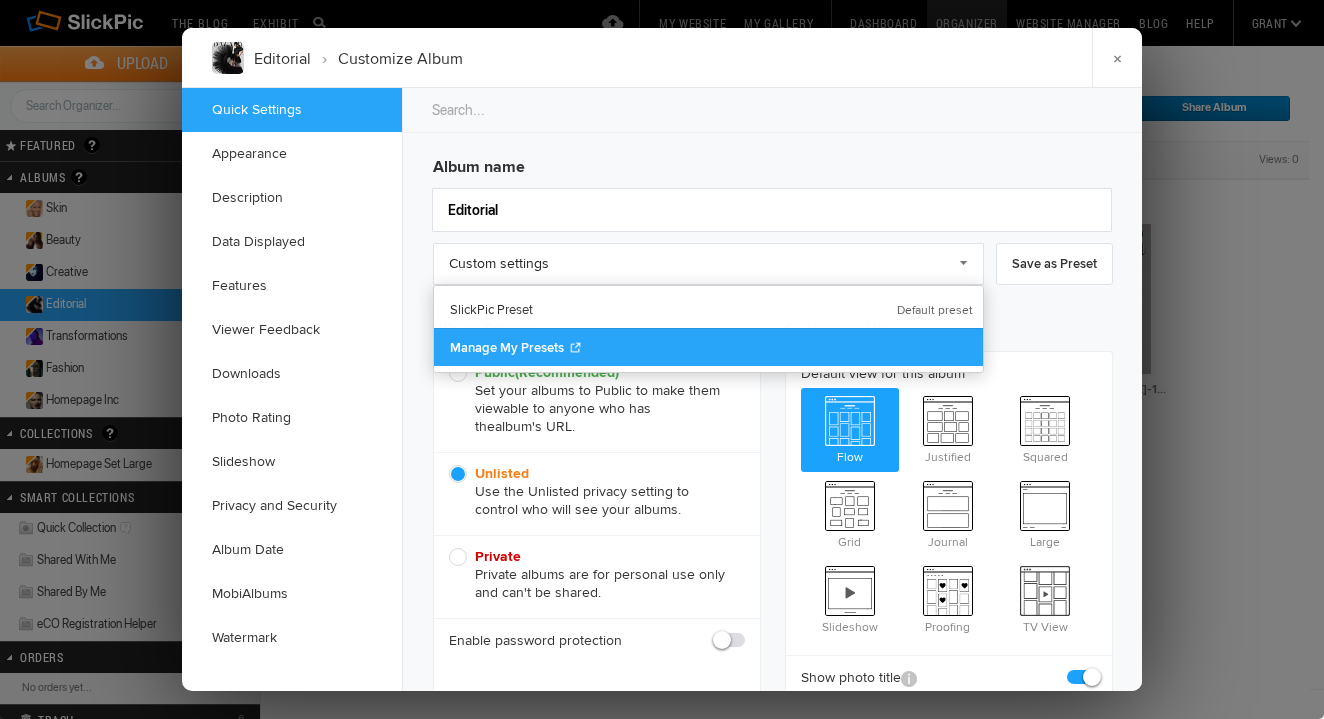 click on "Manage My Presets" 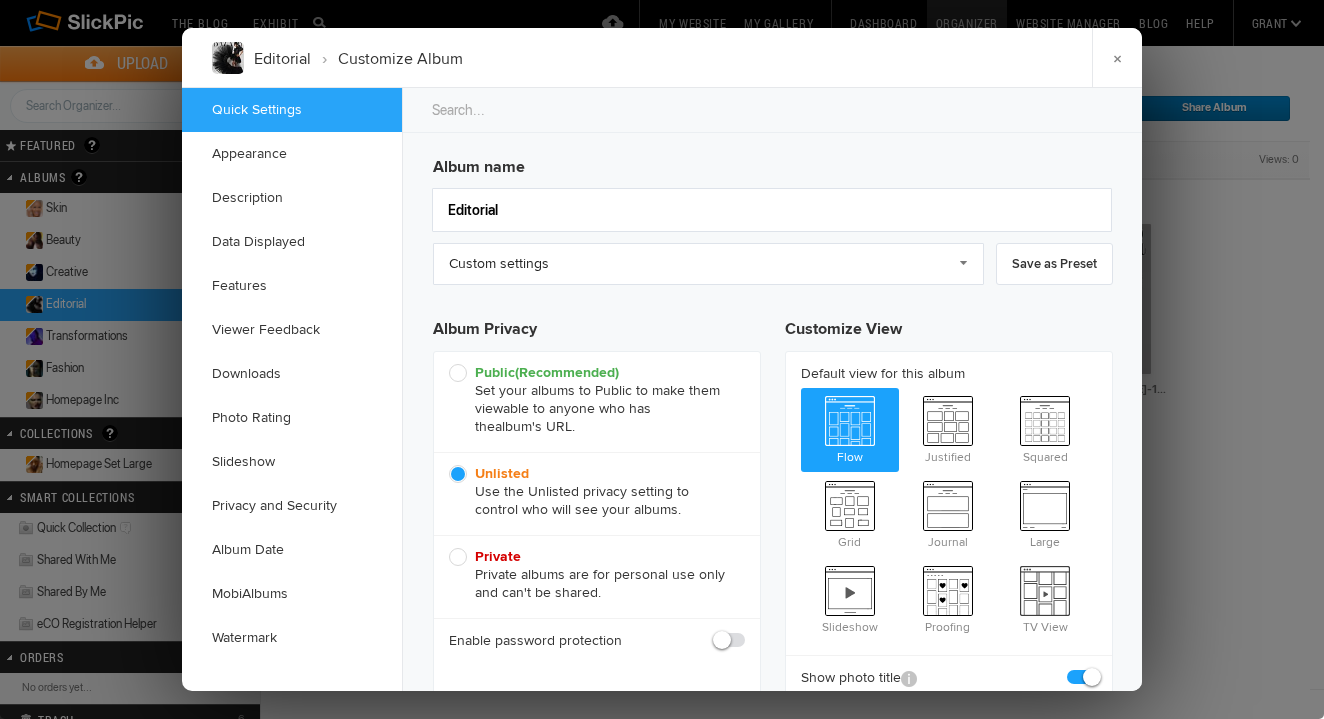 scroll, scrollTop: 0, scrollLeft: 0, axis: both 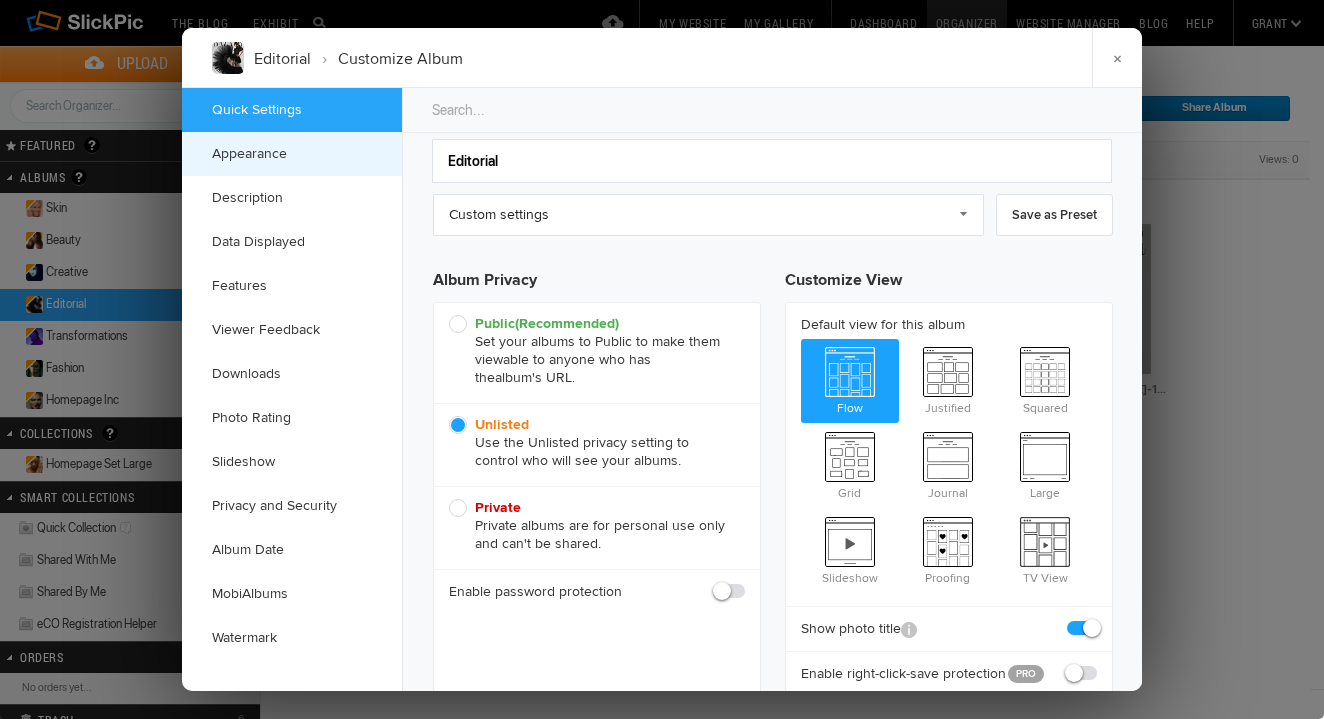 click on "Appearance" 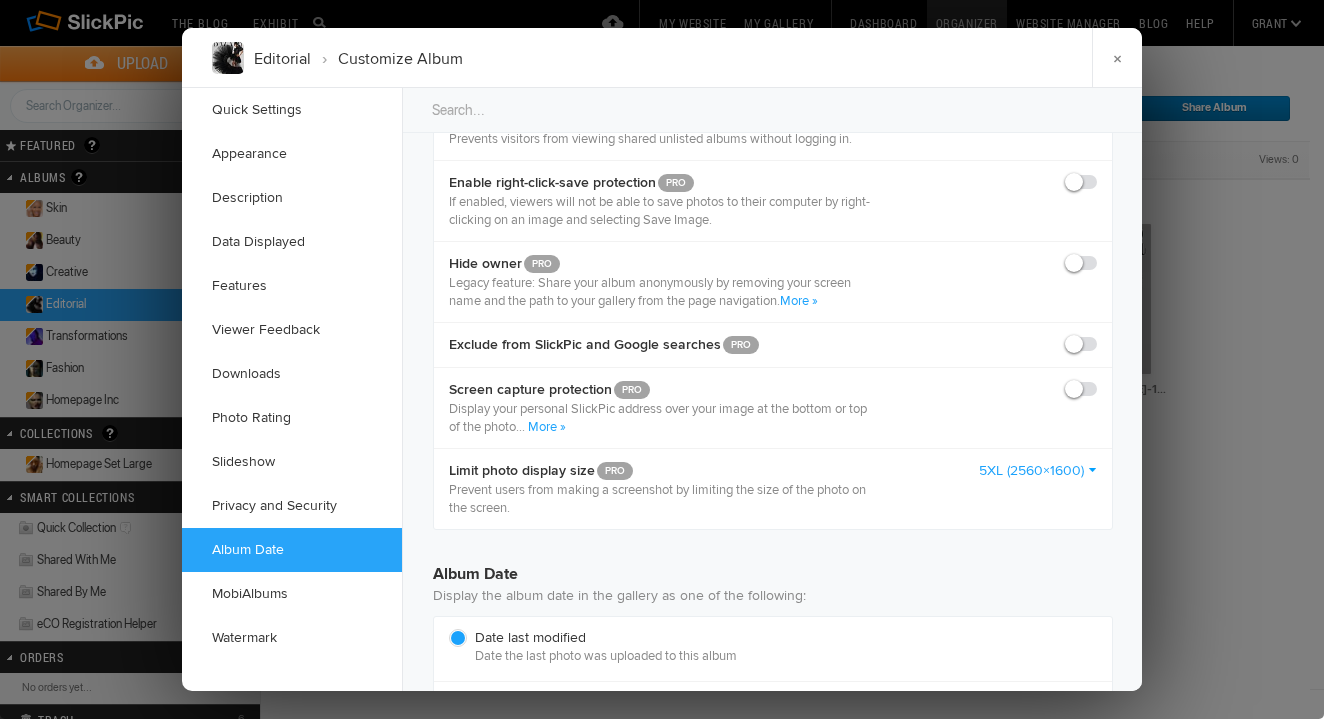 scroll, scrollTop: 3915, scrollLeft: 0, axis: vertical 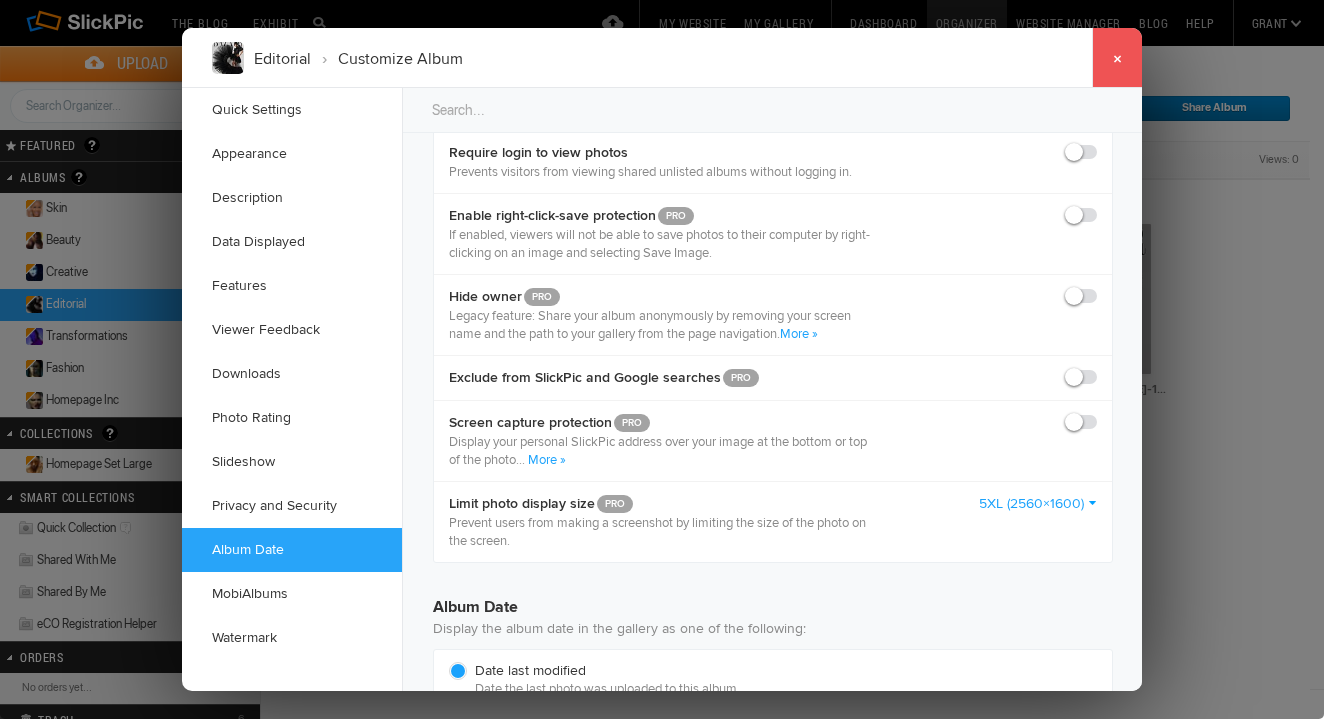 click on "×" 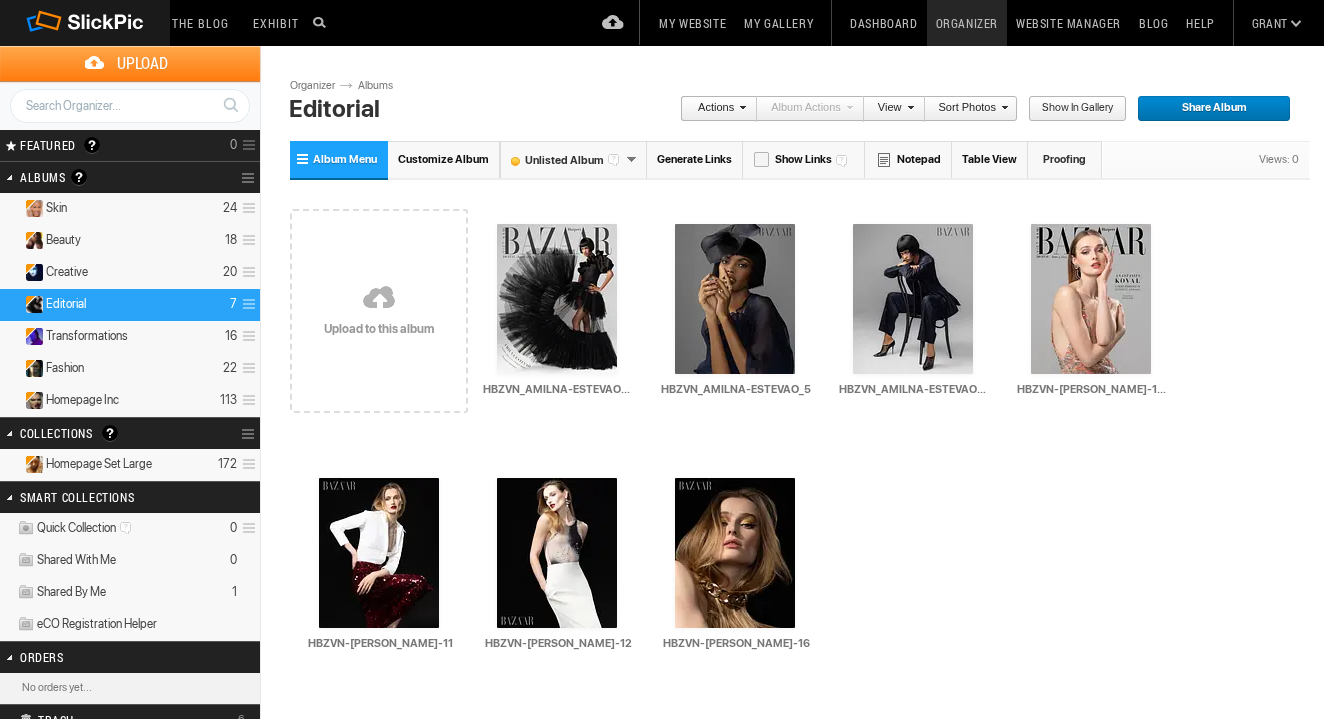scroll, scrollTop: 0, scrollLeft: 0, axis: both 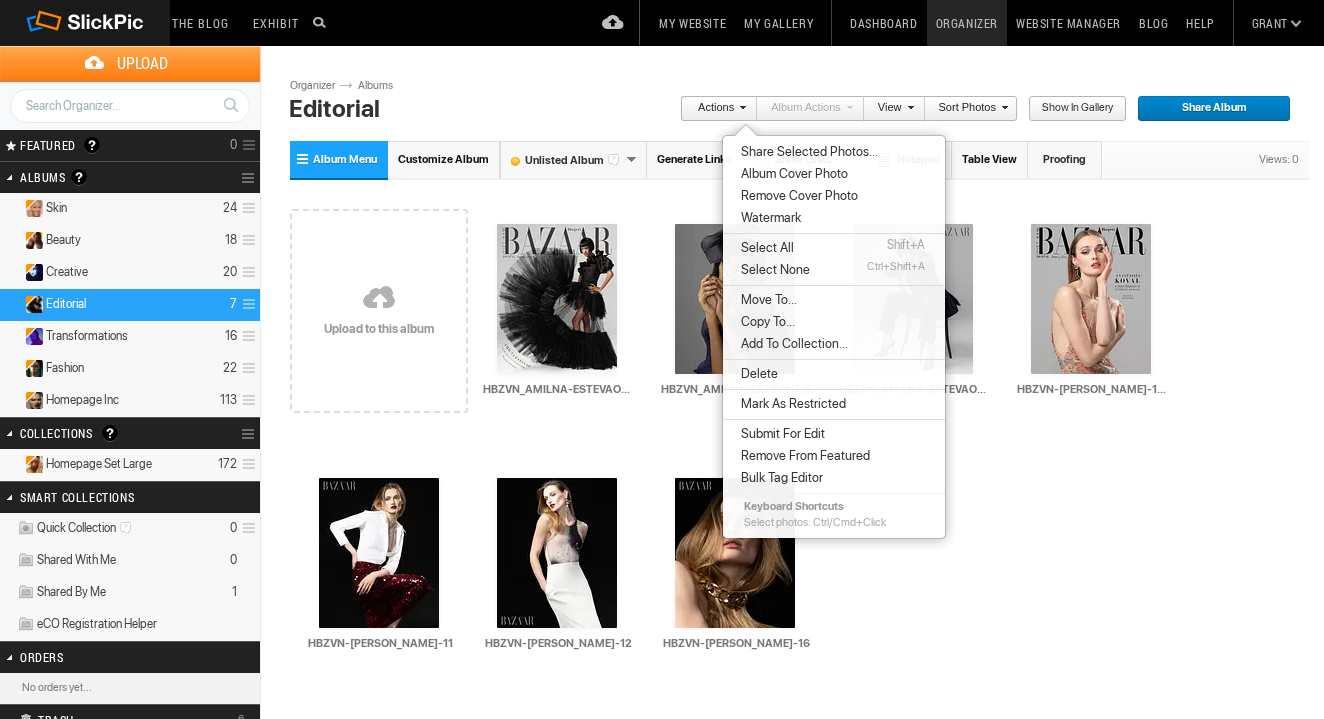 click on "Move To..." at bounding box center (766, 300) 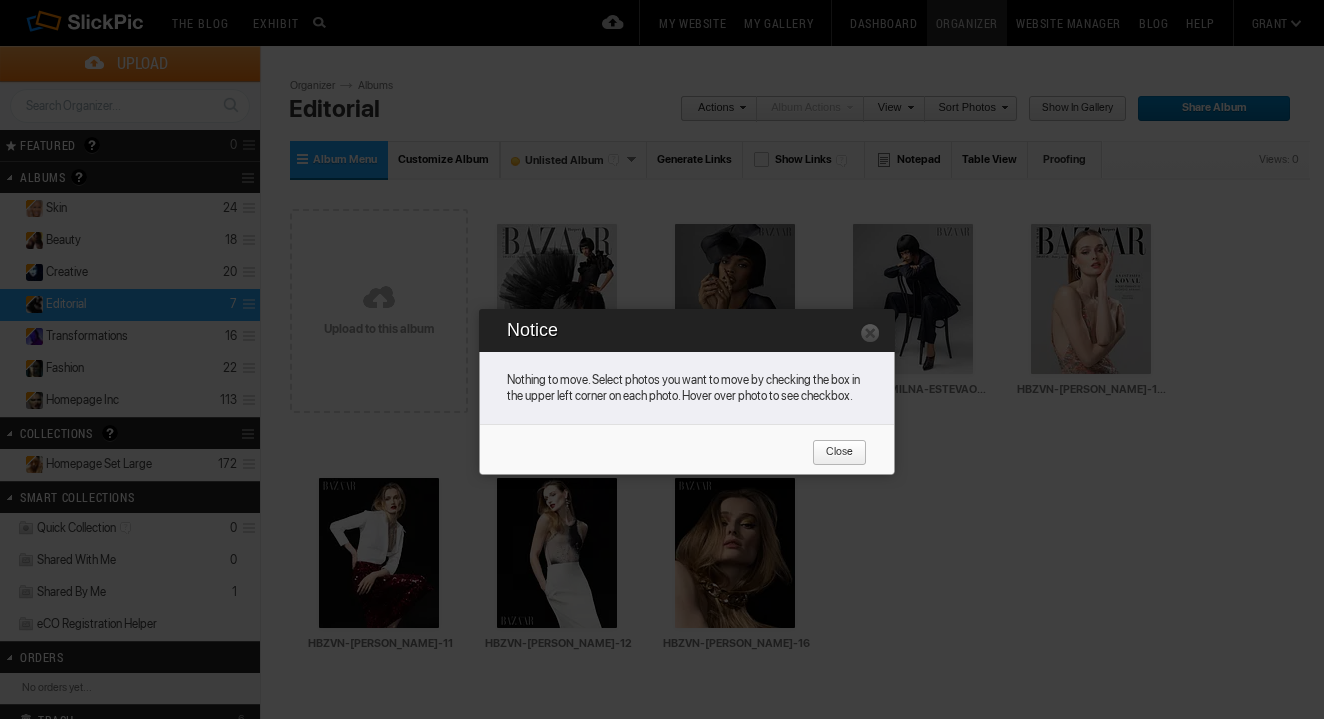 click on "Close" at bounding box center [832, 453] 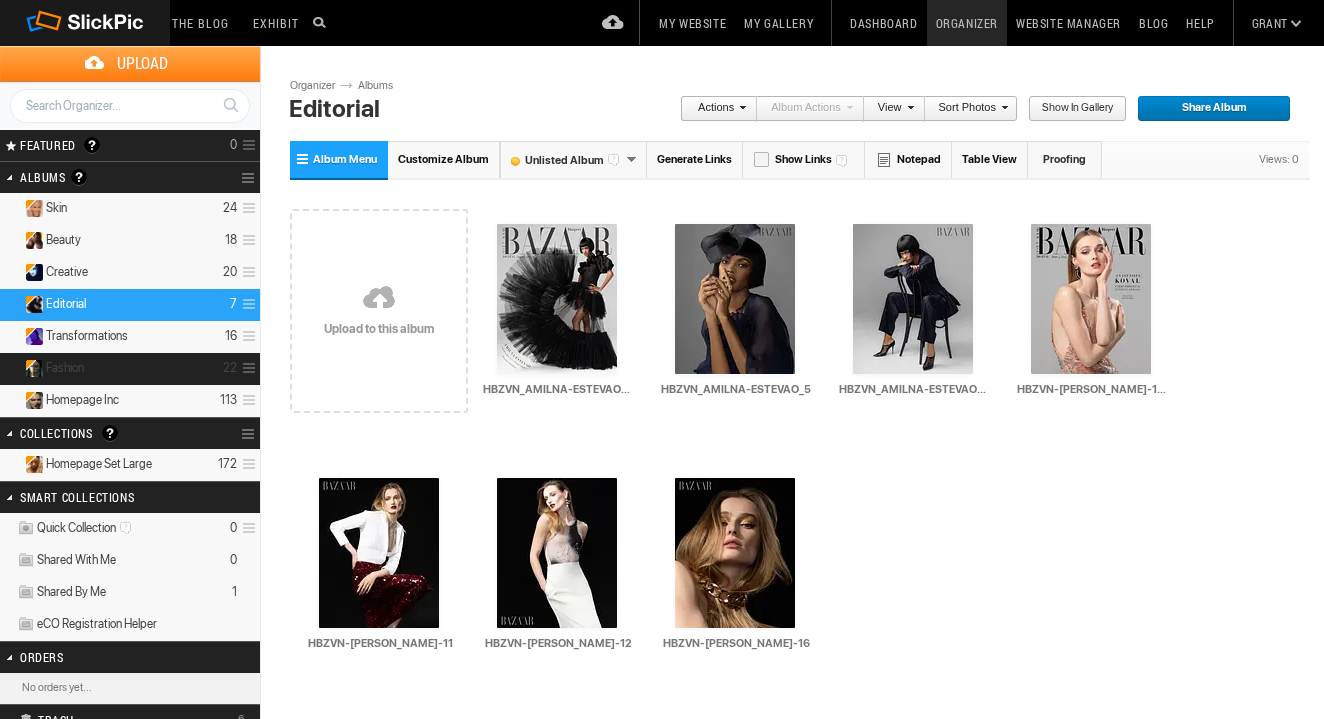 click on "Fashion
22" at bounding box center (130, 369) 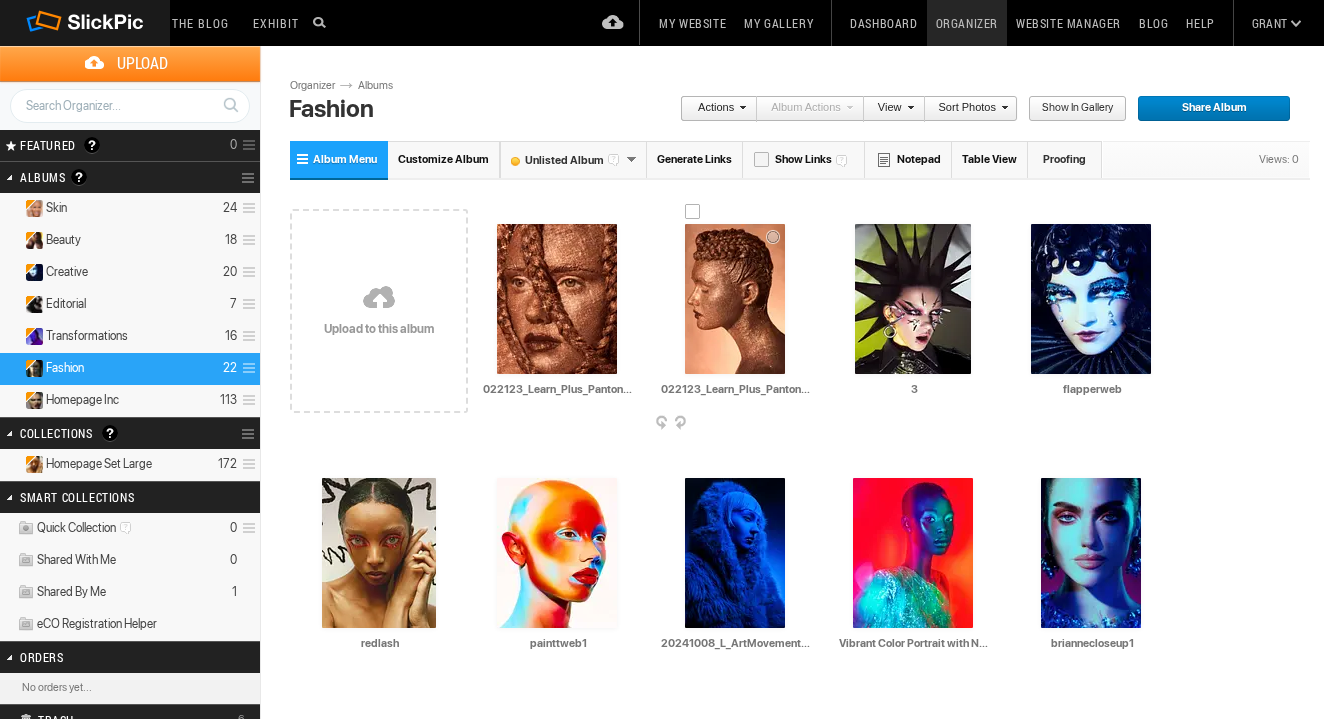 scroll, scrollTop: 0, scrollLeft: 0, axis: both 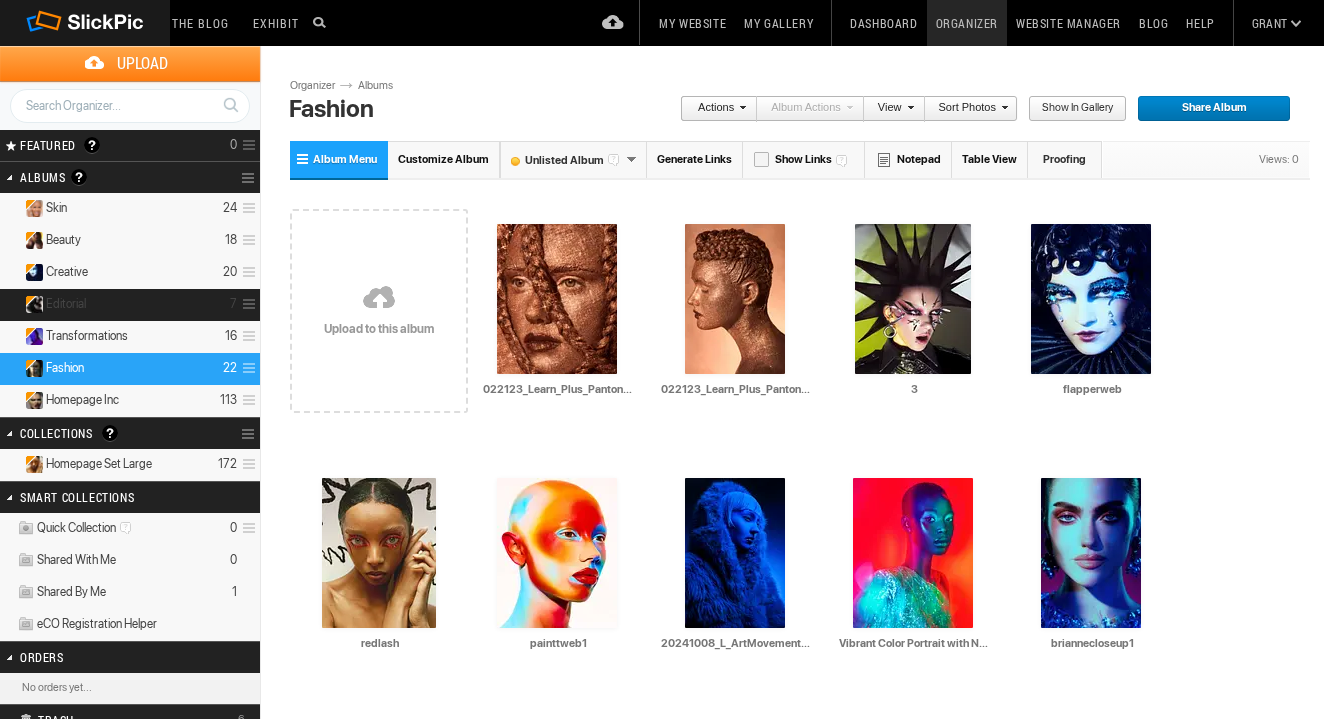 click on "Editorial
7" at bounding box center (130, 305) 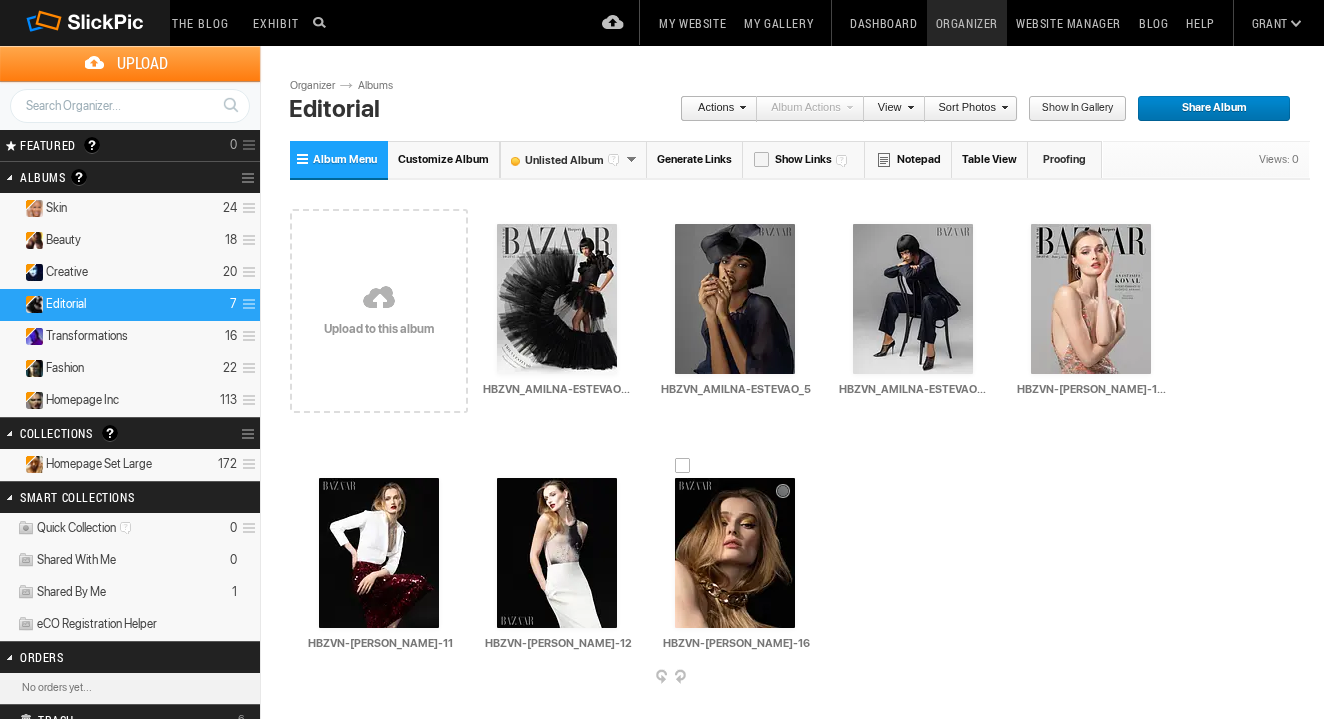 scroll, scrollTop: 3, scrollLeft: 0, axis: vertical 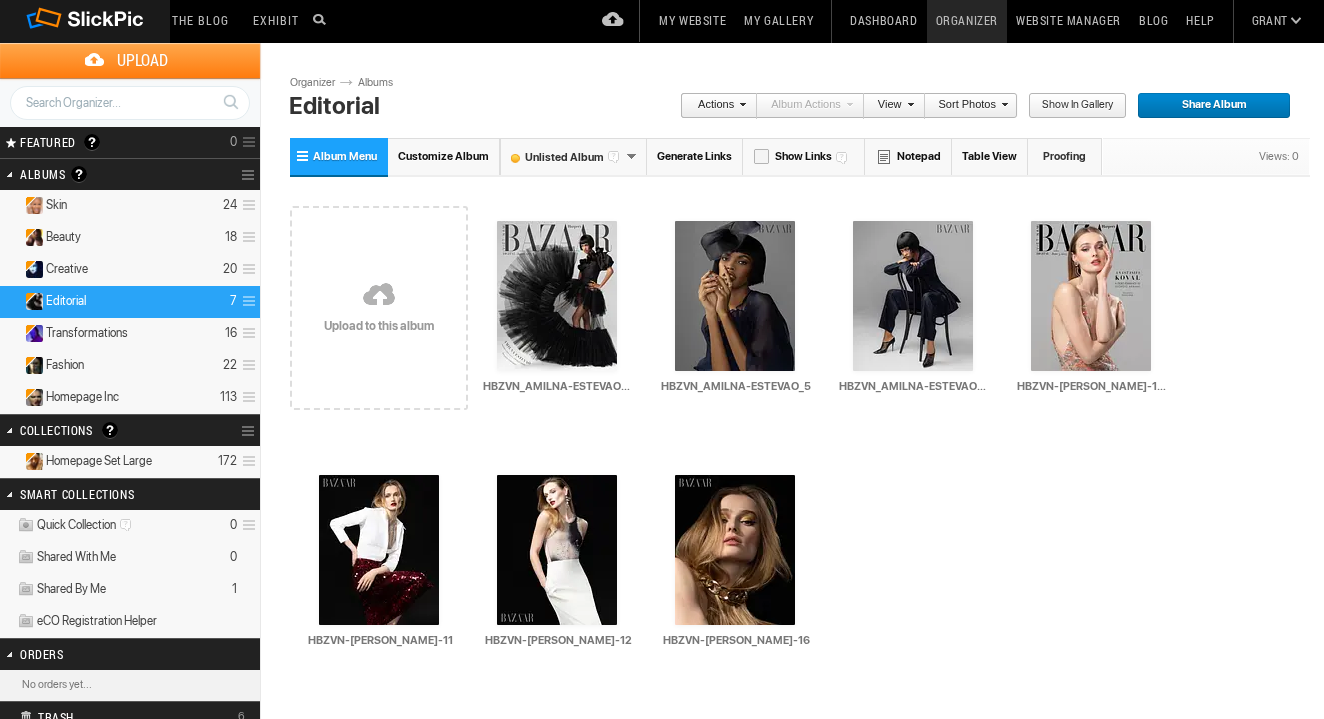 click on "View" at bounding box center [894, 106] 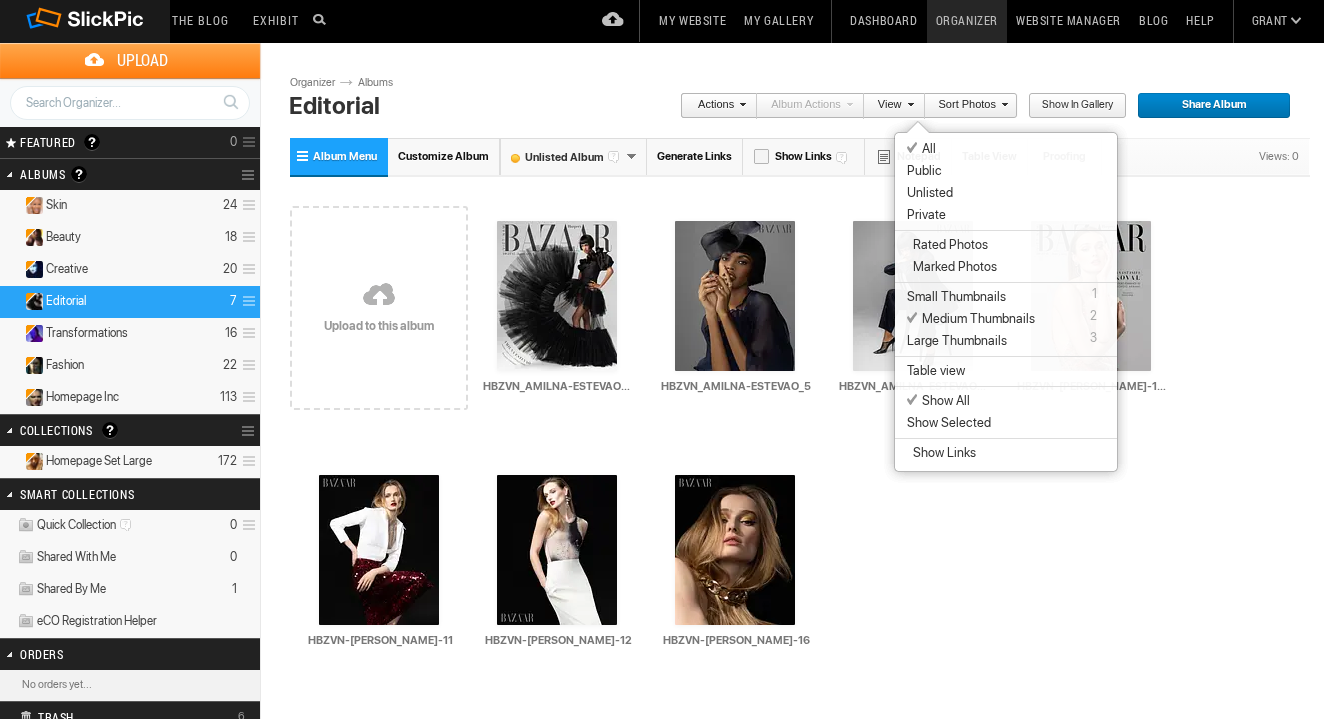 click on "Show in Gallery" at bounding box center [1070, 106] 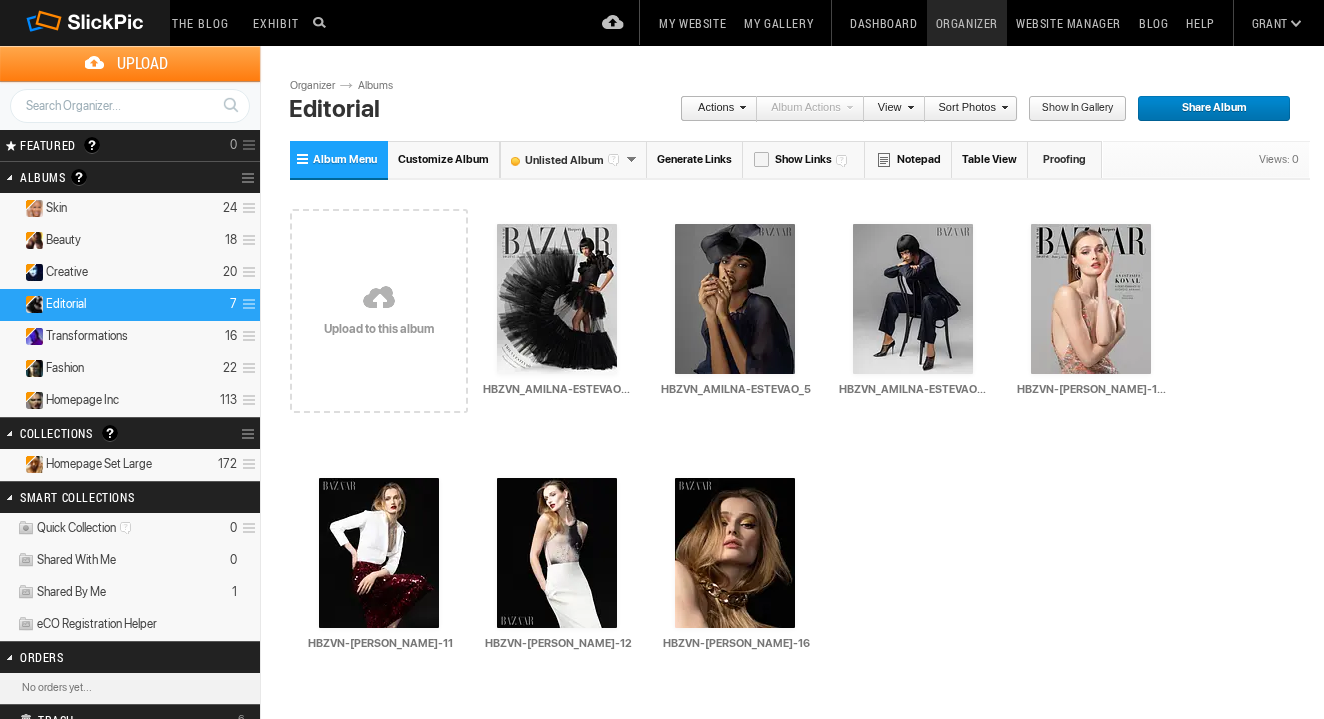 scroll, scrollTop: 0, scrollLeft: 0, axis: both 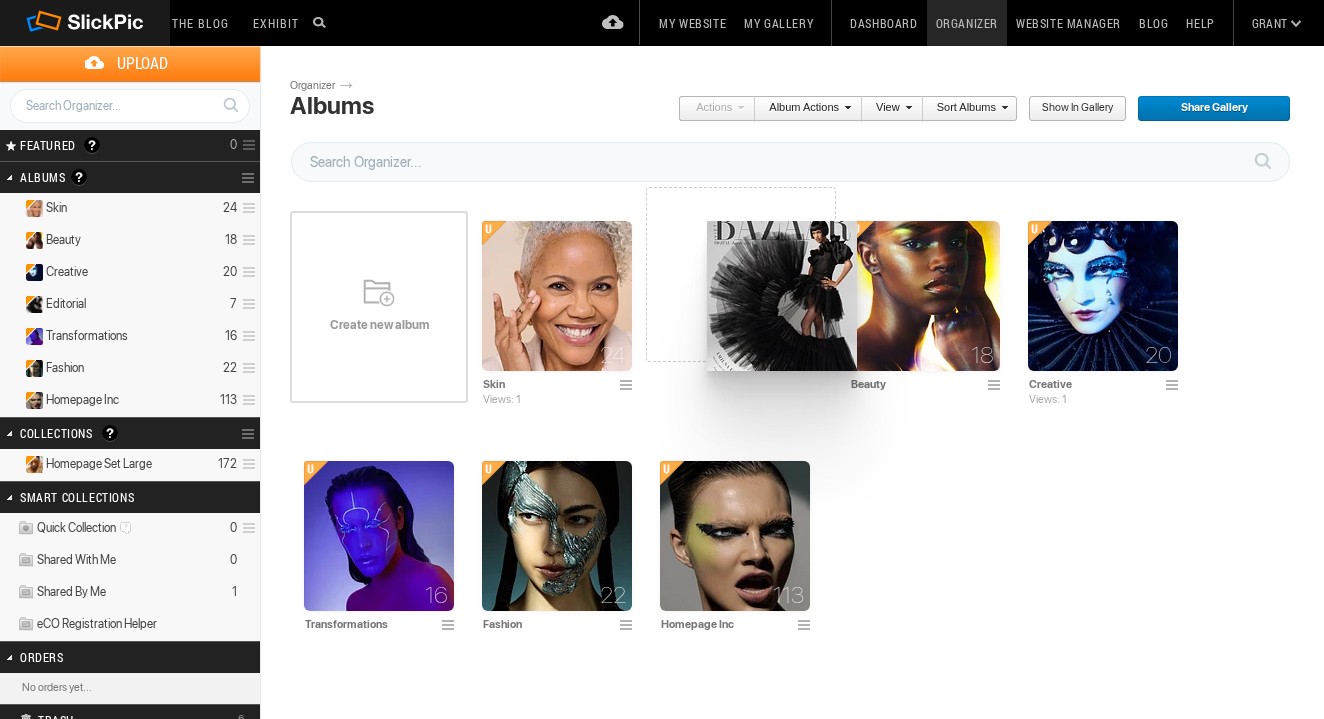 drag, startPoint x: 1124, startPoint y: 290, endPoint x: 700, endPoint y: 221, distance: 429.5777 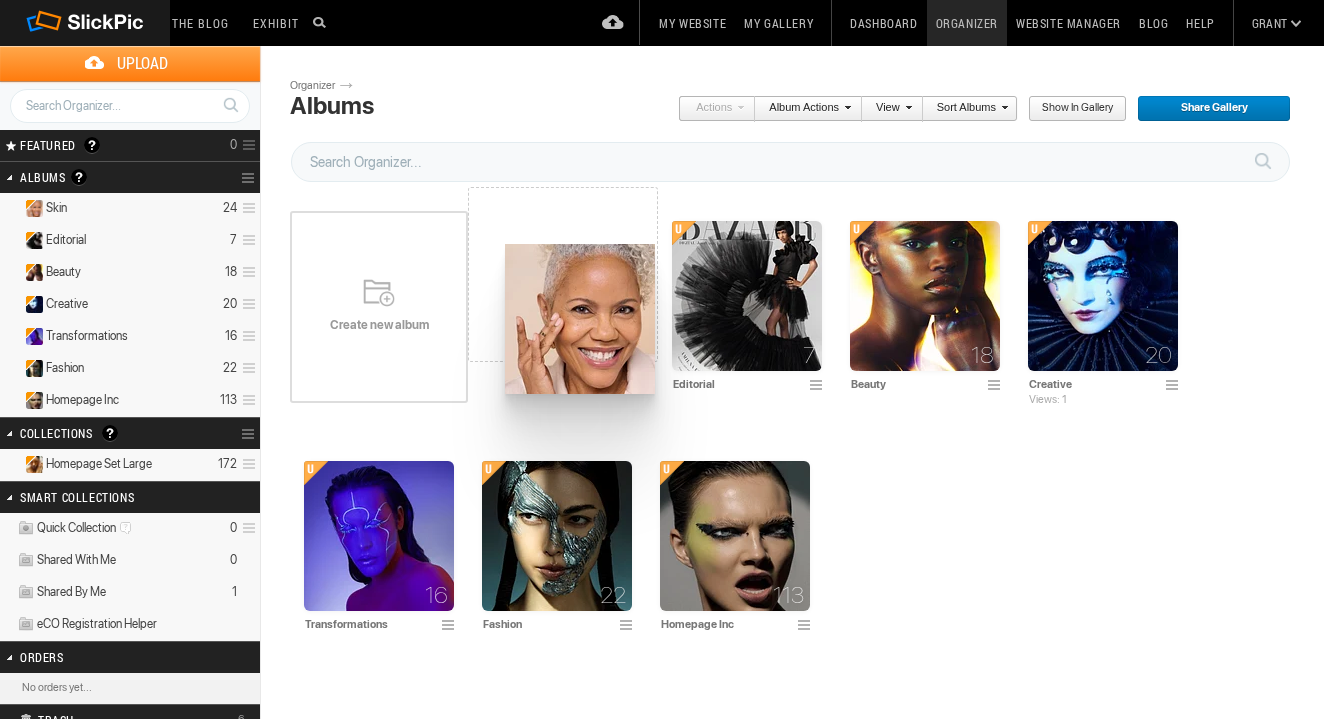 drag, startPoint x: 526, startPoint y: 263, endPoint x: 503, endPoint y: 244, distance: 29.832869 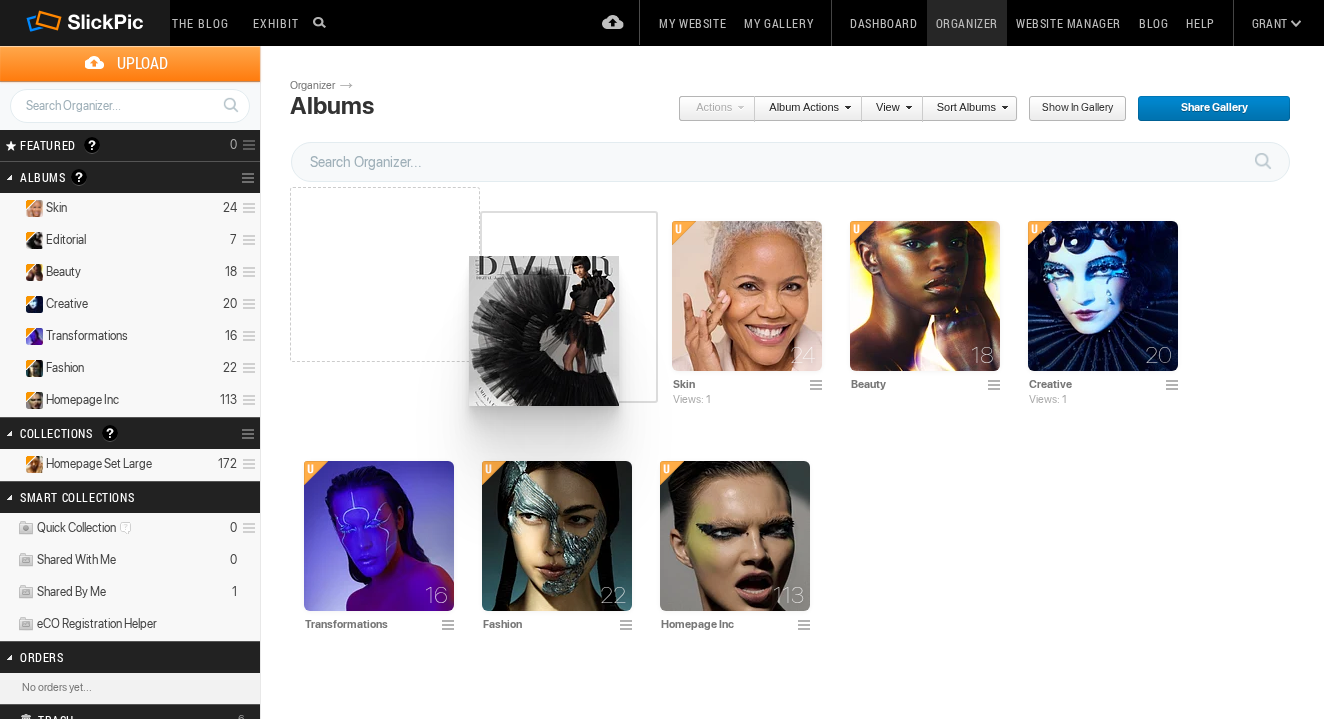 drag, startPoint x: 745, startPoint y: 298, endPoint x: 471, endPoint y: 254, distance: 277.51035 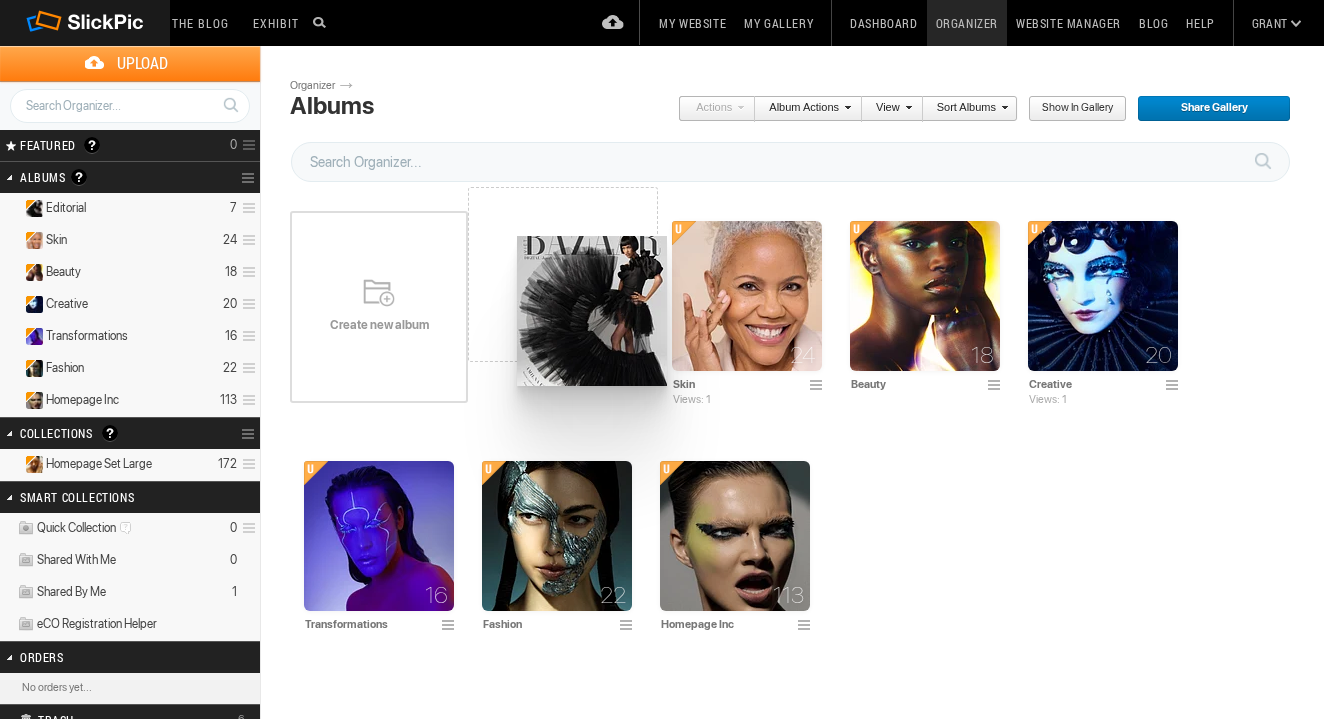 drag, startPoint x: 369, startPoint y: 266, endPoint x: 513, endPoint y: 233, distance: 147.73286 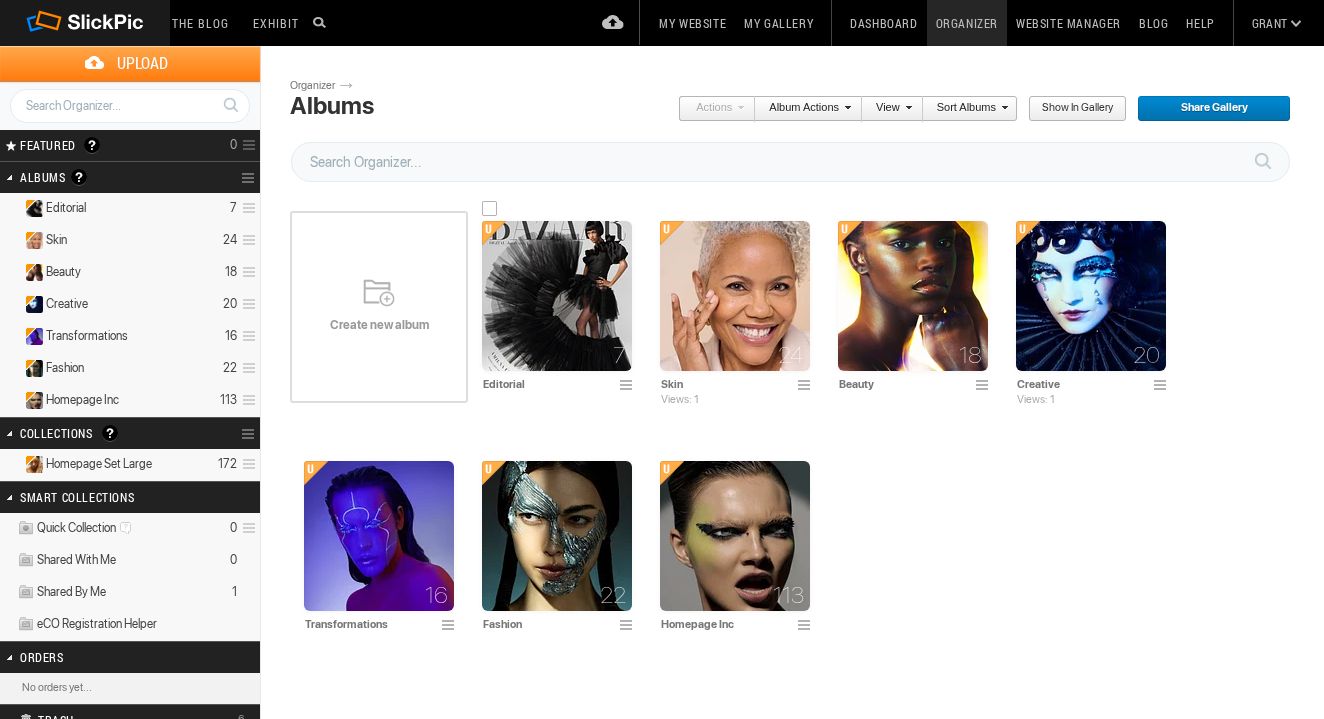 click at bounding box center (557, 296) 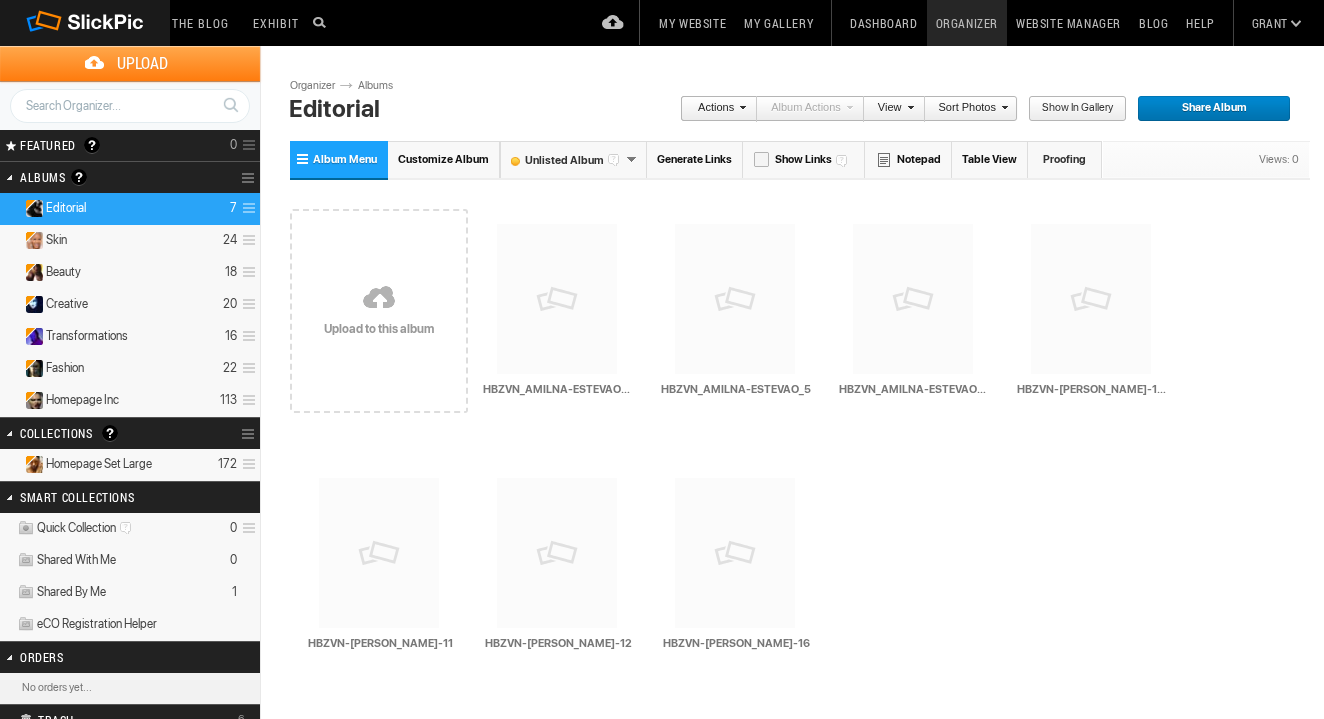 scroll, scrollTop: 0, scrollLeft: 0, axis: both 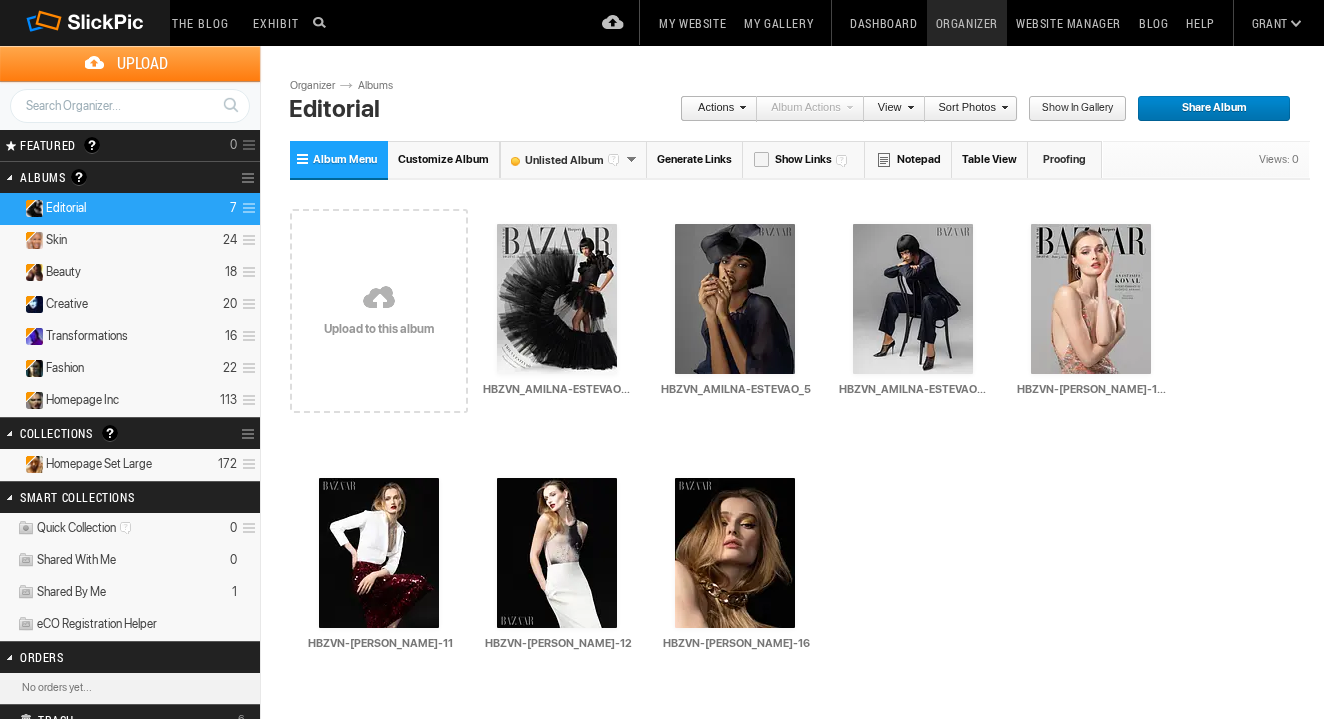 click on "Website Manager" at bounding box center [1068, 23] 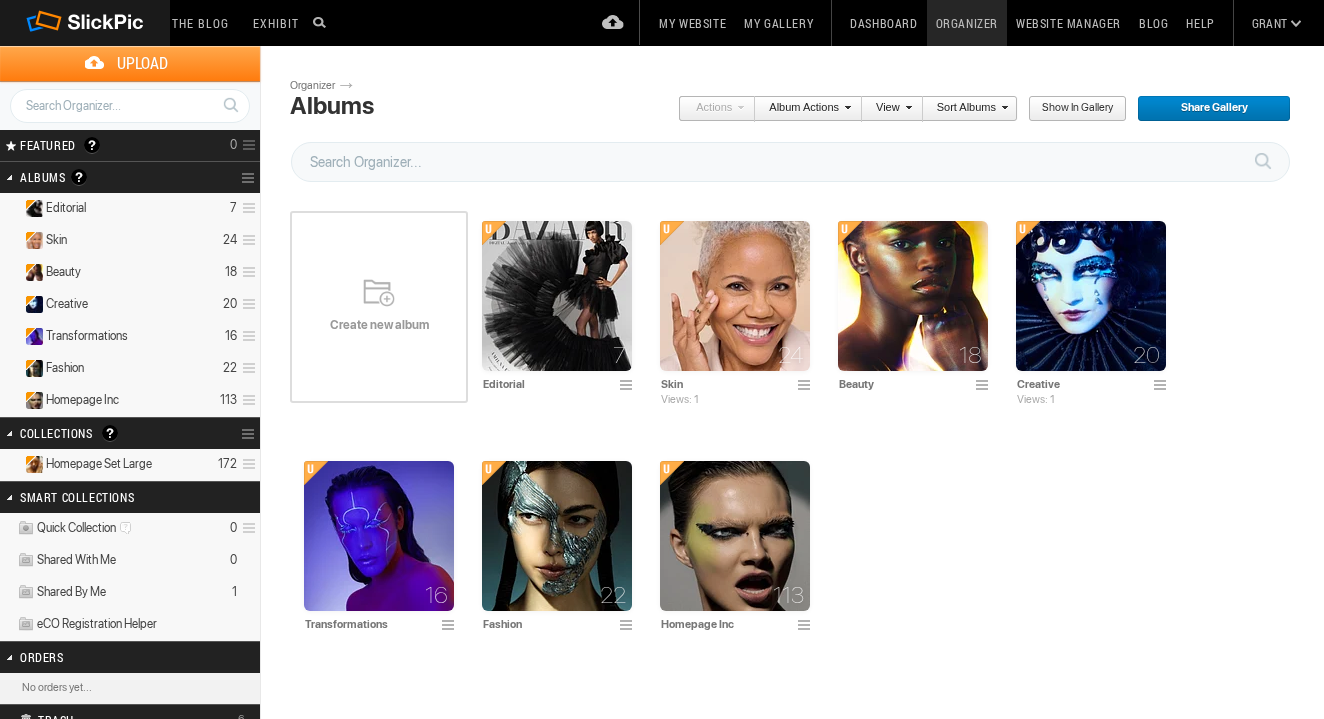 scroll, scrollTop: 0, scrollLeft: 0, axis: both 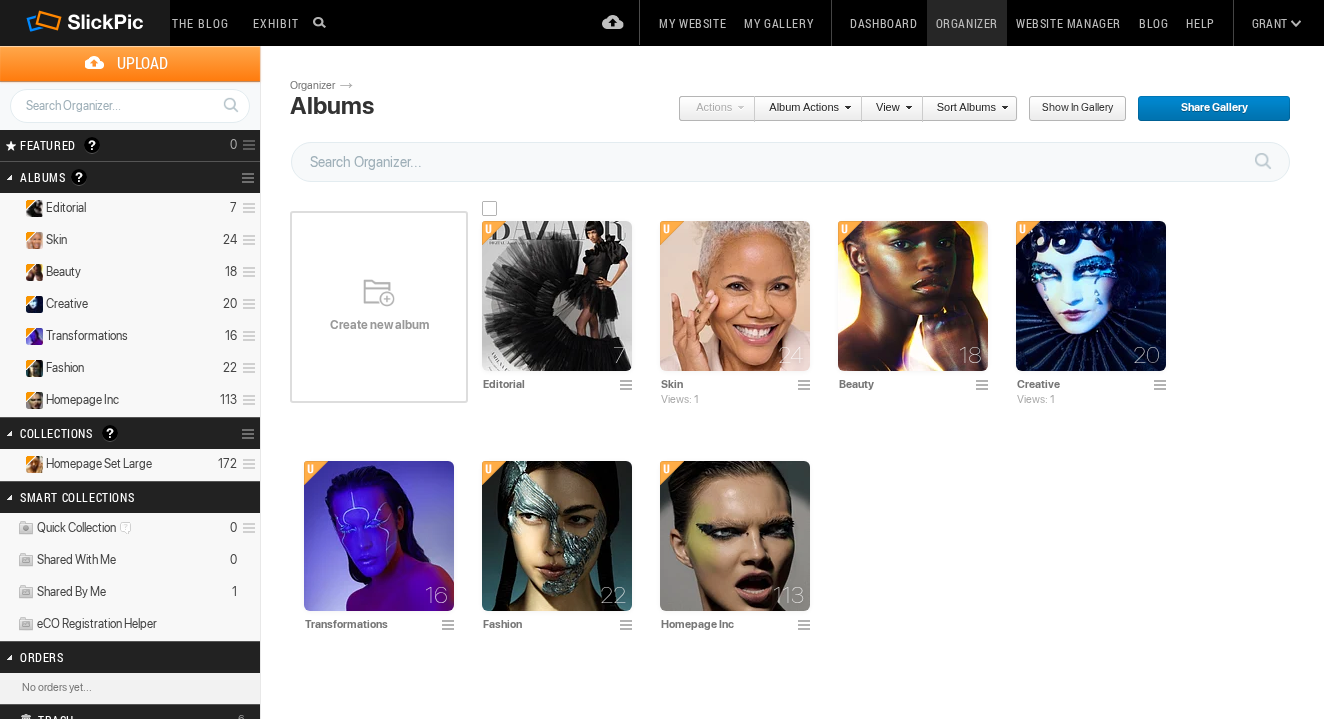 click at bounding box center (557, 296) 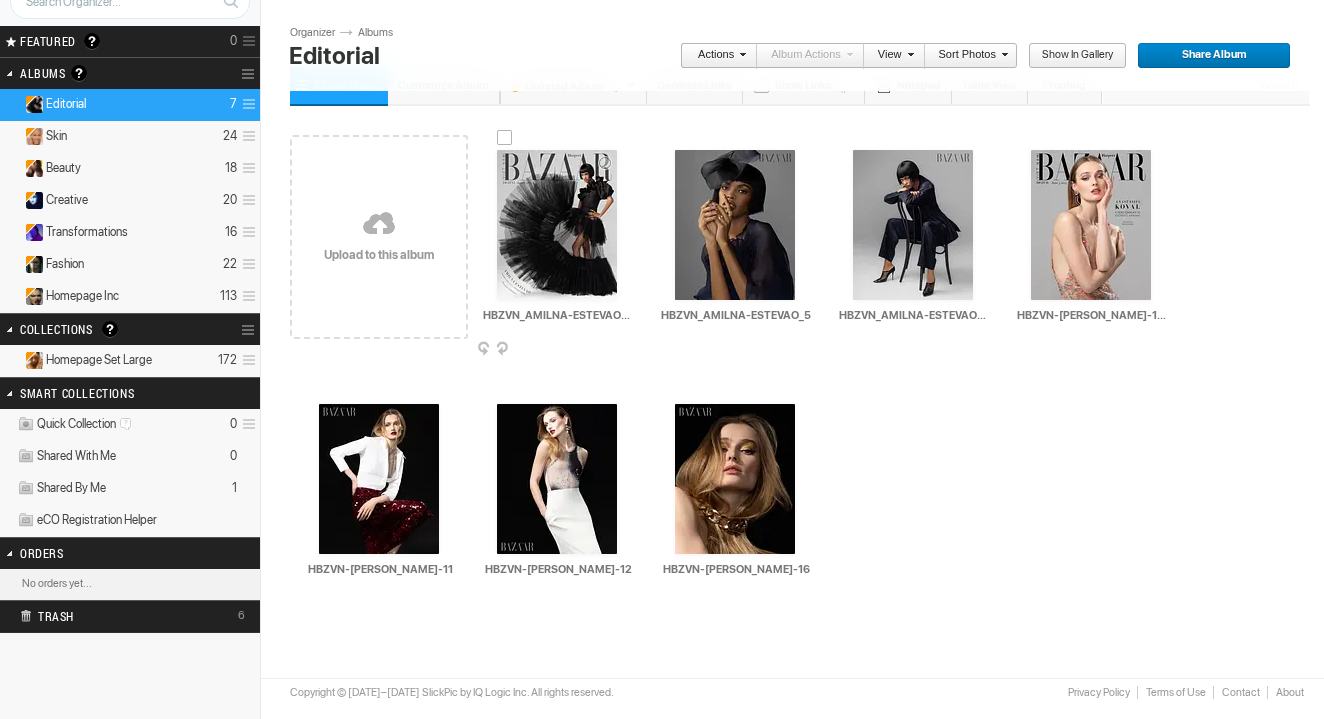 scroll, scrollTop: 102, scrollLeft: 0, axis: vertical 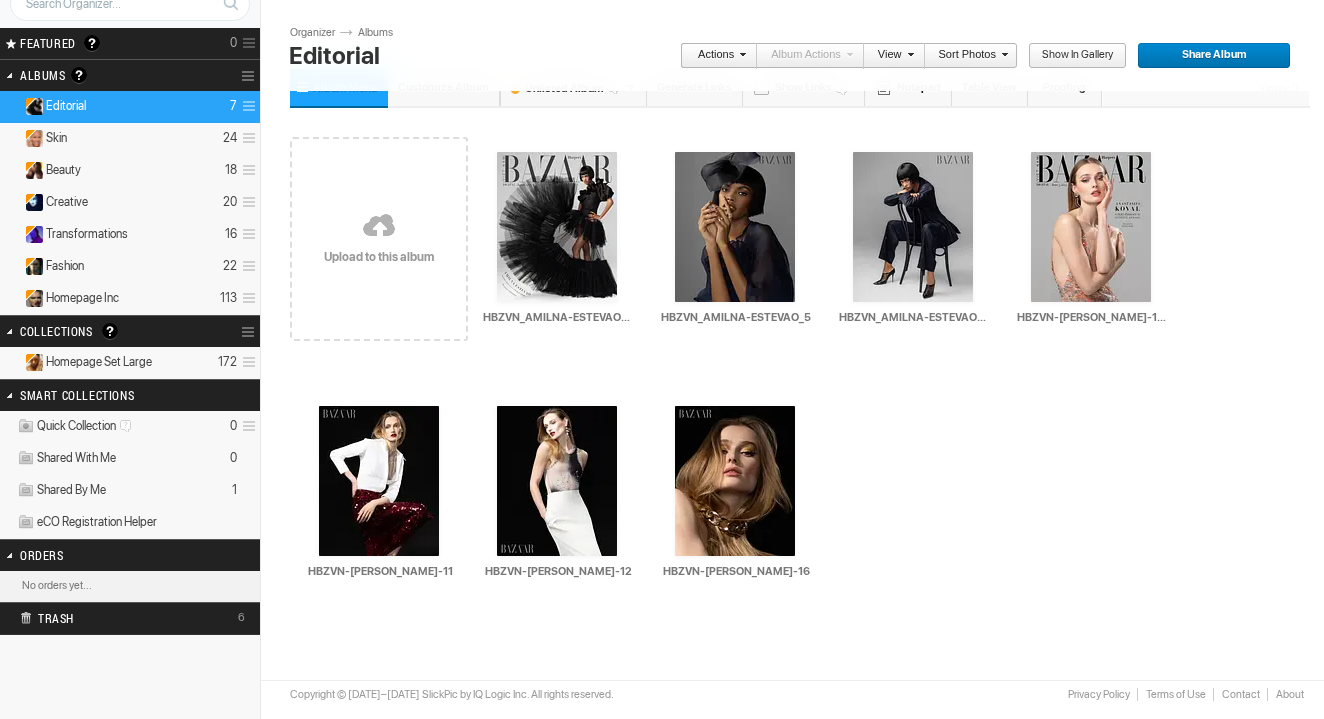 click at bounding box center (379, 227) 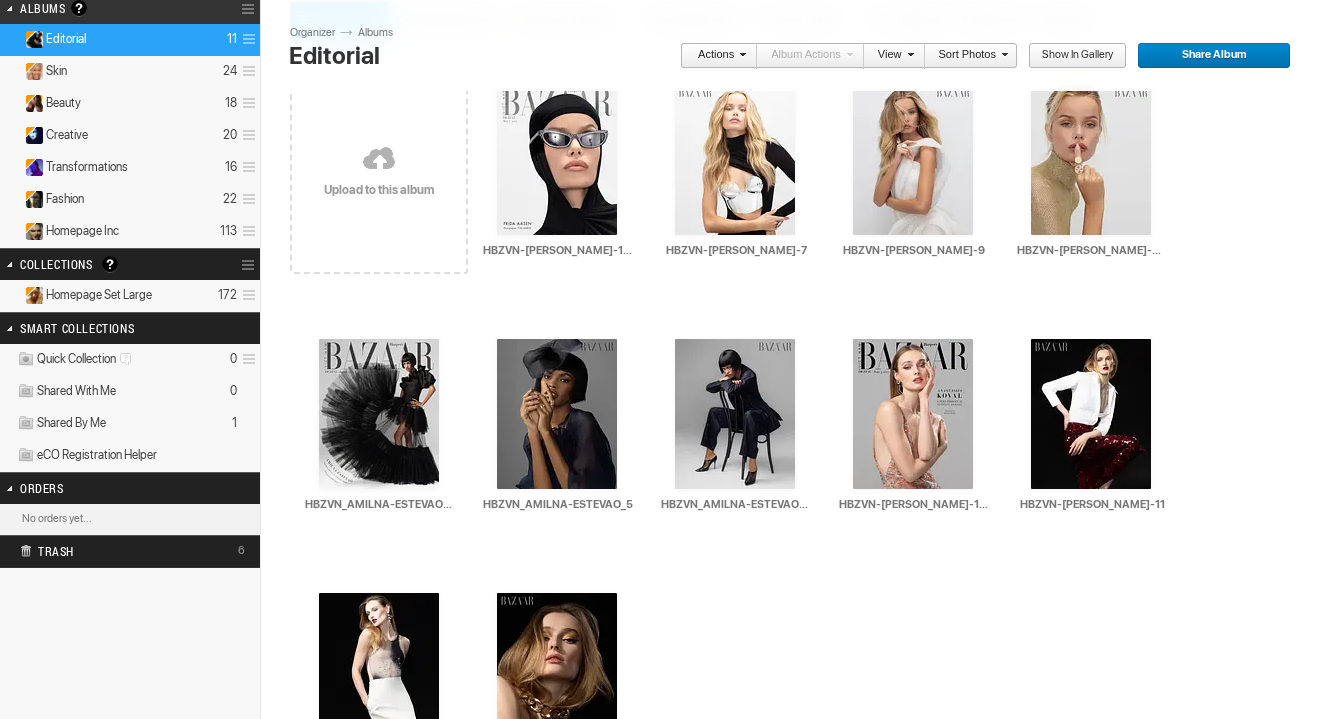 scroll, scrollTop: 167, scrollLeft: 0, axis: vertical 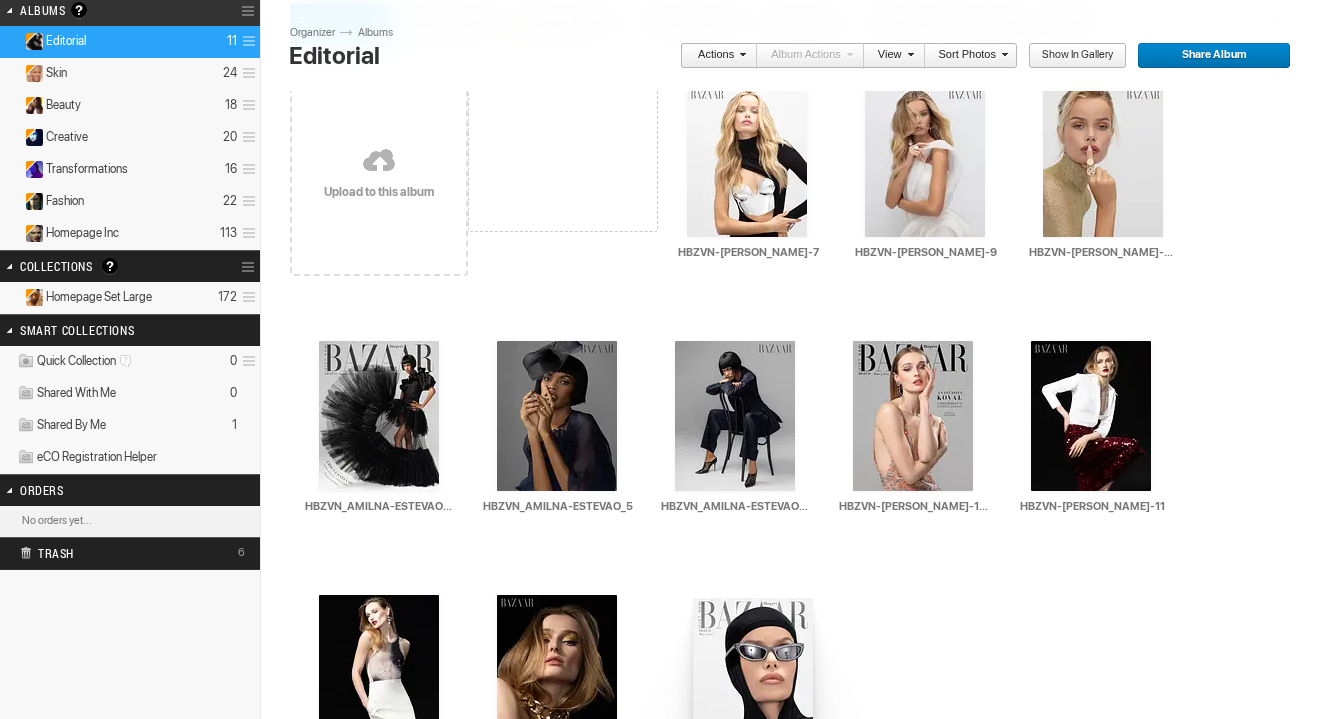 drag, startPoint x: 587, startPoint y: 177, endPoint x: 693, endPoint y: 600, distance: 436.07913 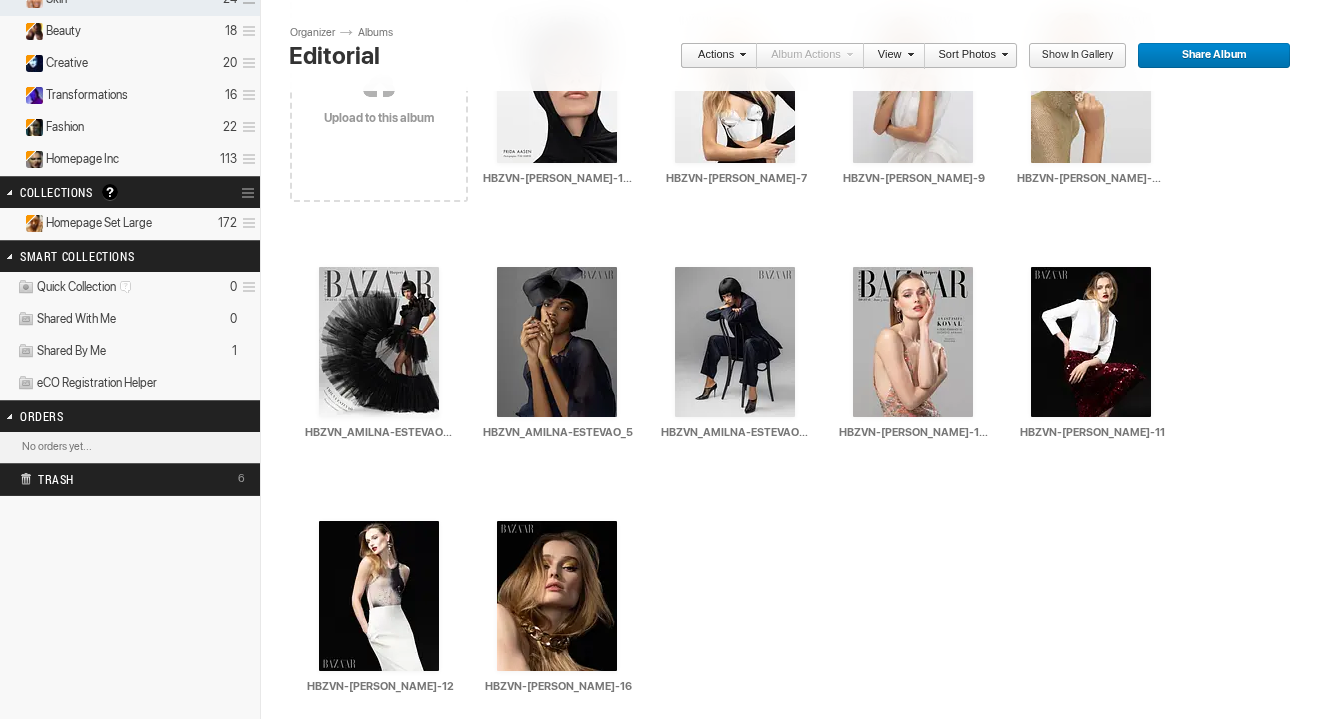 scroll, scrollTop: 245, scrollLeft: 0, axis: vertical 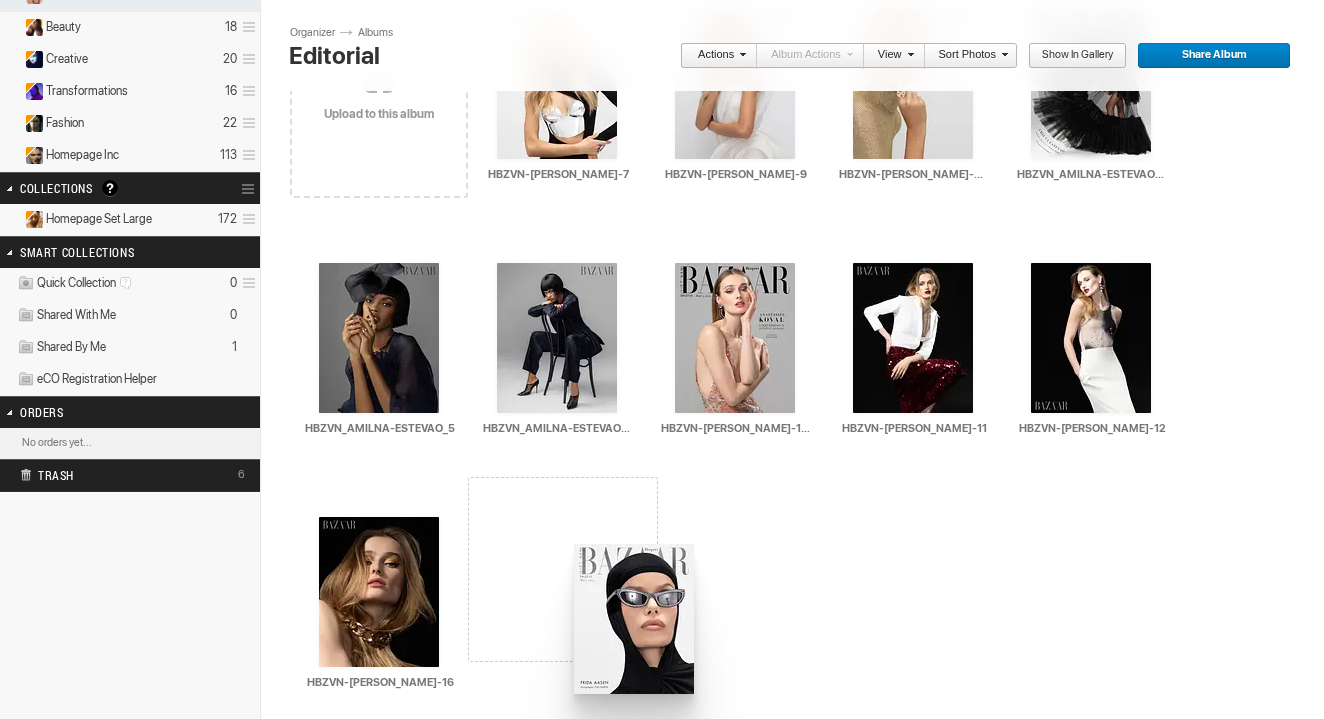 drag, startPoint x: 586, startPoint y: 136, endPoint x: 572, endPoint y: 544, distance: 408.2401 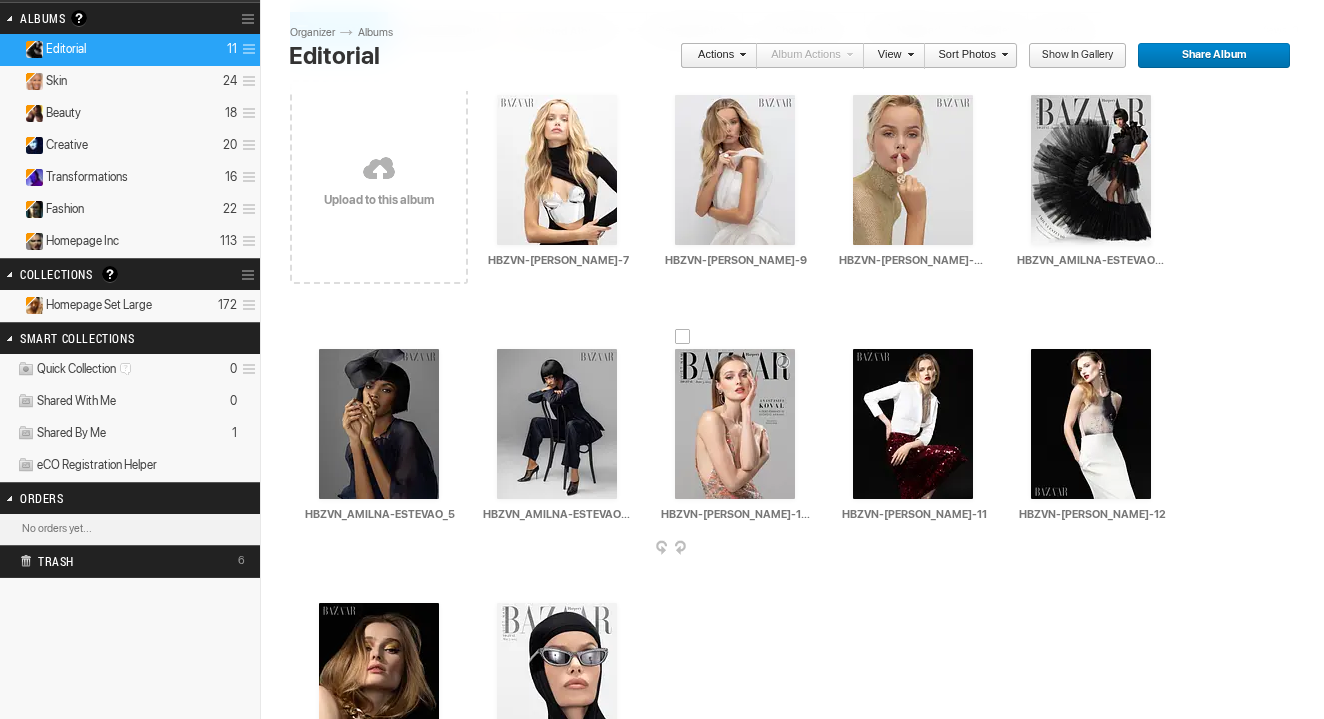 scroll, scrollTop: 161, scrollLeft: 0, axis: vertical 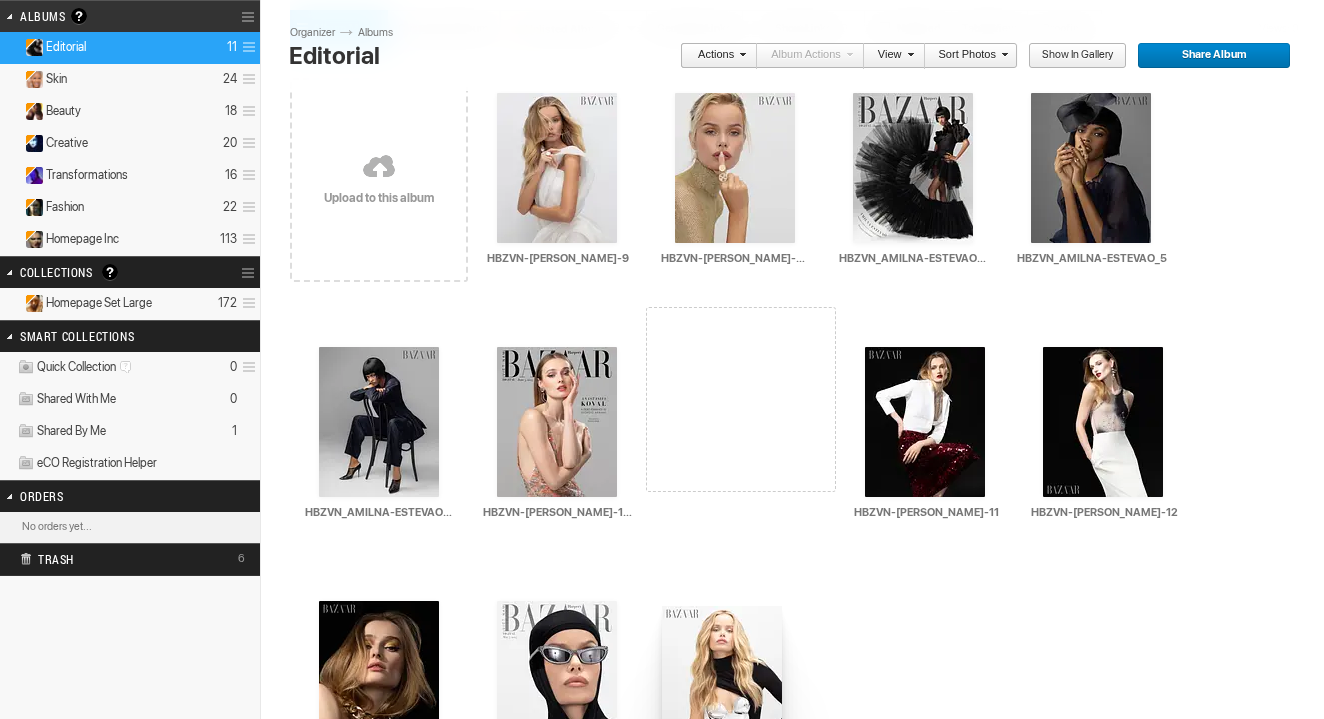 drag, startPoint x: 565, startPoint y: 162, endPoint x: 660, endPoint y: 607, distance: 455.02747 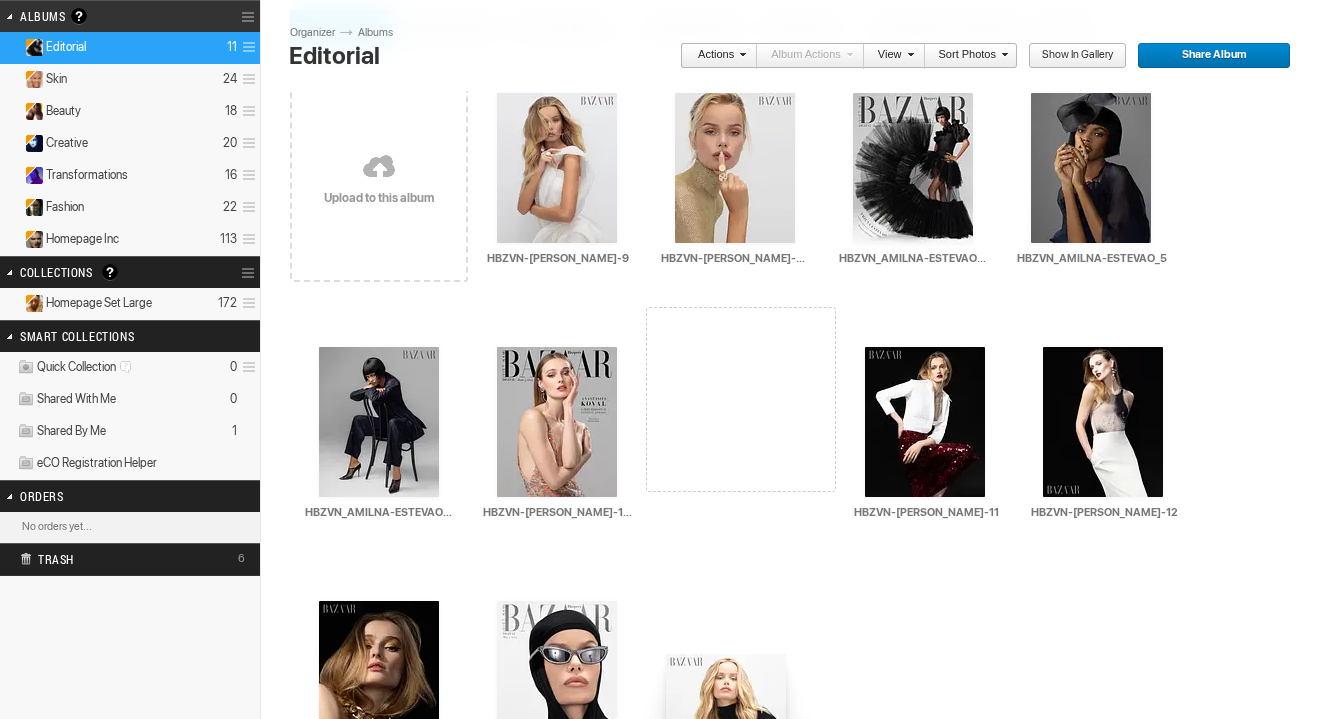 drag, startPoint x: 724, startPoint y: 441, endPoint x: 664, endPoint y: 654, distance: 221.2894 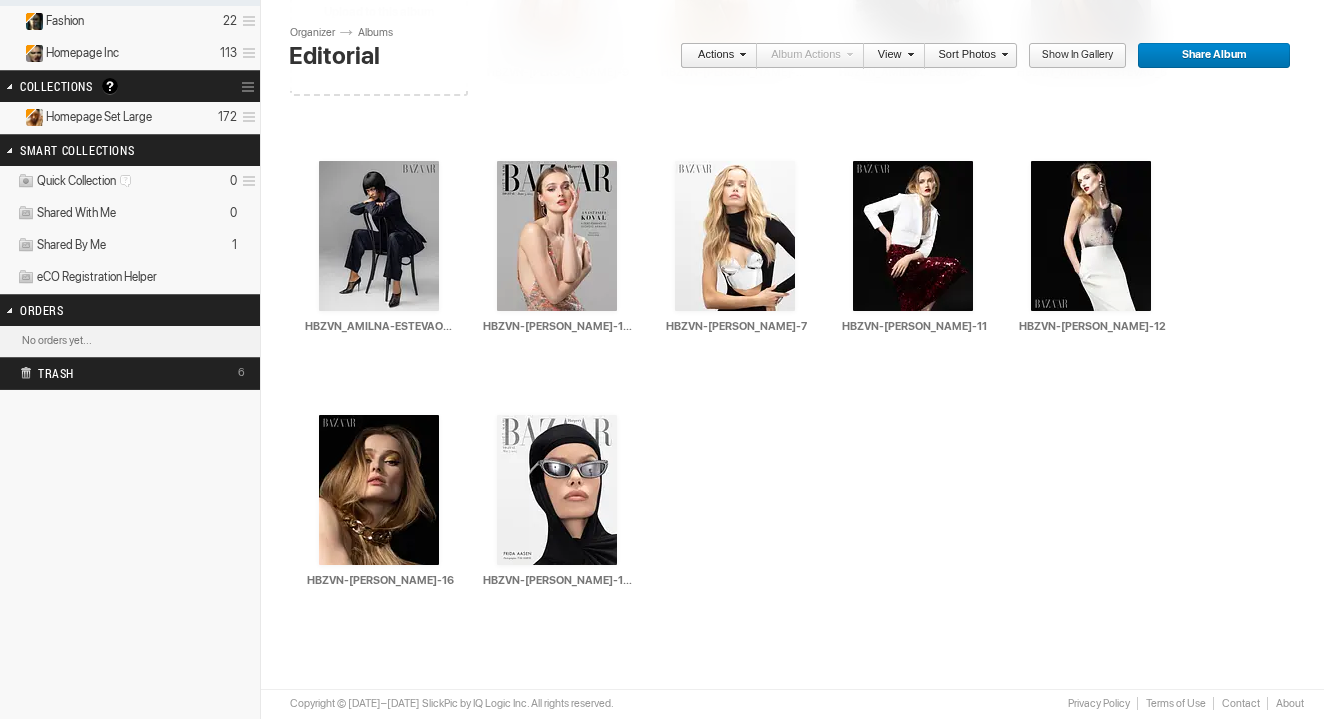 scroll, scrollTop: 347, scrollLeft: 0, axis: vertical 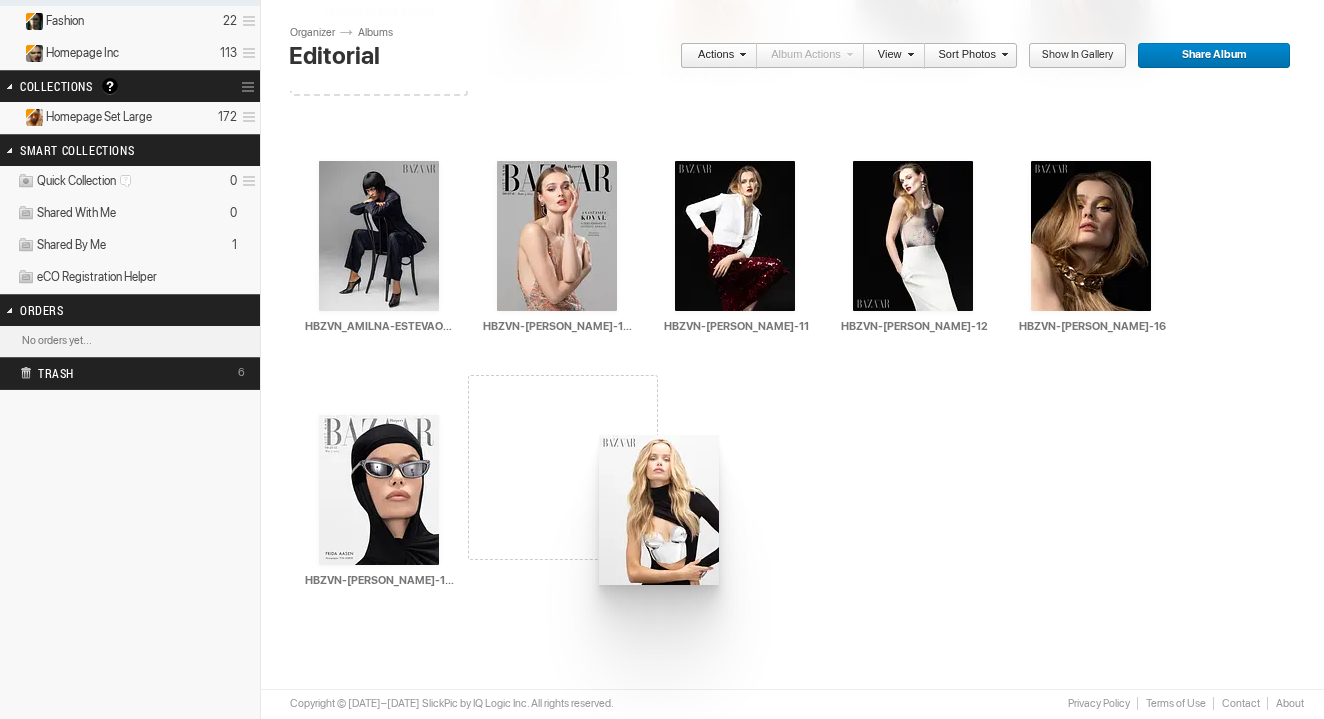 drag, startPoint x: 742, startPoint y: 239, endPoint x: 597, endPoint y: 434, distance: 243.00206 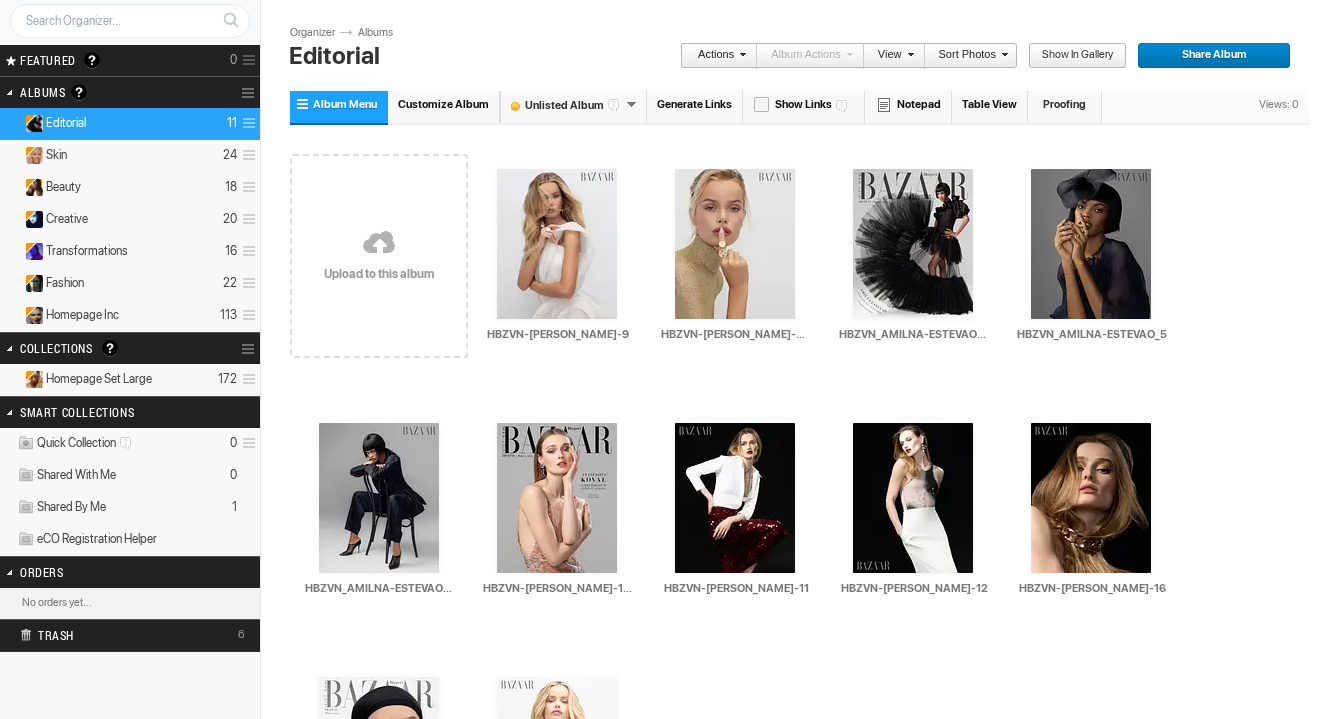 scroll, scrollTop: 78, scrollLeft: 0, axis: vertical 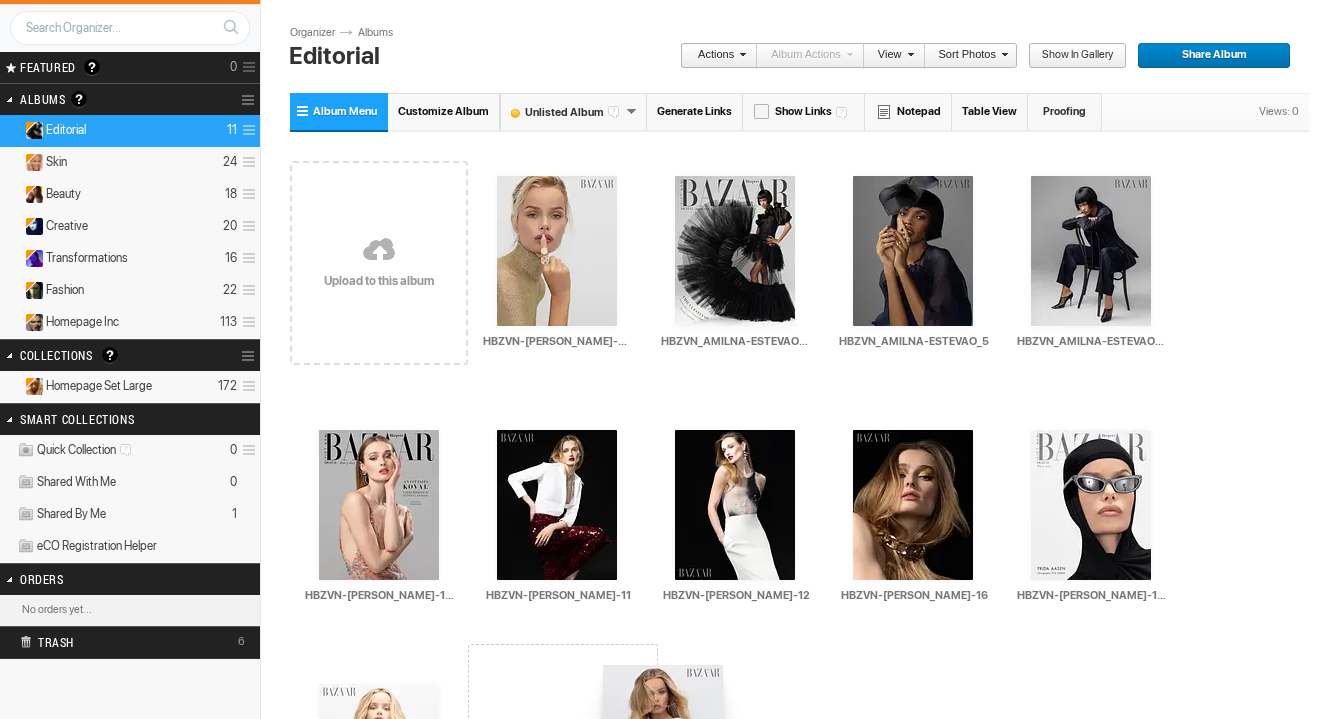 drag, startPoint x: 587, startPoint y: 207, endPoint x: 599, endPoint y: 666, distance: 459.15683 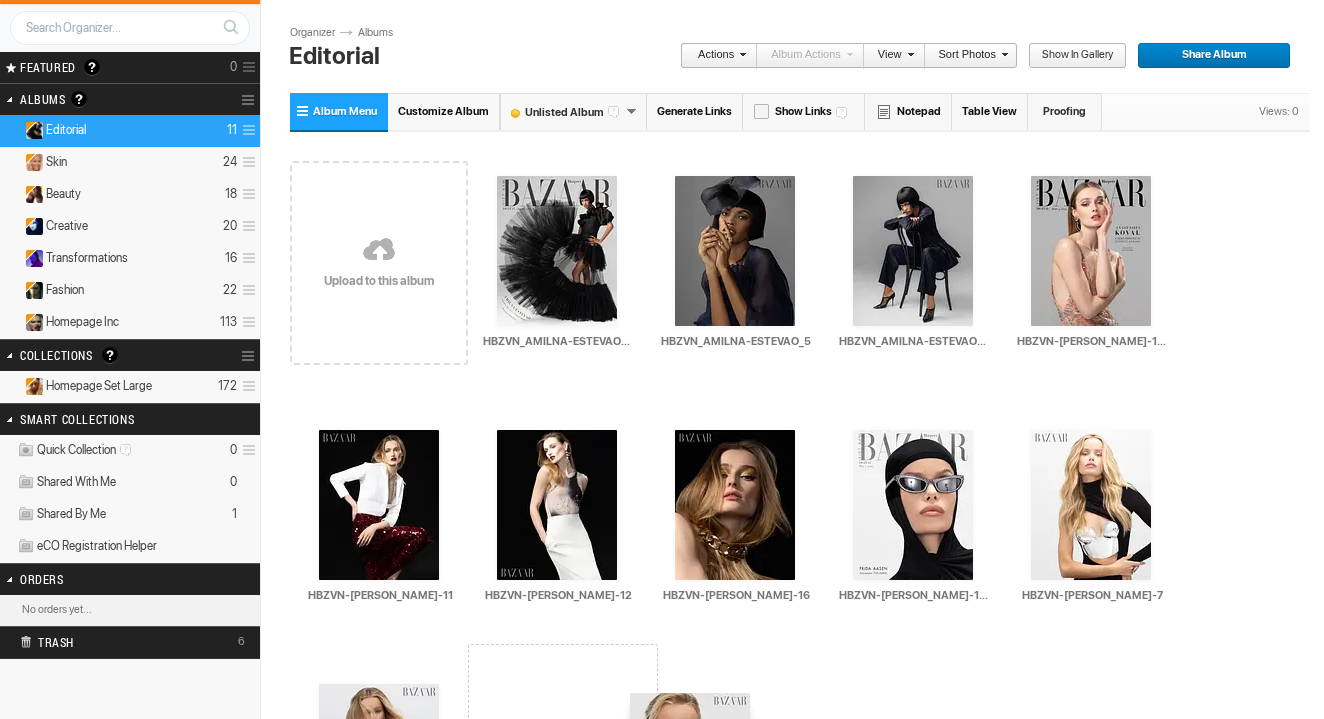 drag, startPoint x: 583, startPoint y: 227, endPoint x: 611, endPoint y: 686, distance: 459.85324 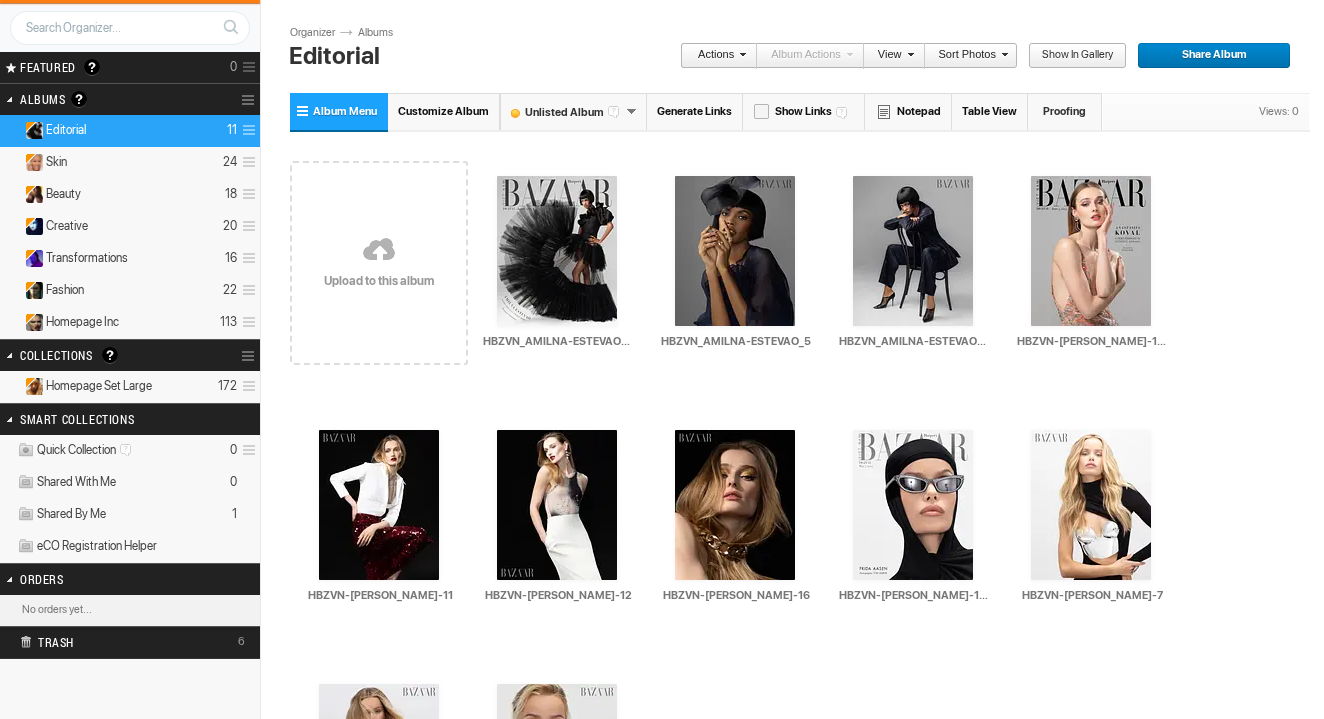 click on "Drop your photos here Upload to this album
AI HBZVN_AMILNA-ESTEVAO_1_COVER_1E
HTML:
Direct:
Forum:
Photo ID:
22701384
More...
AI" at bounding box center (800, 517) 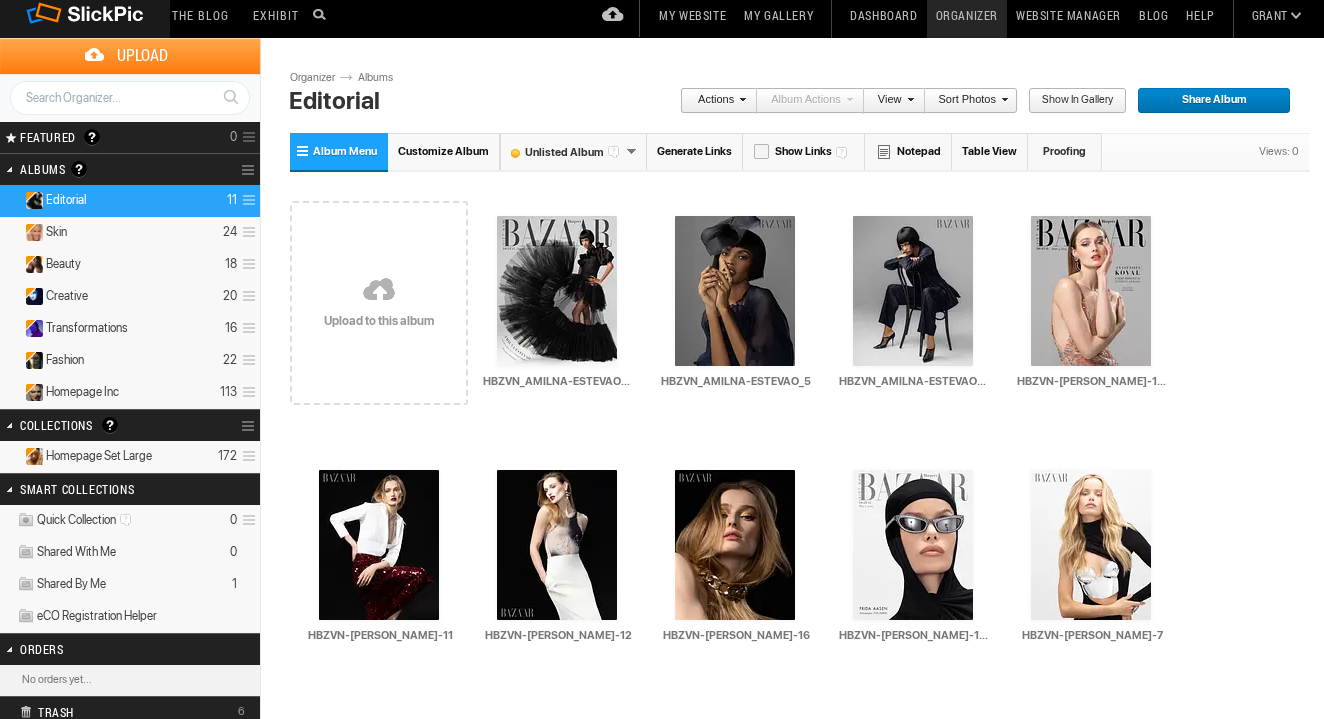scroll, scrollTop: 0, scrollLeft: 0, axis: both 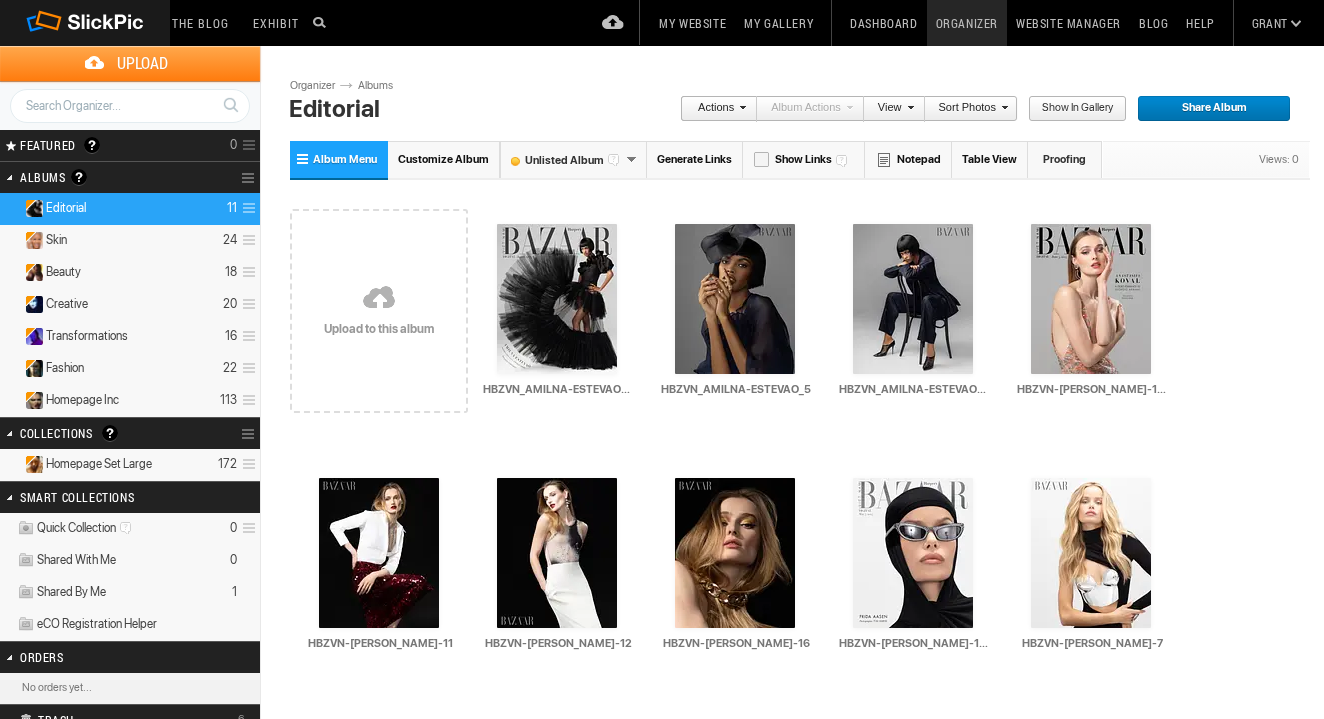click on "Website Manager" at bounding box center (1068, 23) 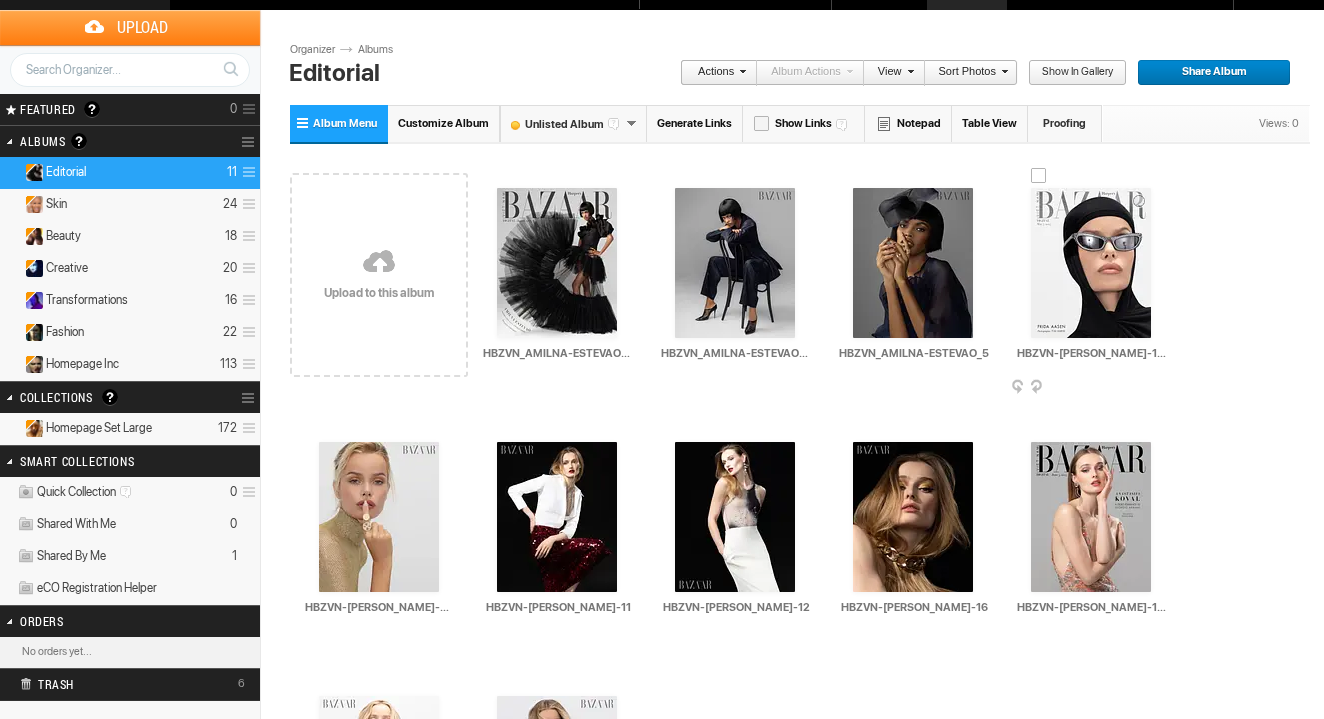 scroll, scrollTop: 35, scrollLeft: 0, axis: vertical 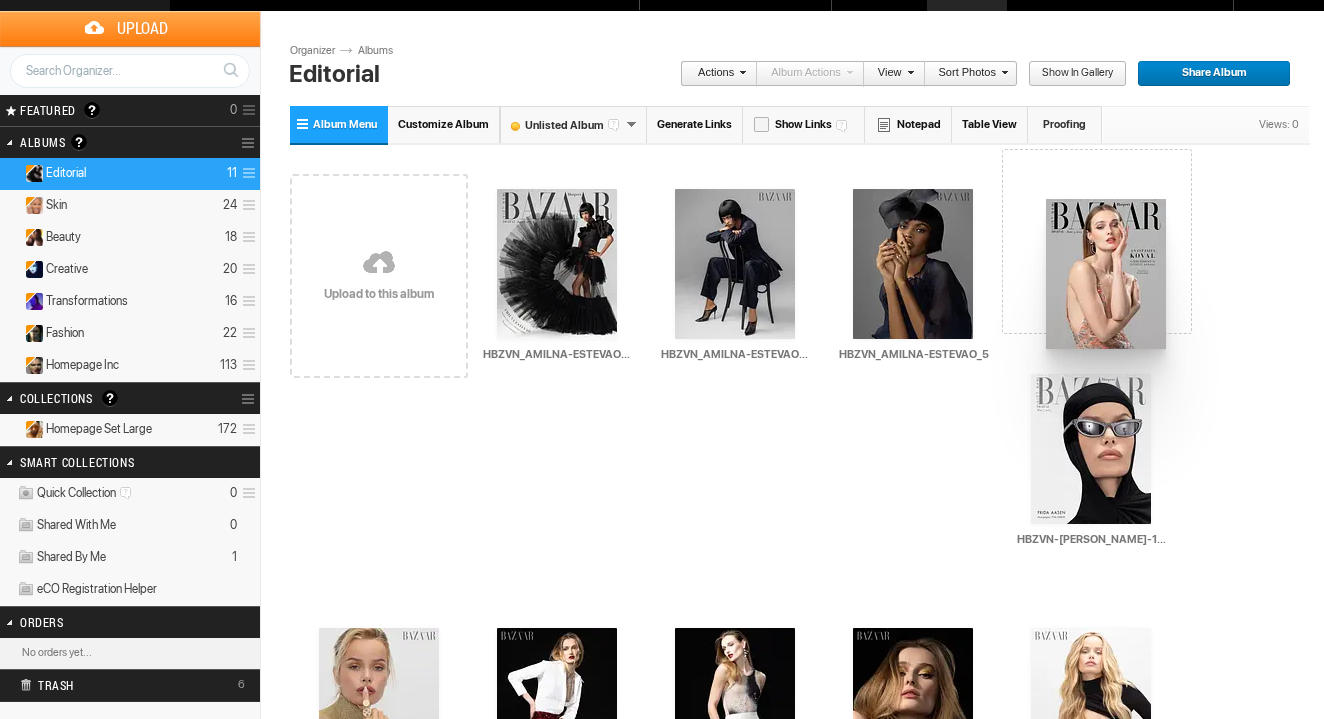 drag, startPoint x: 1078, startPoint y: 514, endPoint x: 1041, endPoint y: 183, distance: 333.06155 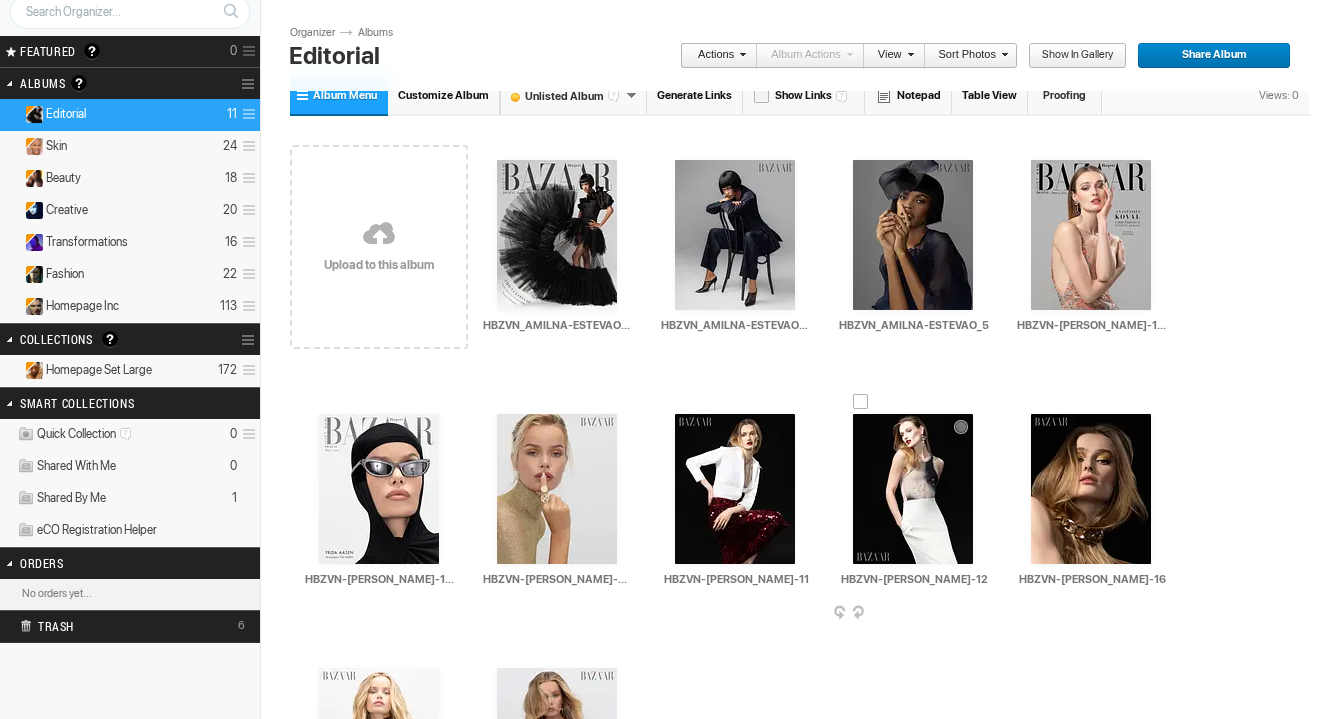 scroll, scrollTop: 91, scrollLeft: 0, axis: vertical 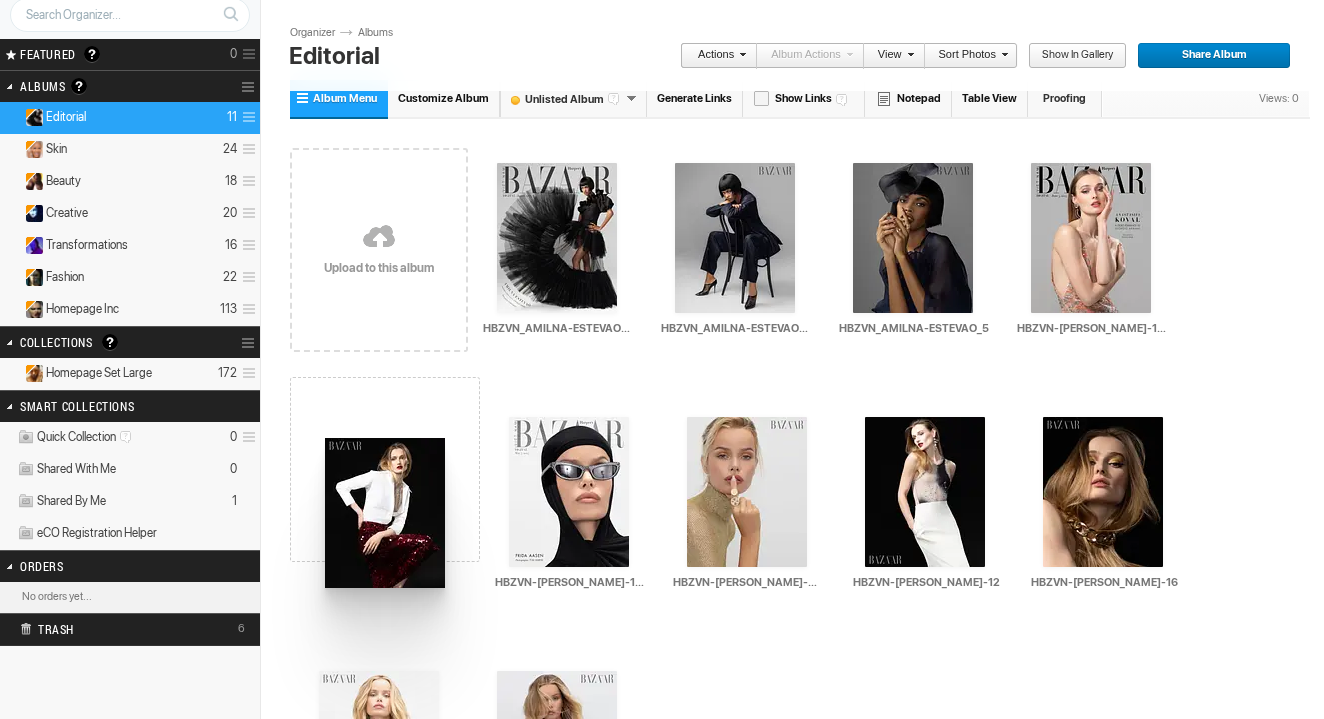 drag, startPoint x: 743, startPoint y: 486, endPoint x: 309, endPoint y: 429, distance: 437.72708 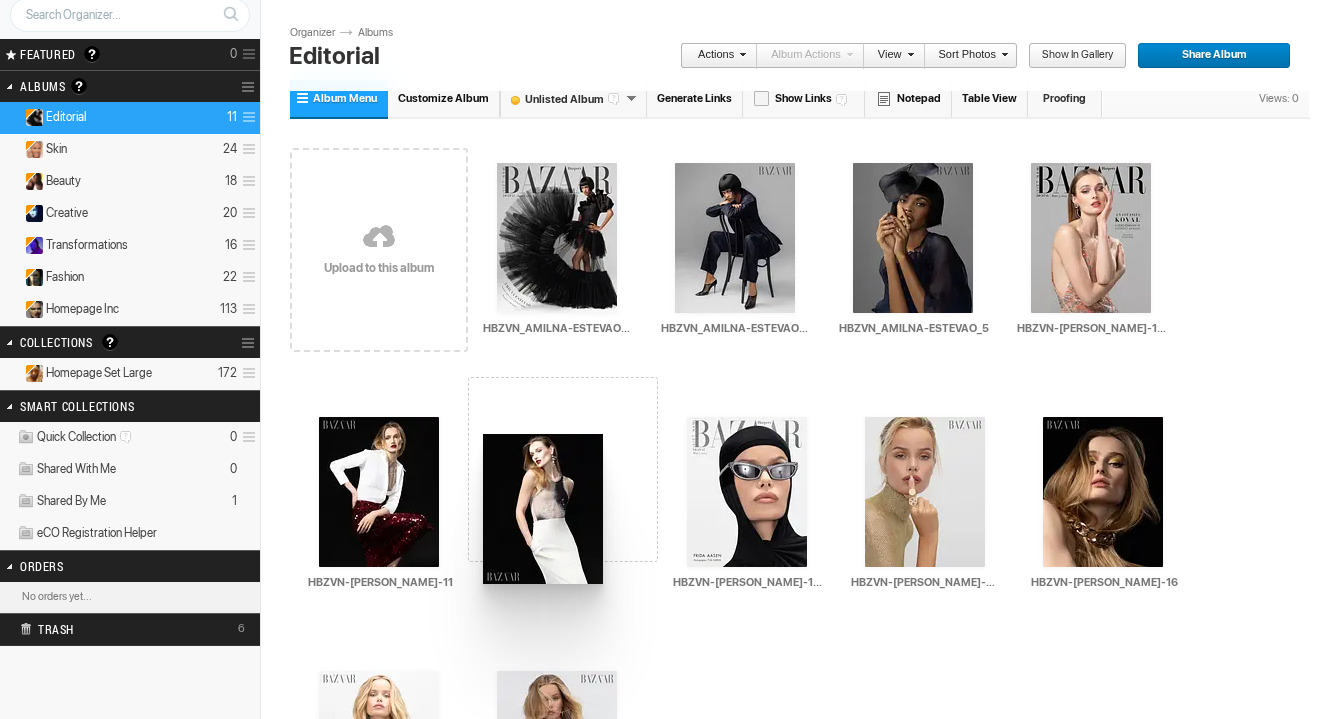 drag, startPoint x: 967, startPoint y: 508, endPoint x: 482, endPoint y: 437, distance: 490.16937 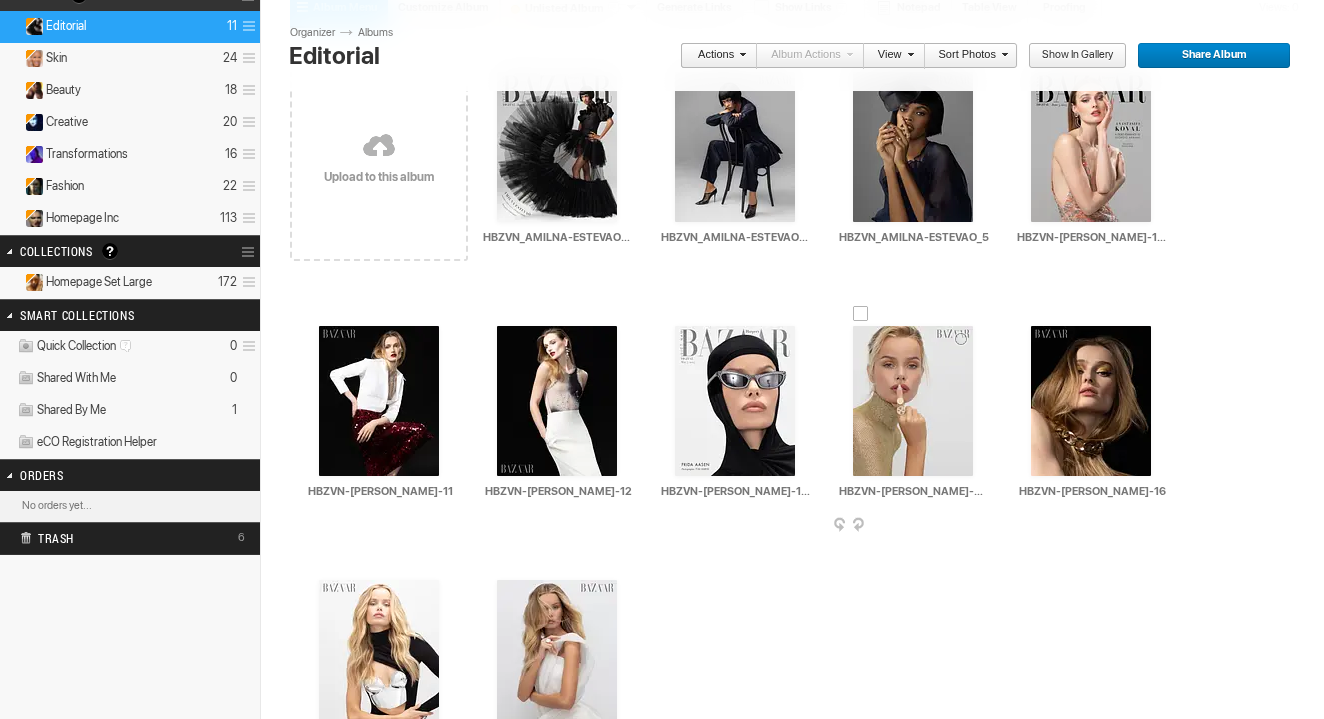 scroll, scrollTop: 183, scrollLeft: 0, axis: vertical 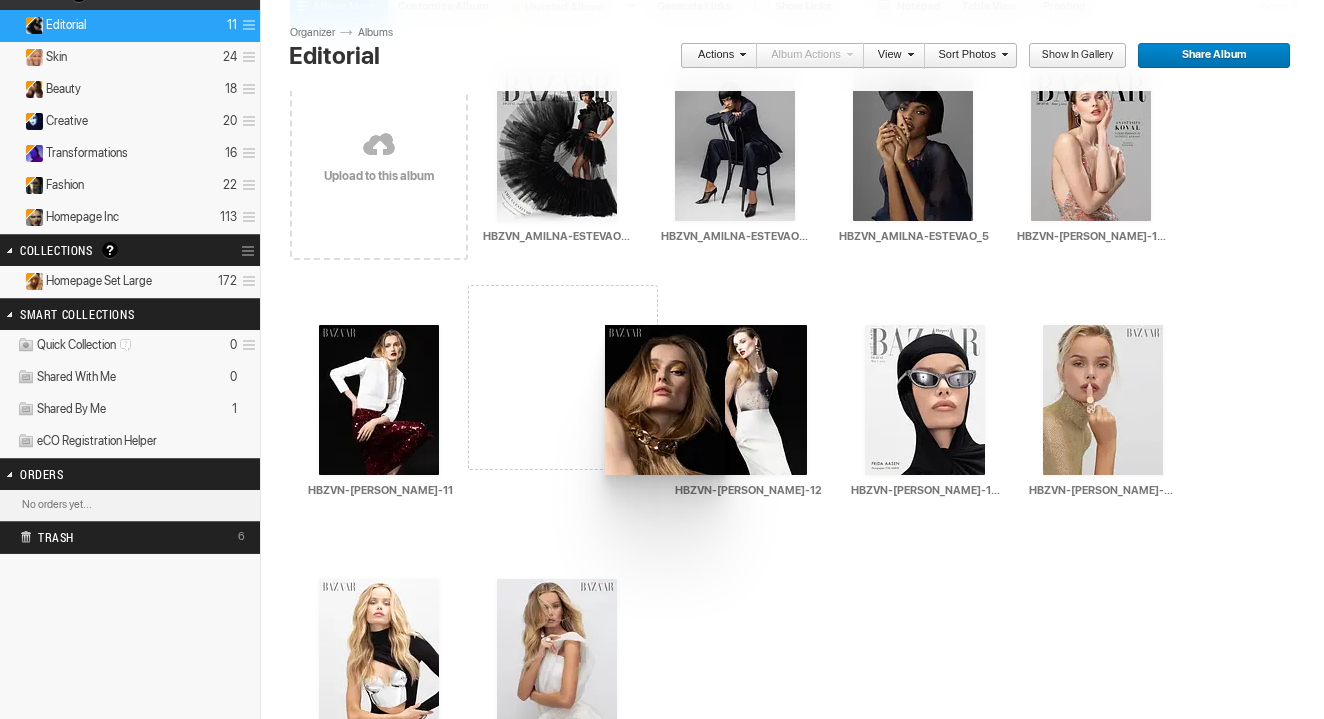 drag, startPoint x: 1105, startPoint y: 367, endPoint x: 521, endPoint y: 311, distance: 586.6788 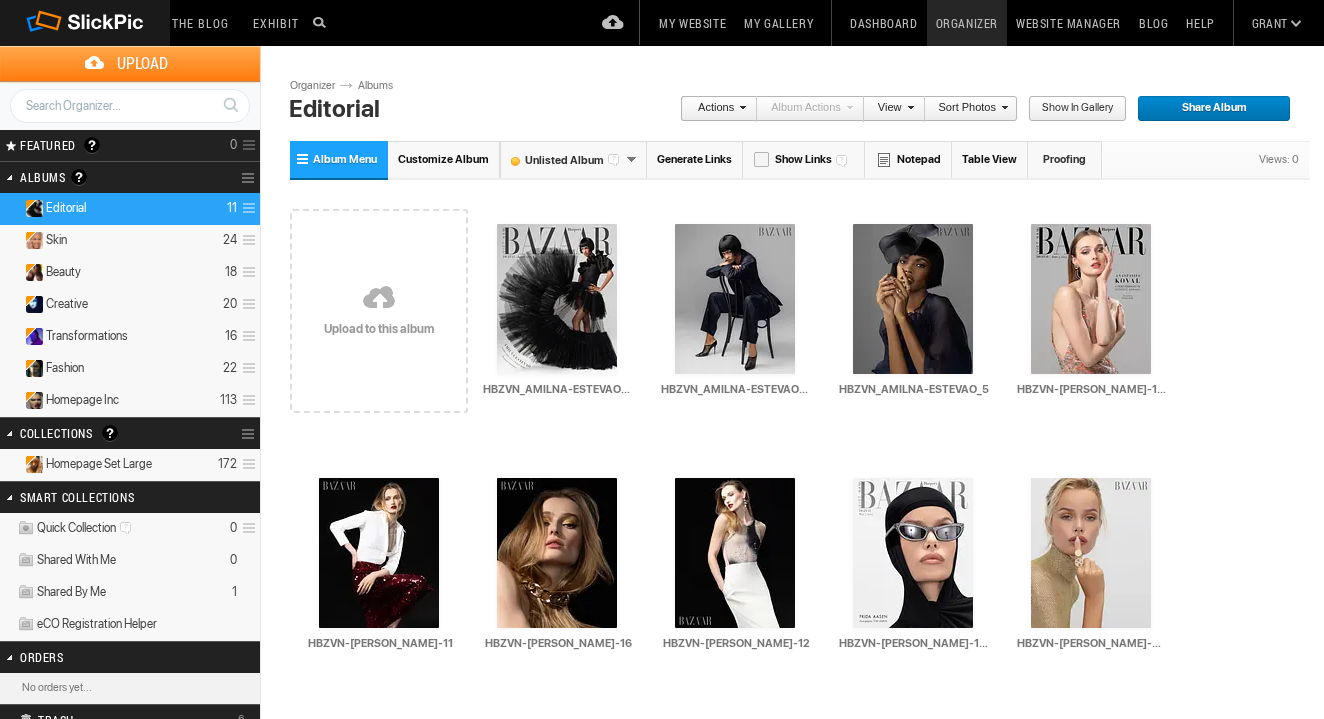 scroll, scrollTop: 0, scrollLeft: 0, axis: both 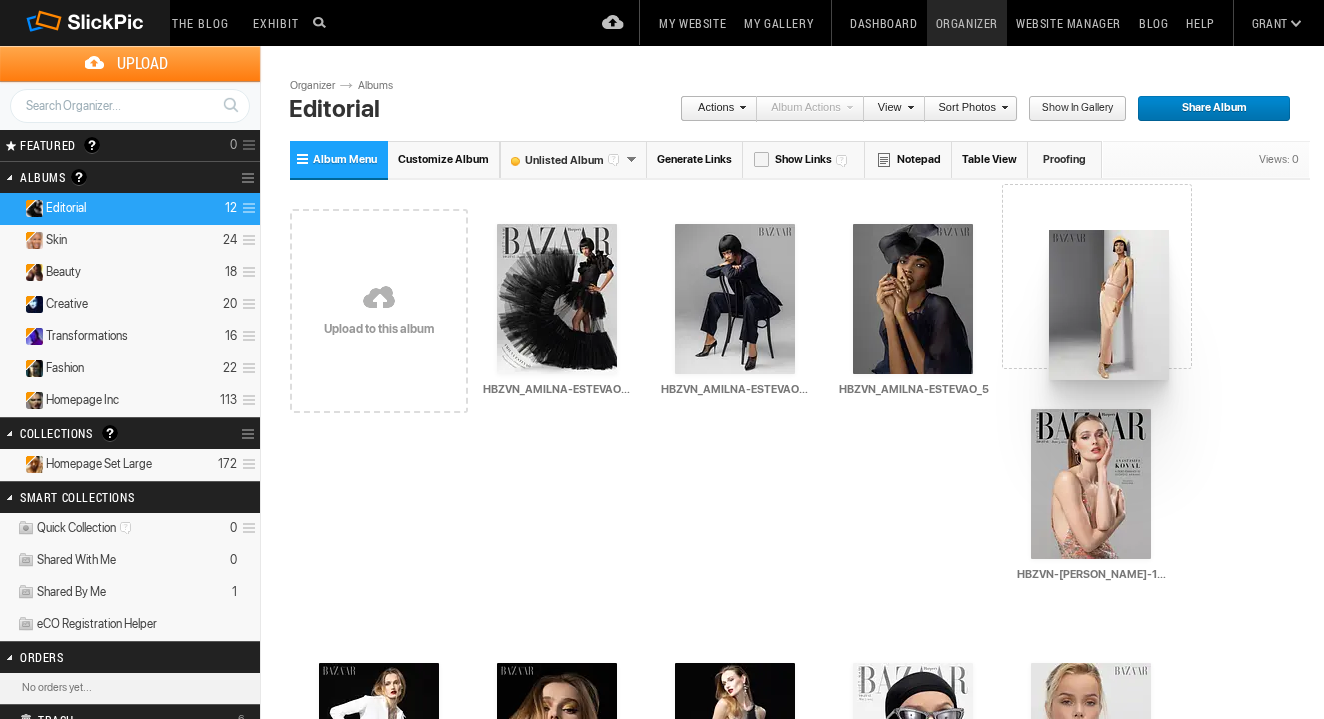 drag, startPoint x: 576, startPoint y: 307, endPoint x: 1047, endPoint y: 226, distance: 477.9142 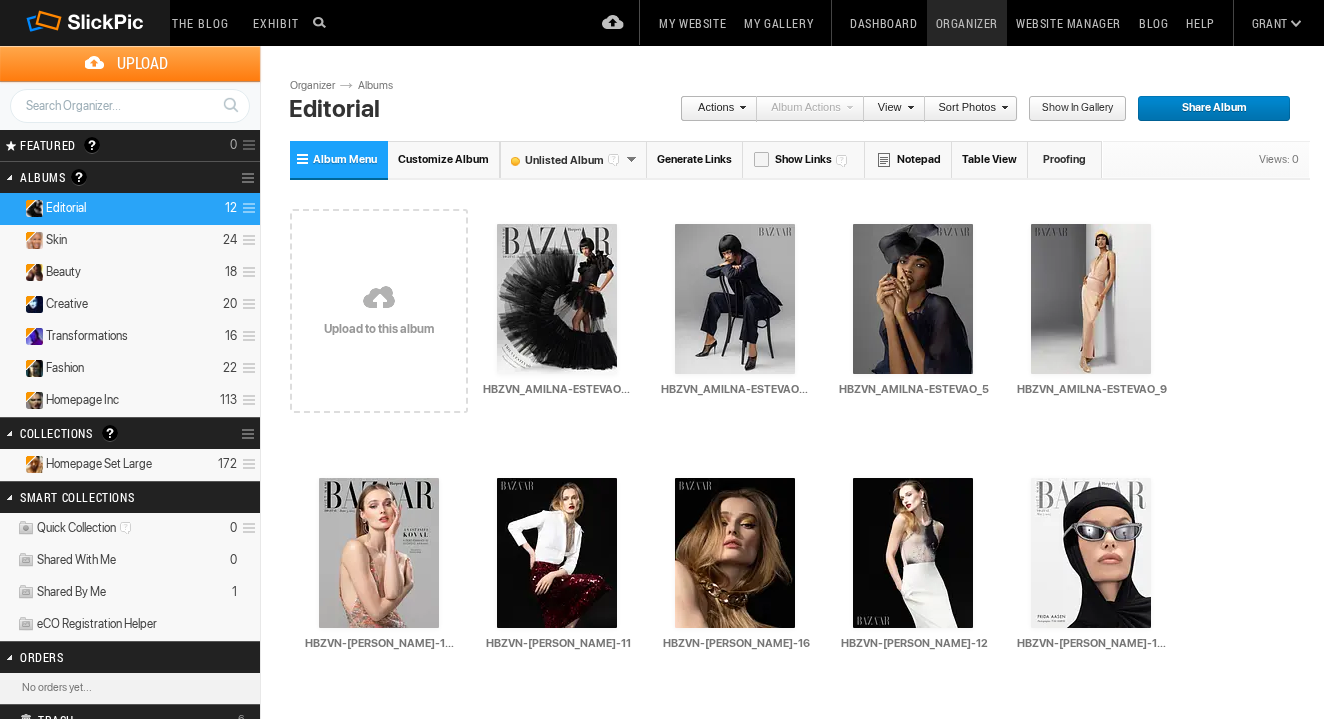 click at bounding box center (379, 299) 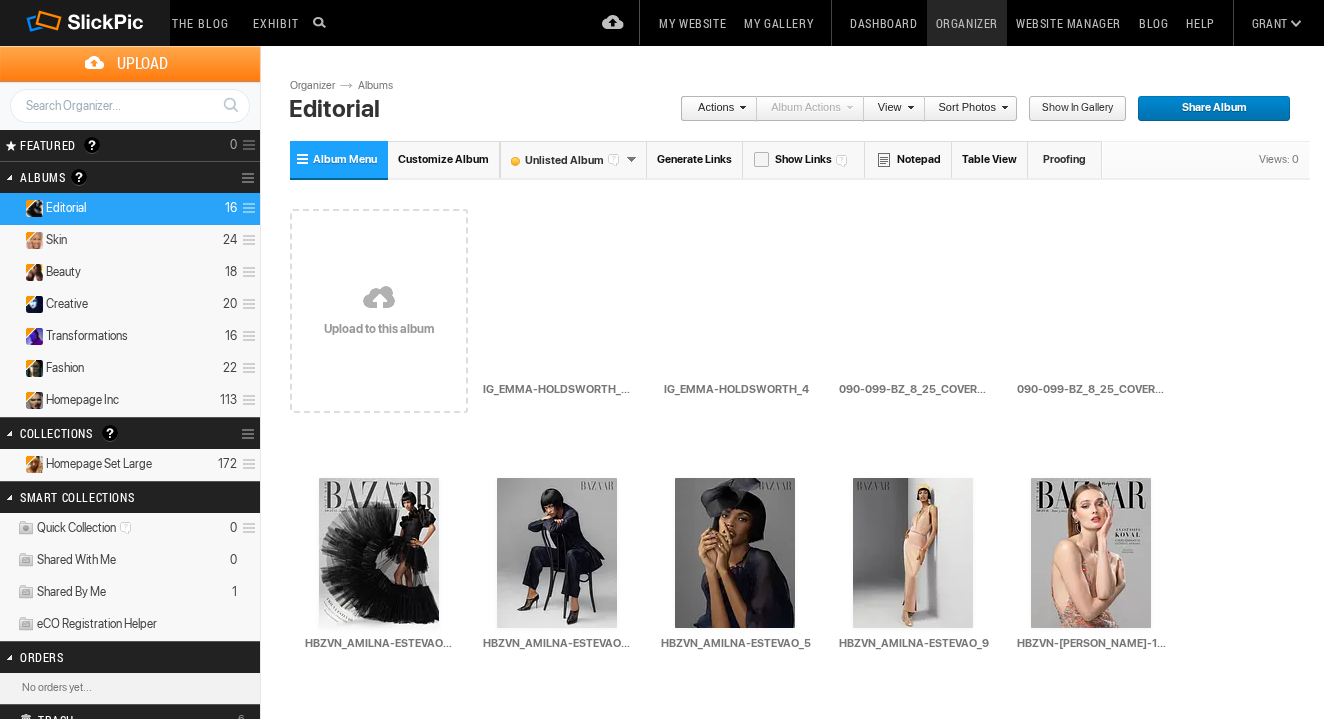 scroll, scrollTop: 0, scrollLeft: 0, axis: both 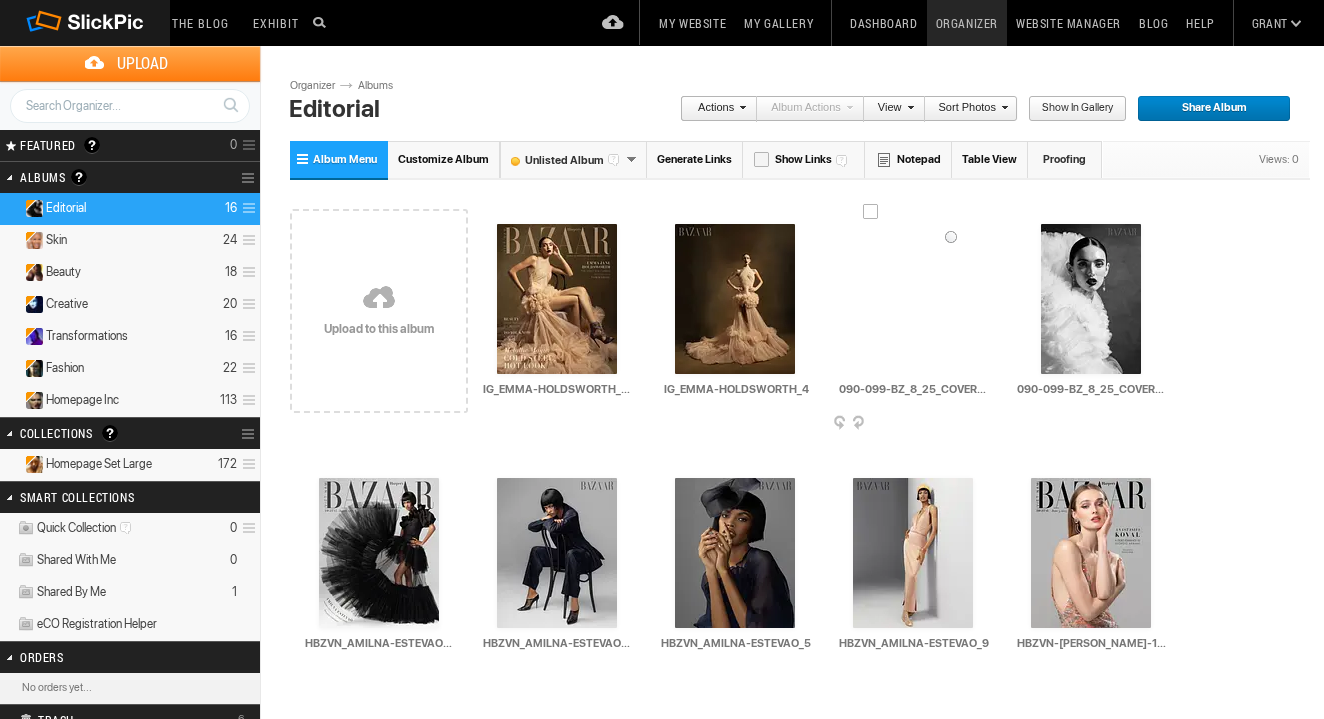 click at bounding box center [938, 299] 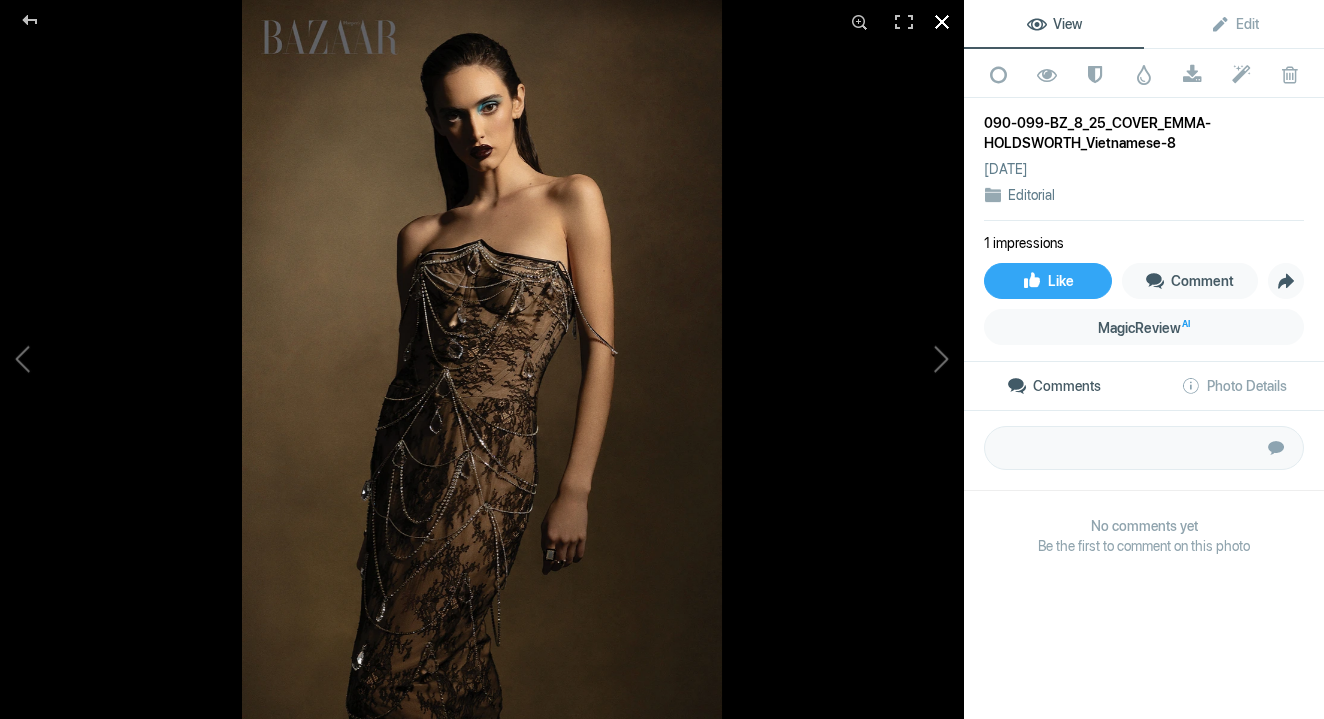 click 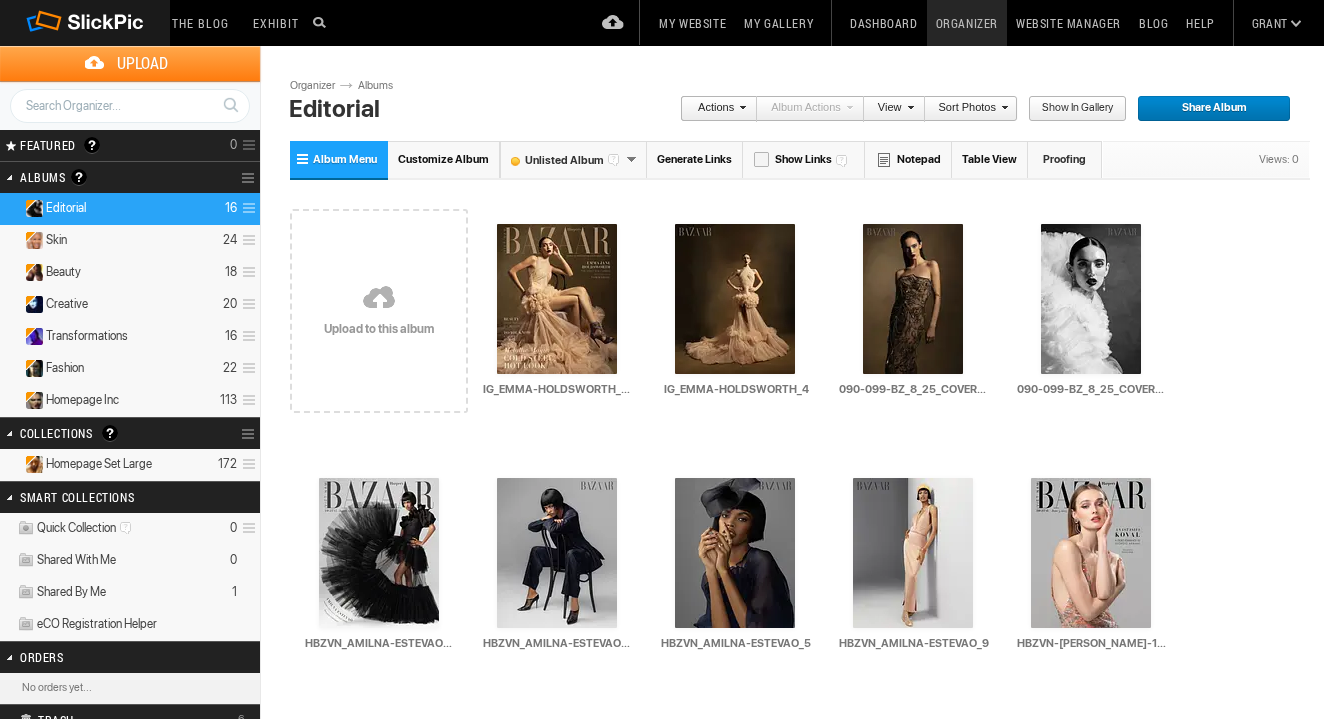 click at bounding box center [379, 299] 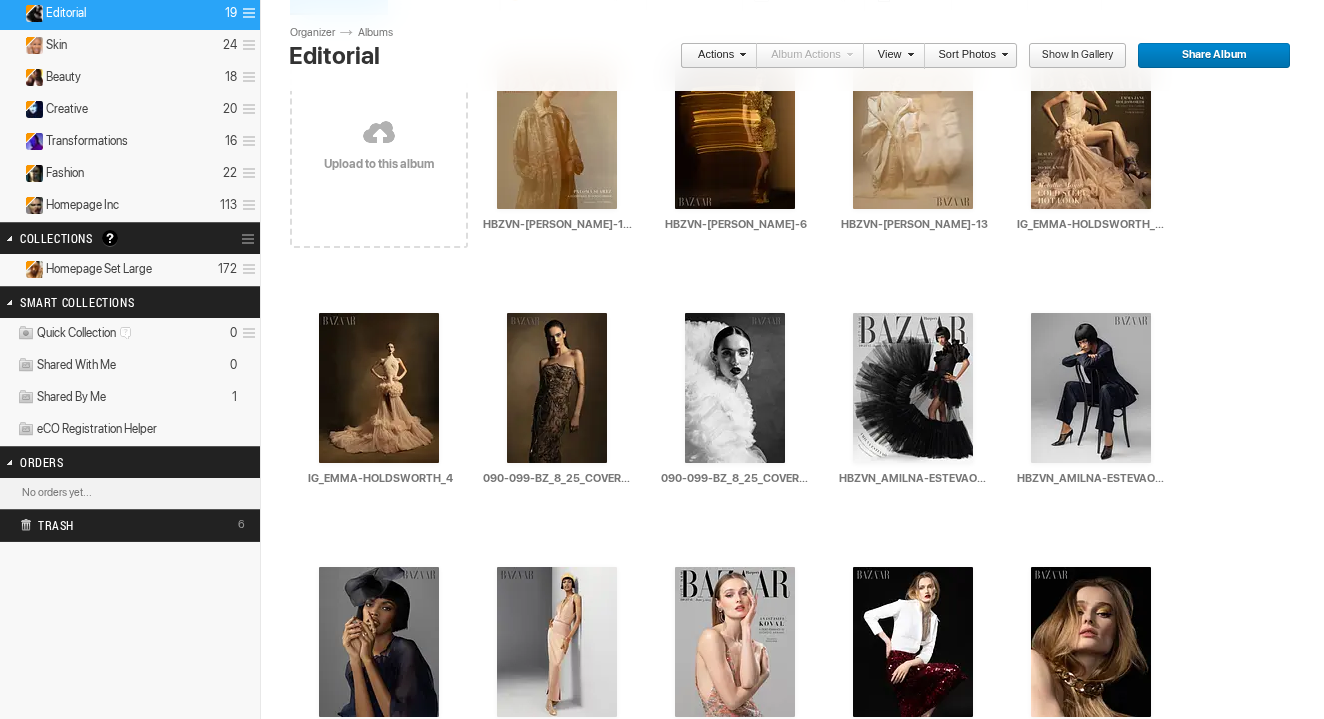 scroll, scrollTop: 194, scrollLeft: 0, axis: vertical 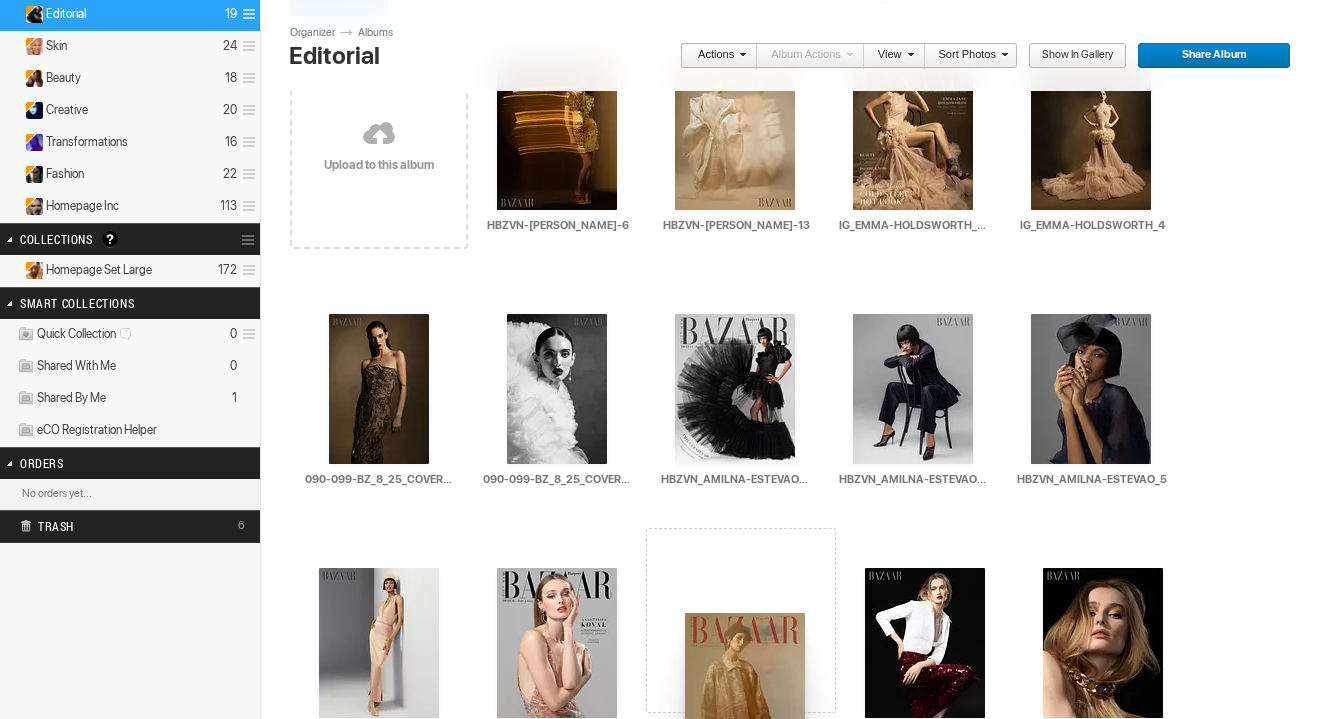 drag, startPoint x: 584, startPoint y: 173, endPoint x: 683, endPoint y: 613, distance: 451 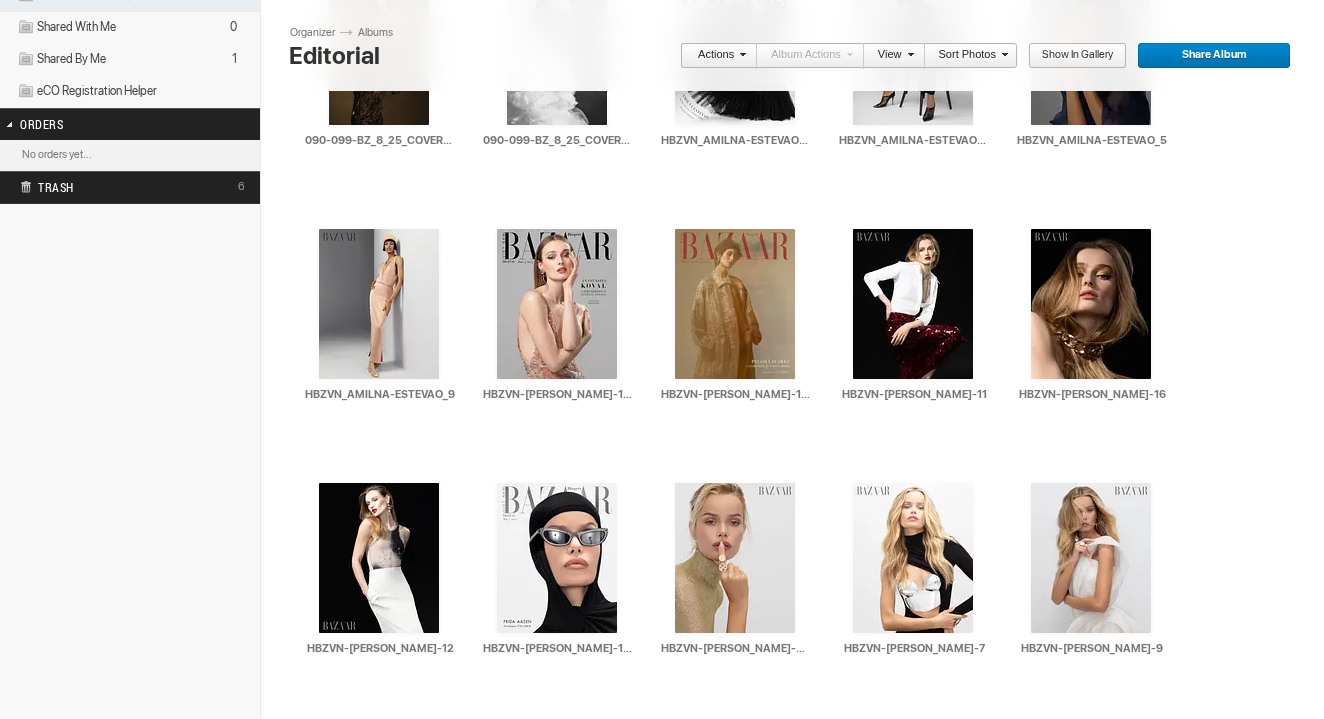 scroll, scrollTop: 529, scrollLeft: 0, axis: vertical 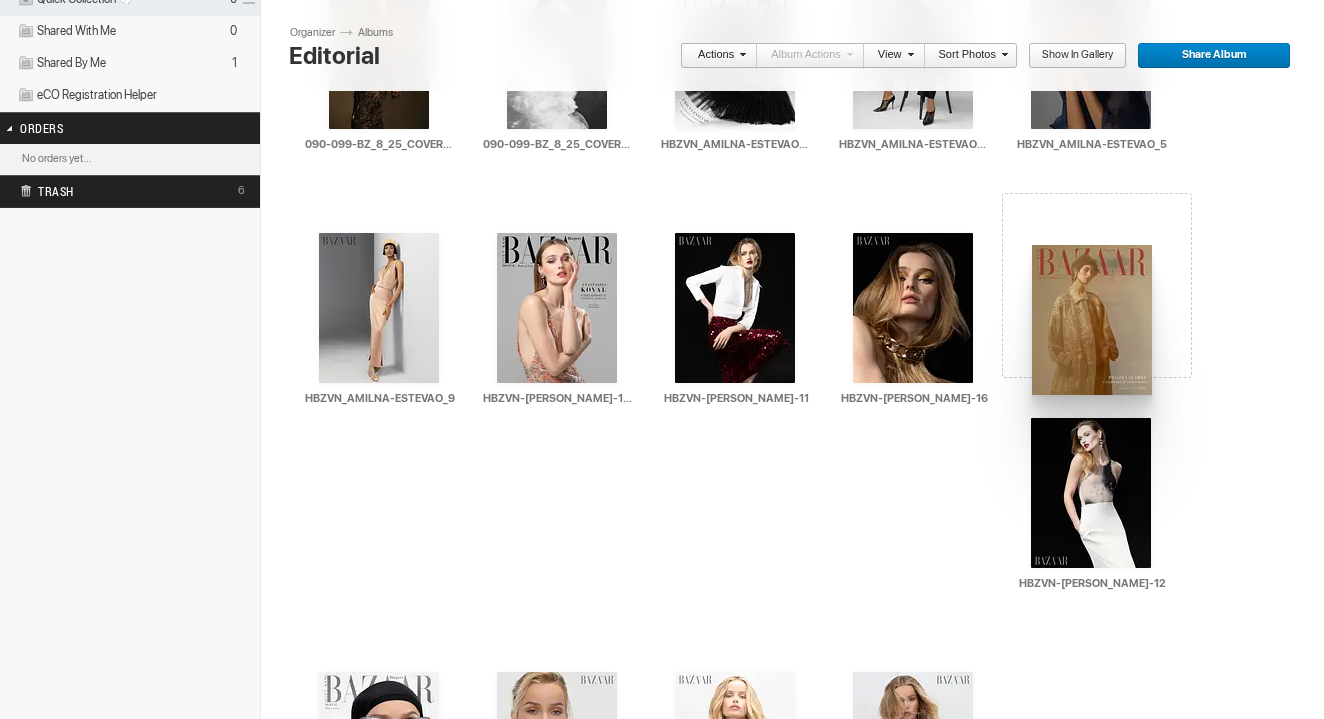 drag, startPoint x: 739, startPoint y: 309, endPoint x: 1030, endPoint y: 245, distance: 297.95468 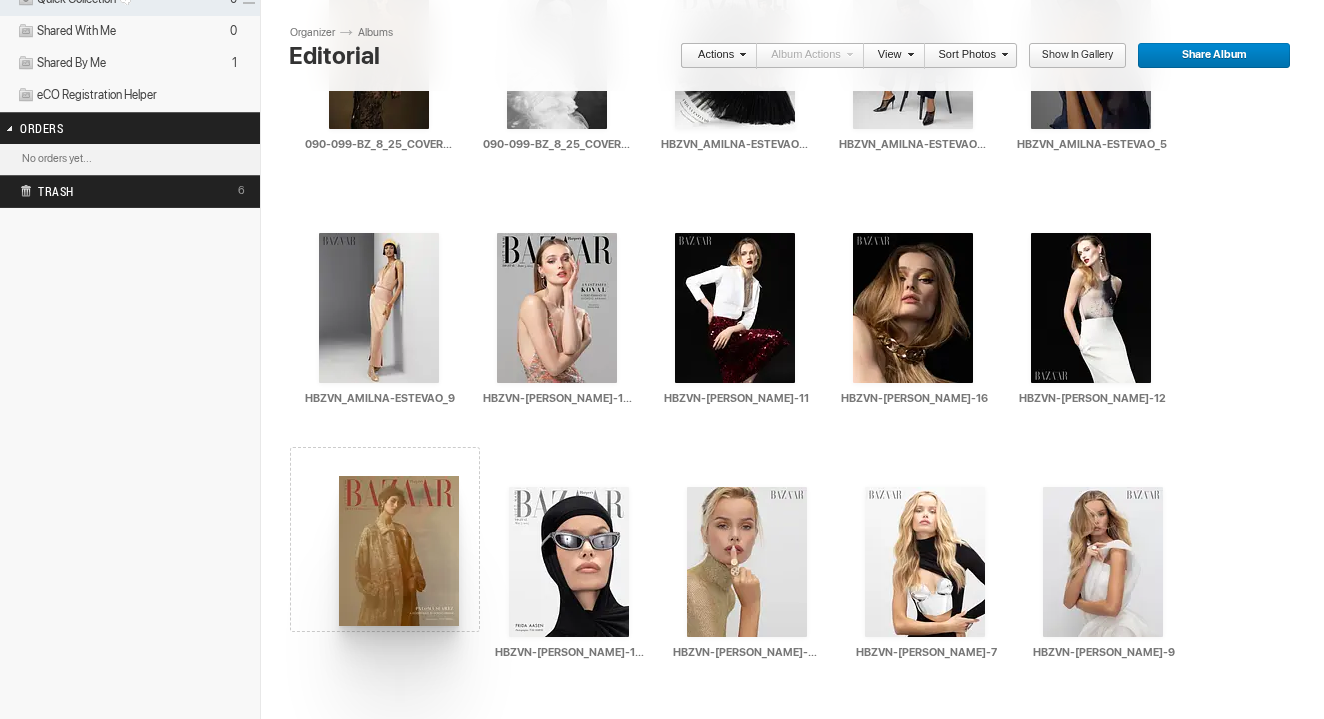 drag, startPoint x: 1079, startPoint y: 272, endPoint x: 337, endPoint y: 476, distance: 769.53235 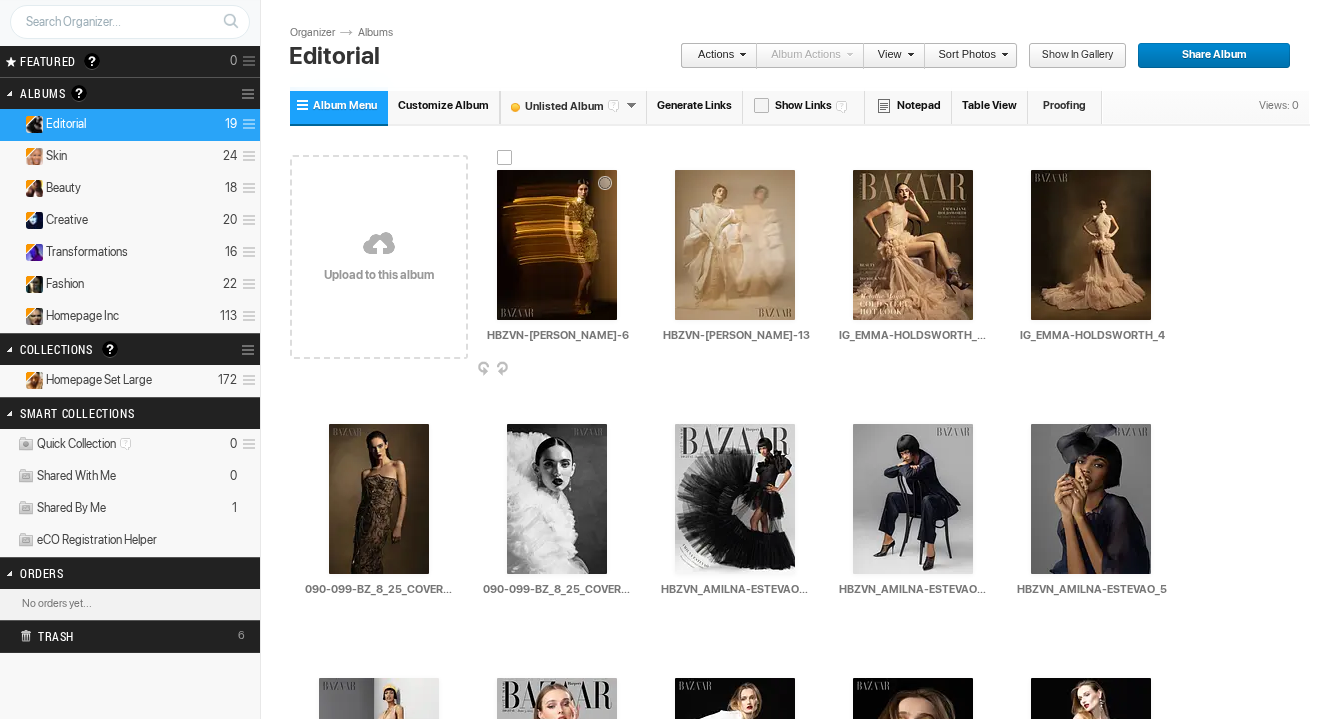 scroll, scrollTop: 85, scrollLeft: 0, axis: vertical 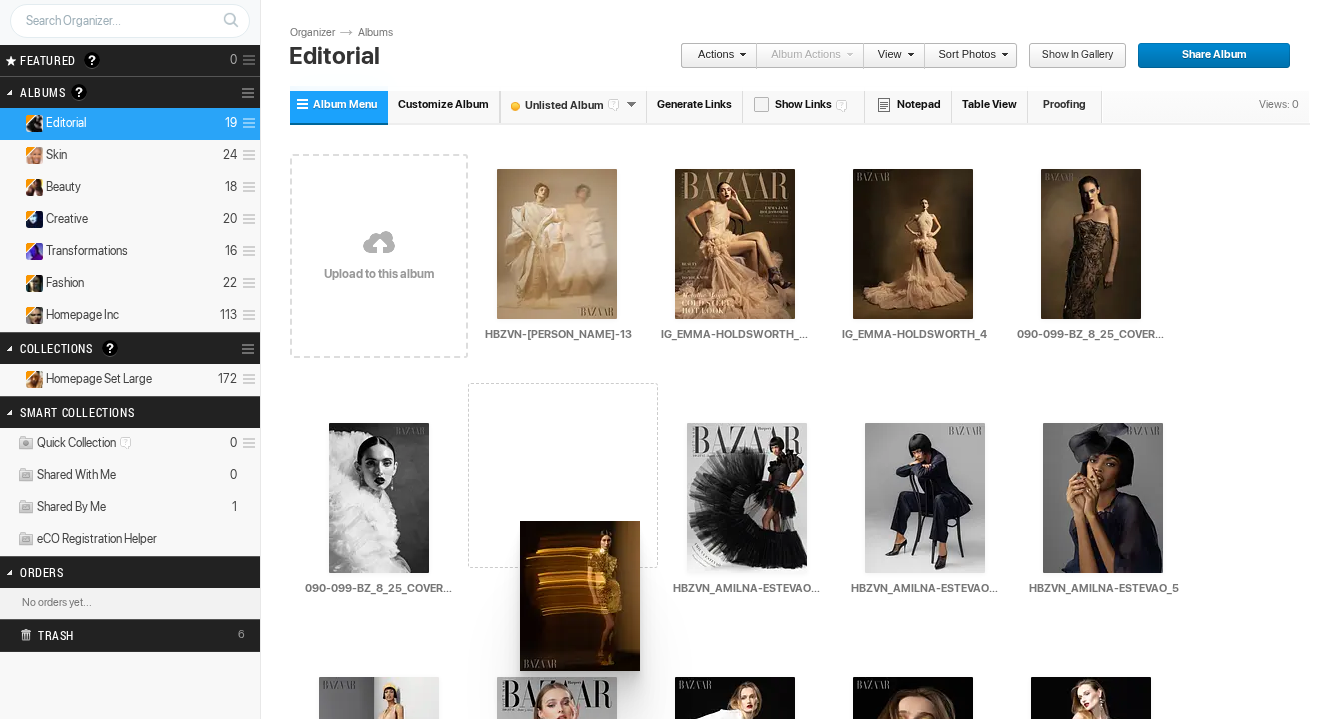 drag, startPoint x: 568, startPoint y: 241, endPoint x: 518, endPoint y: 520, distance: 283.4449 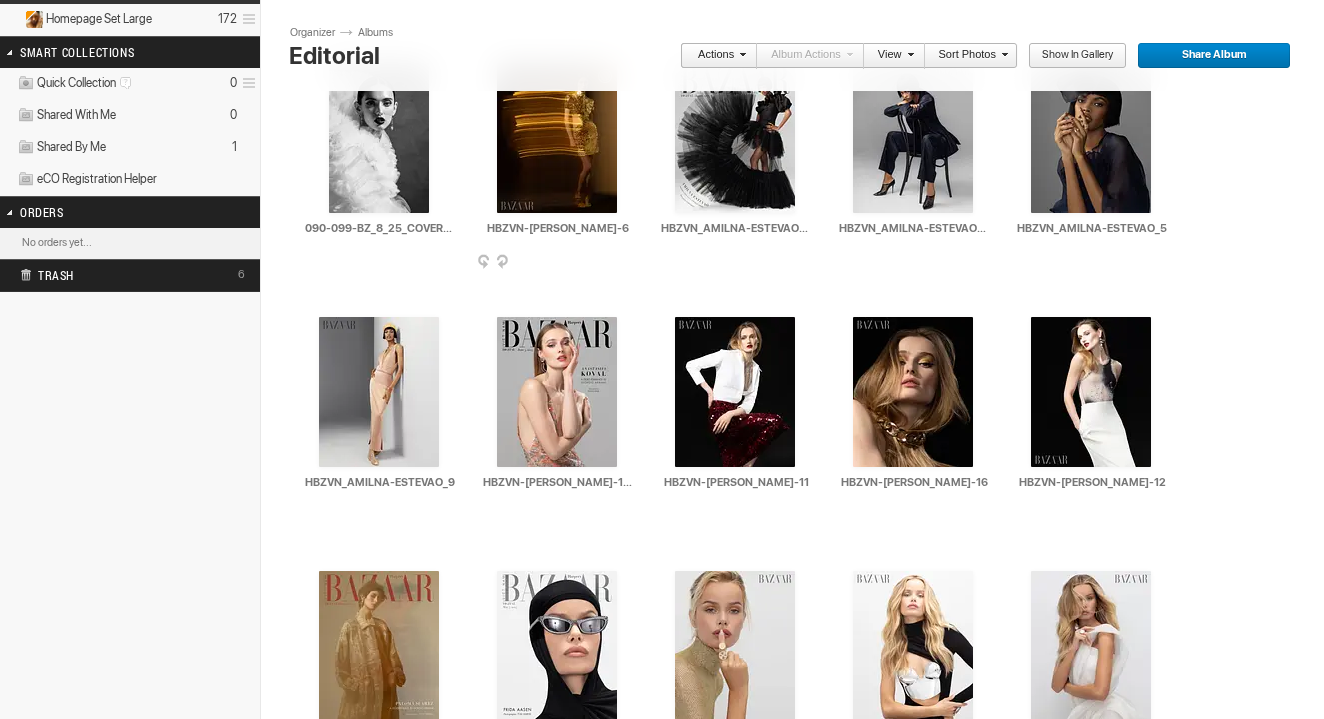 scroll, scrollTop: 457, scrollLeft: 0, axis: vertical 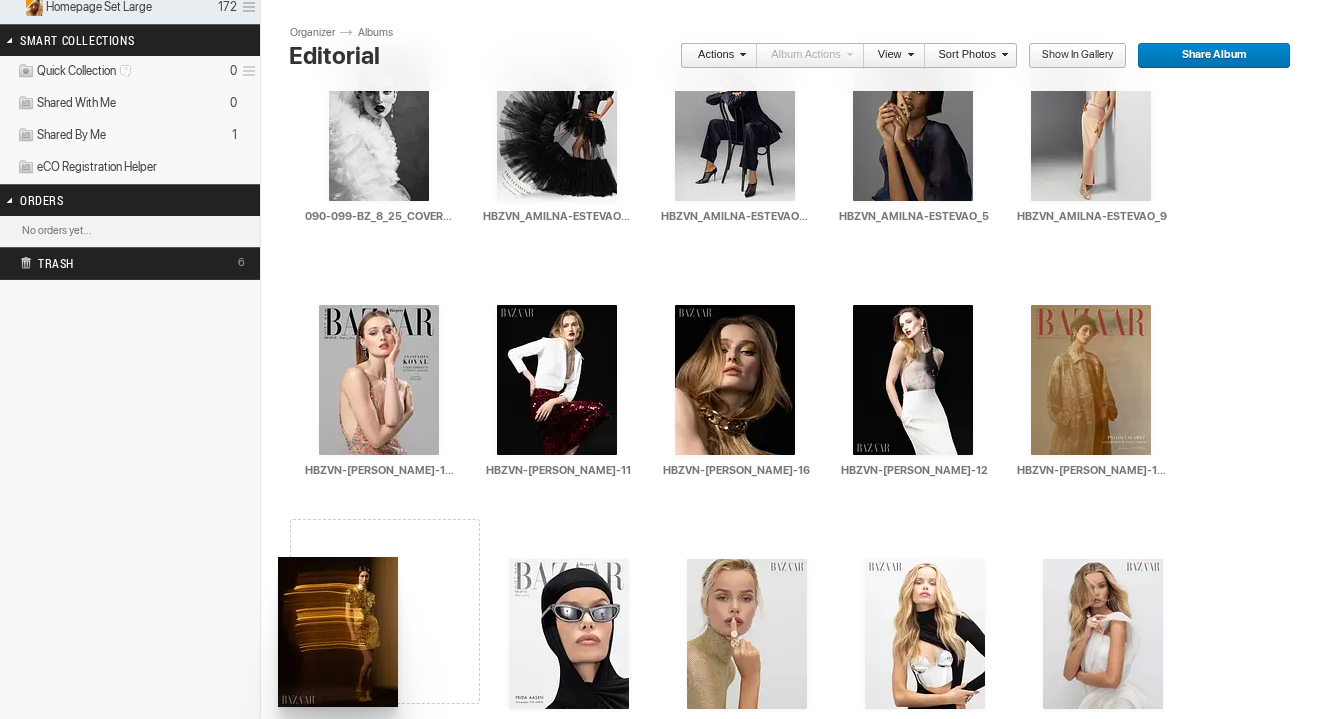 drag, startPoint x: 564, startPoint y: 144, endPoint x: 280, endPoint y: 559, distance: 502.87274 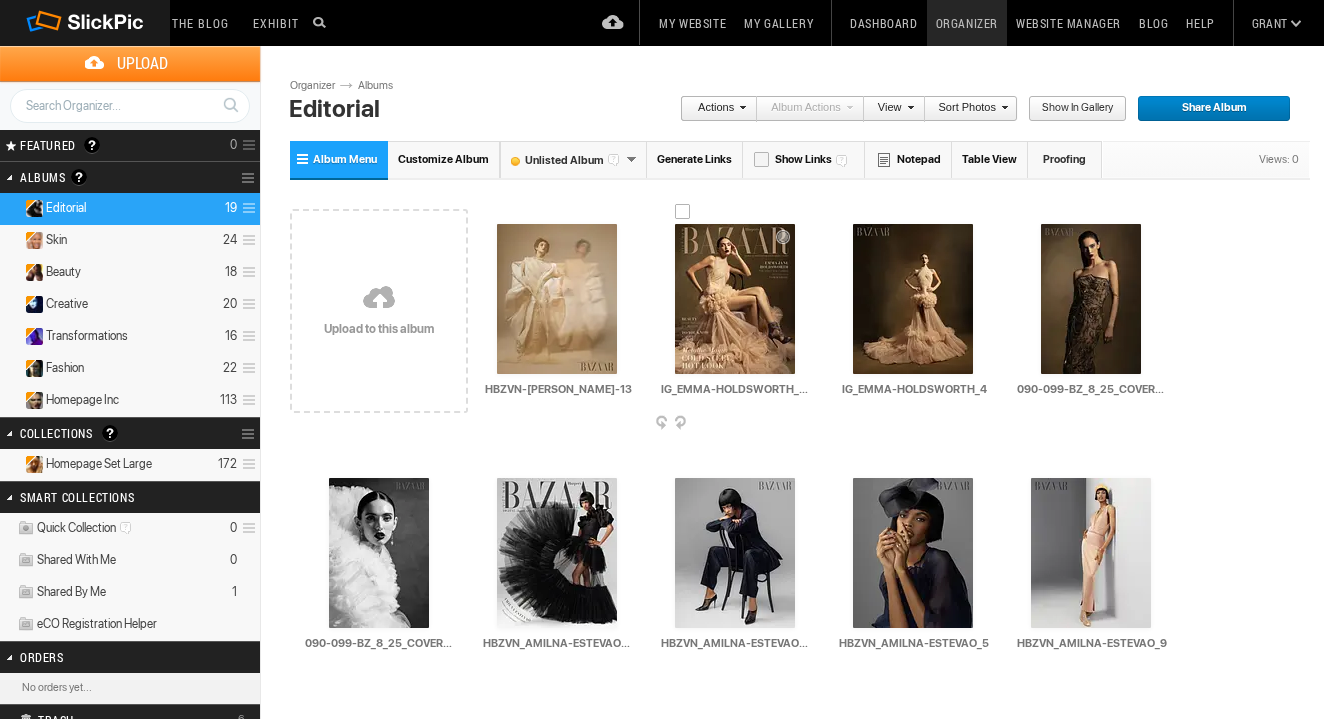 scroll, scrollTop: 0, scrollLeft: 0, axis: both 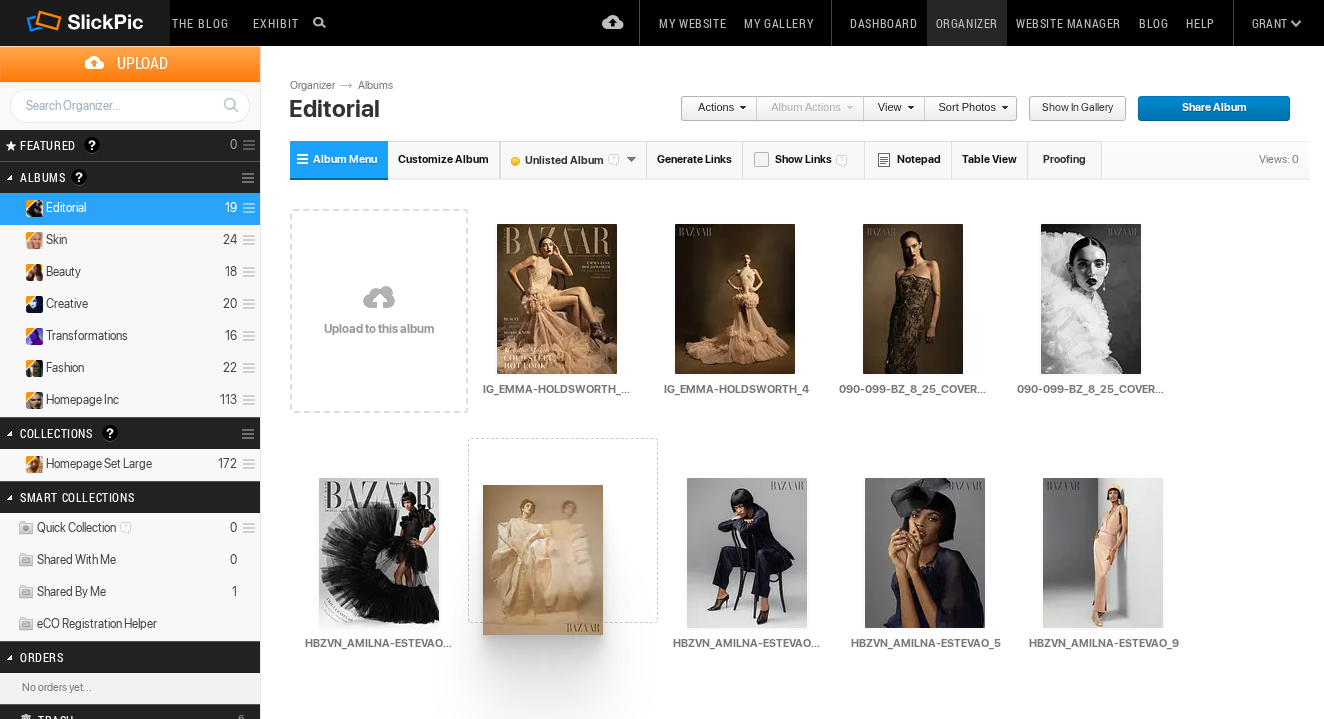 drag, startPoint x: 593, startPoint y: 290, endPoint x: 482, endPoint y: 490, distance: 228.73784 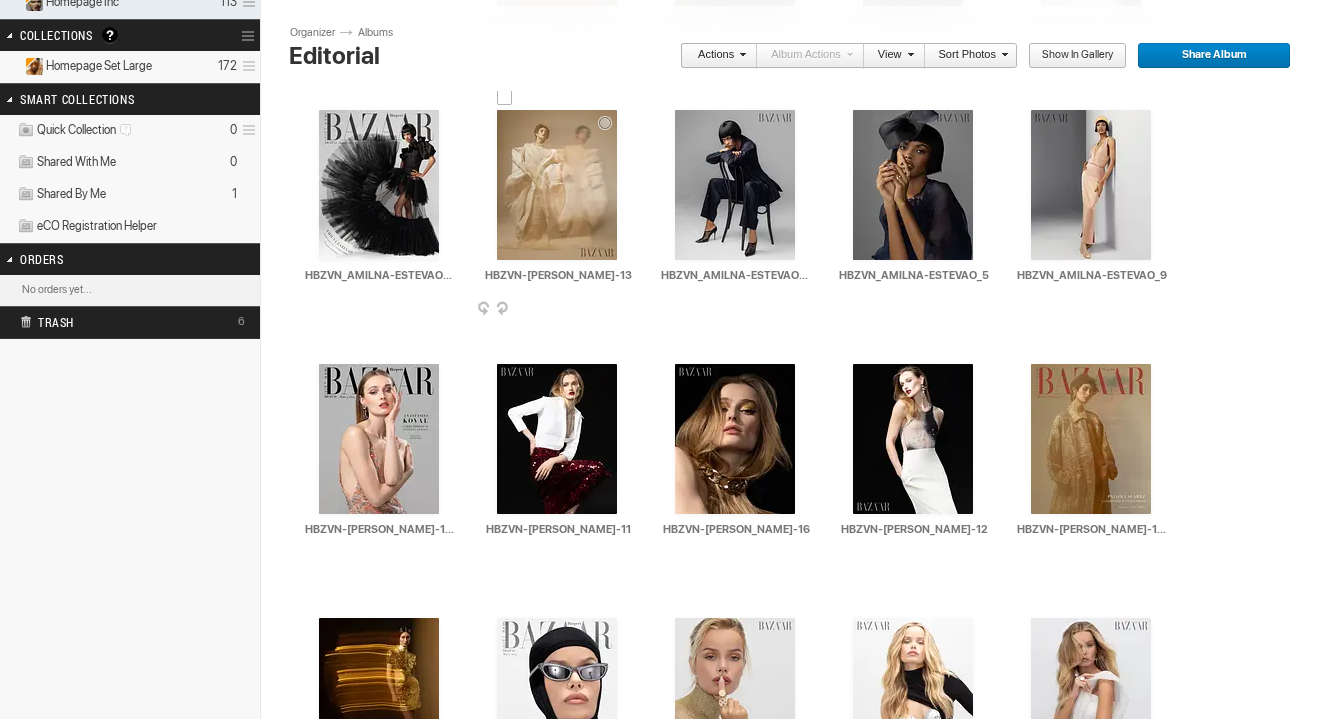 scroll, scrollTop: 402, scrollLeft: 0, axis: vertical 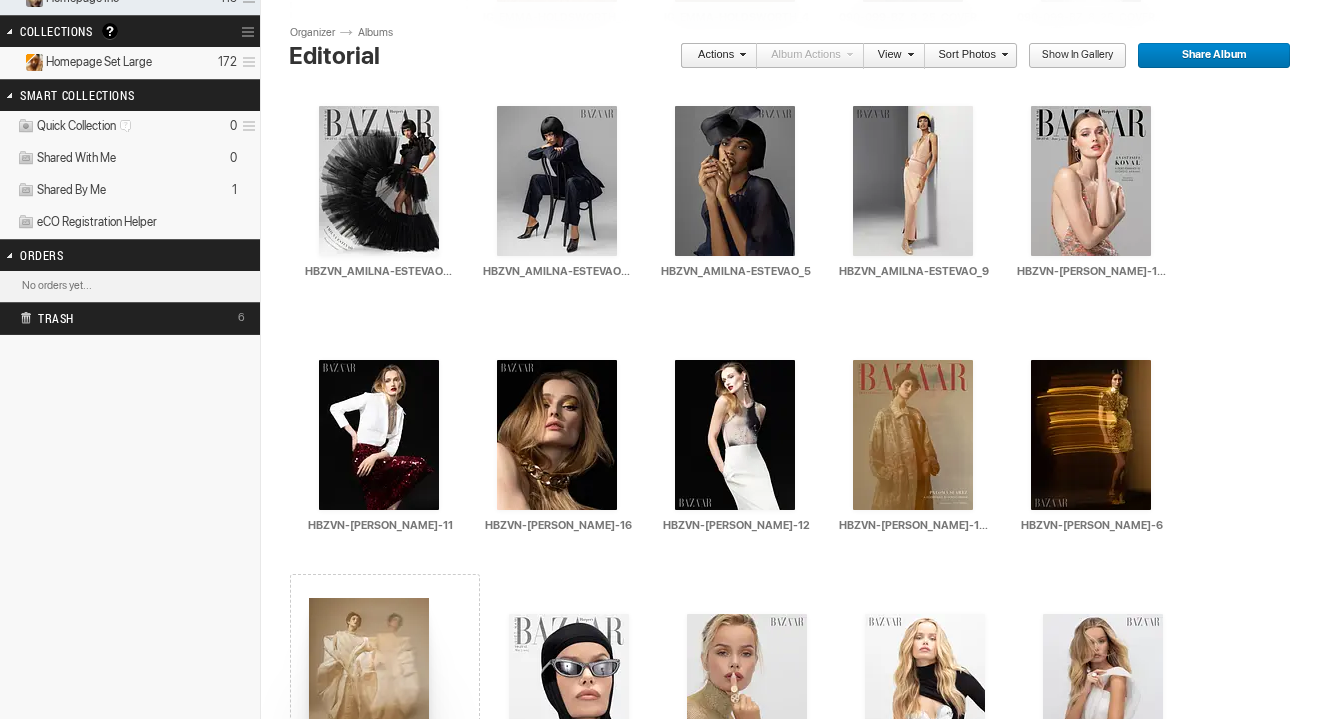 drag, startPoint x: 568, startPoint y: 185, endPoint x: 307, endPoint y: 598, distance: 488.5591 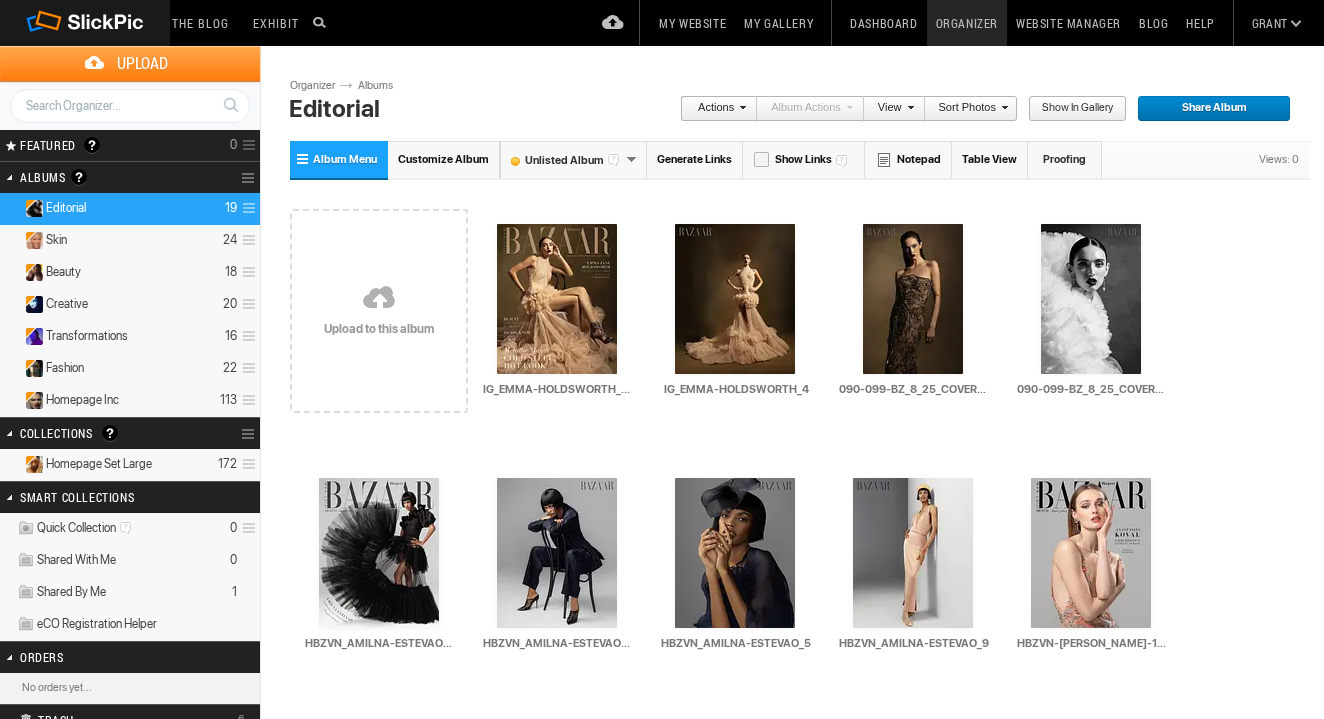 scroll, scrollTop: 0, scrollLeft: 0, axis: both 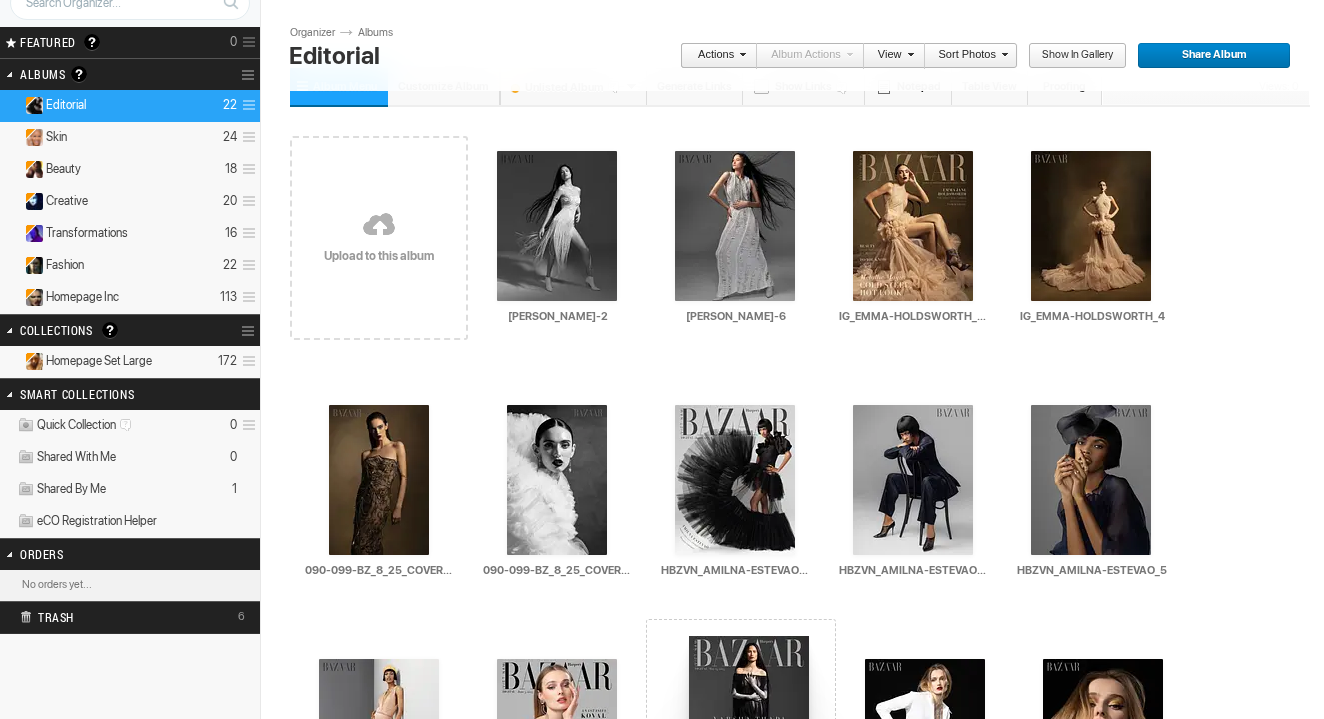 drag, startPoint x: 583, startPoint y: 244, endPoint x: 689, endPoint y: 637, distance: 407.04422 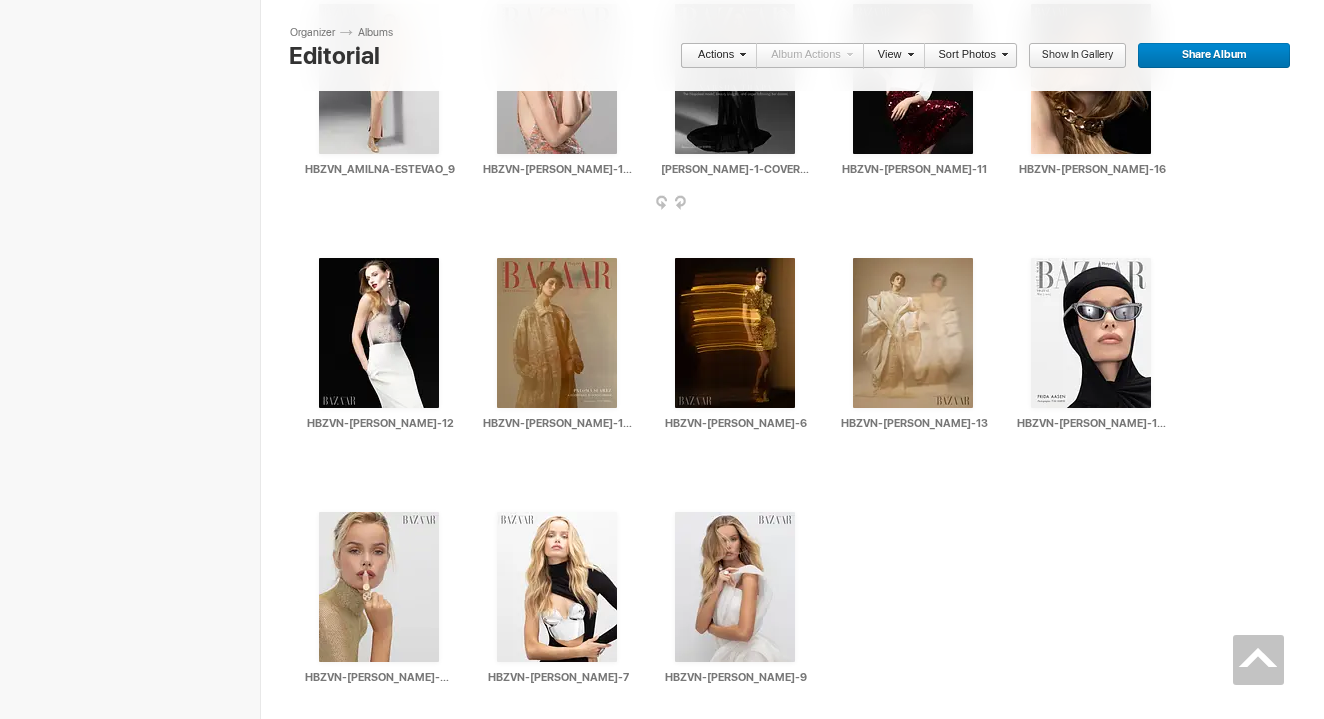 scroll, scrollTop: 757, scrollLeft: 0, axis: vertical 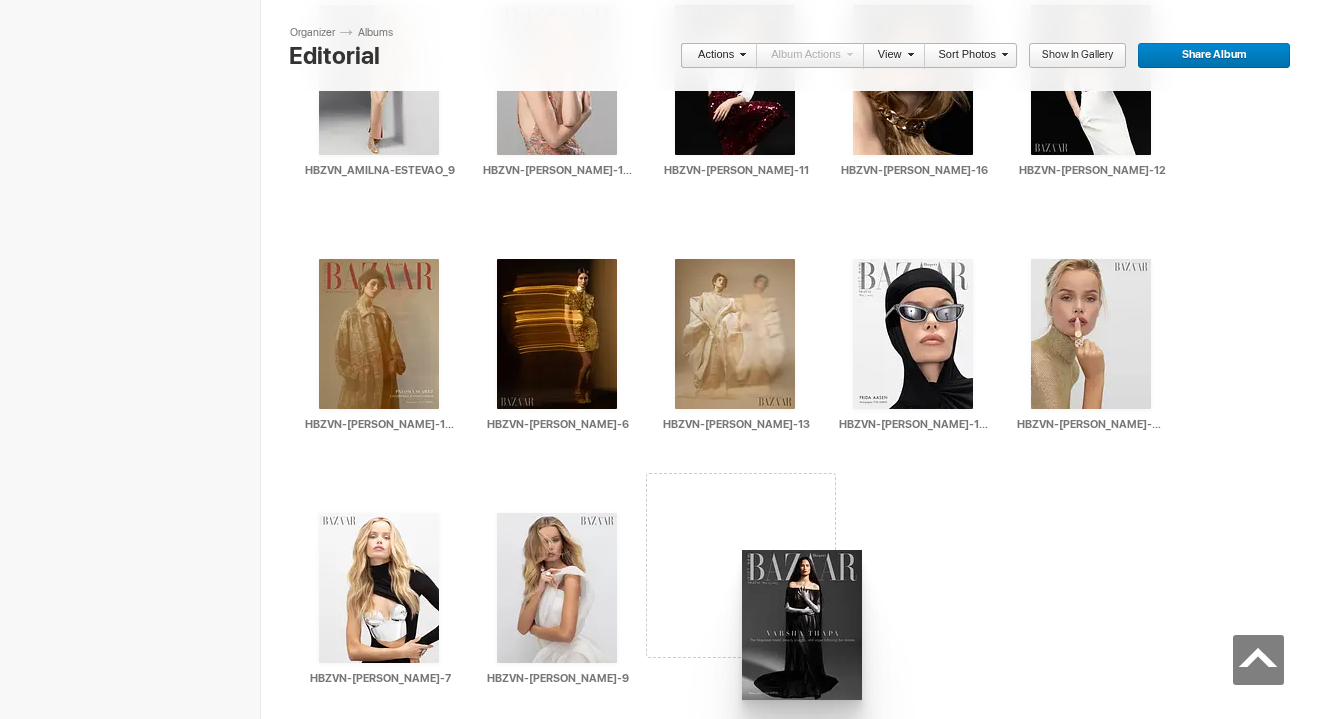 drag, startPoint x: 732, startPoint y: 128, endPoint x: 722, endPoint y: 536, distance: 408.12253 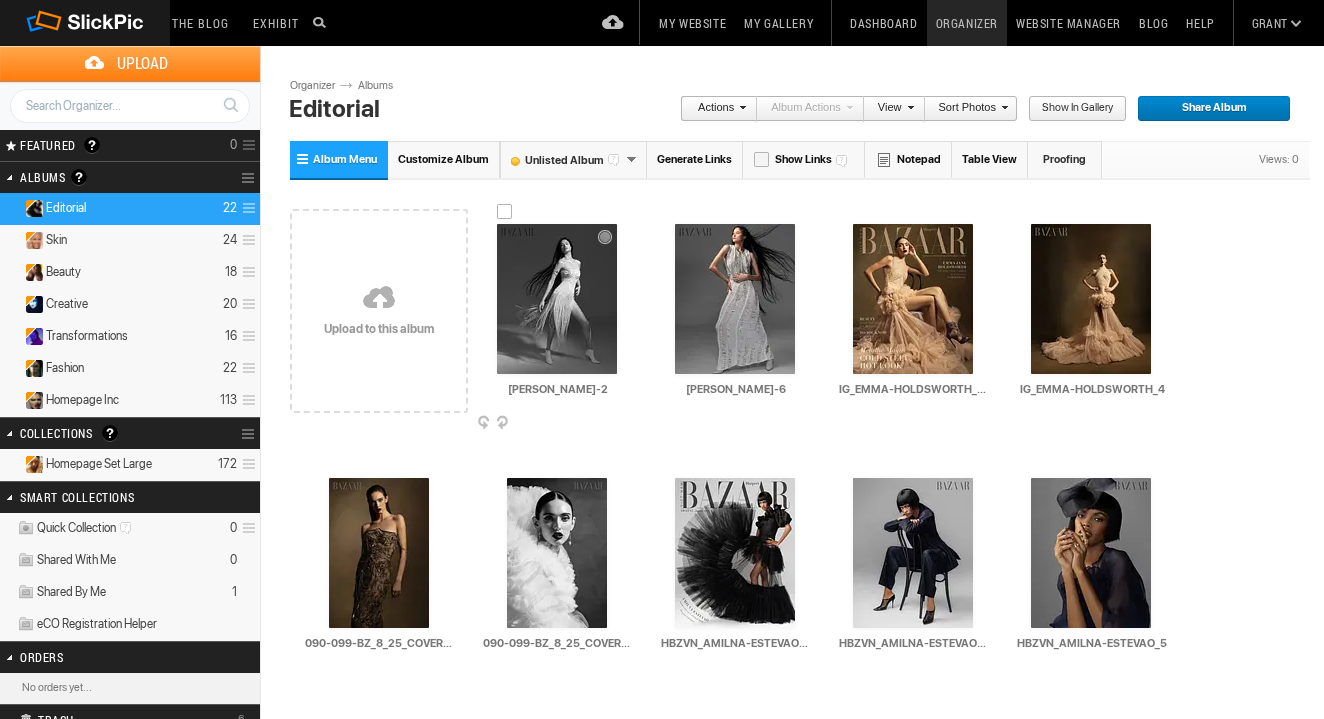 scroll, scrollTop: 0, scrollLeft: 0, axis: both 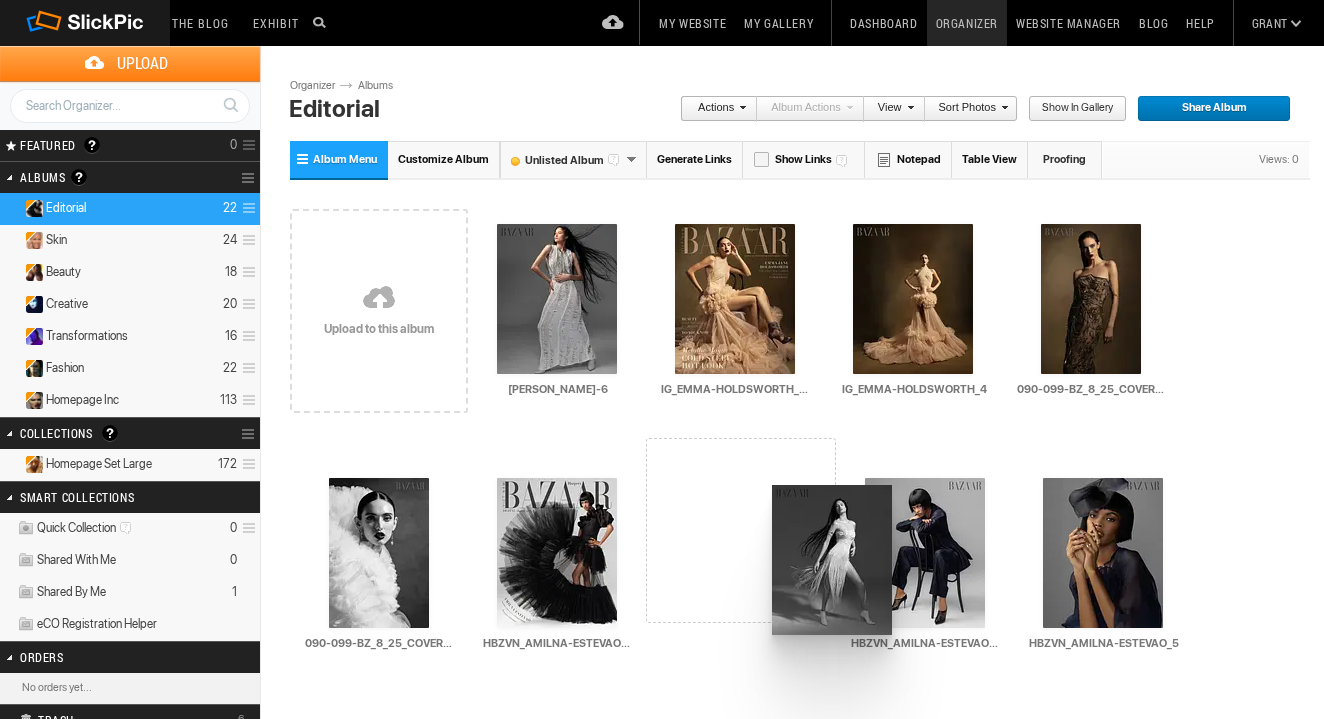 drag, startPoint x: 571, startPoint y: 273, endPoint x: 743, endPoint y: 486, distance: 273.77545 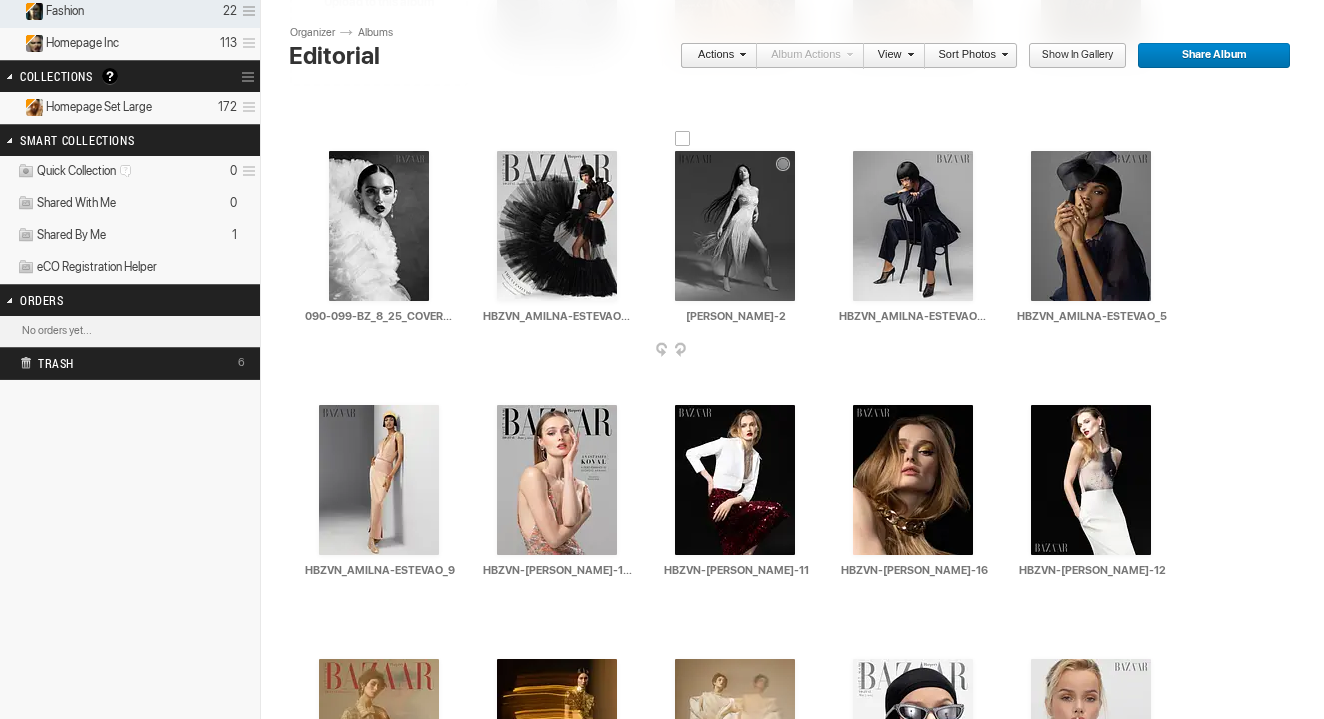 scroll, scrollTop: 361, scrollLeft: 0, axis: vertical 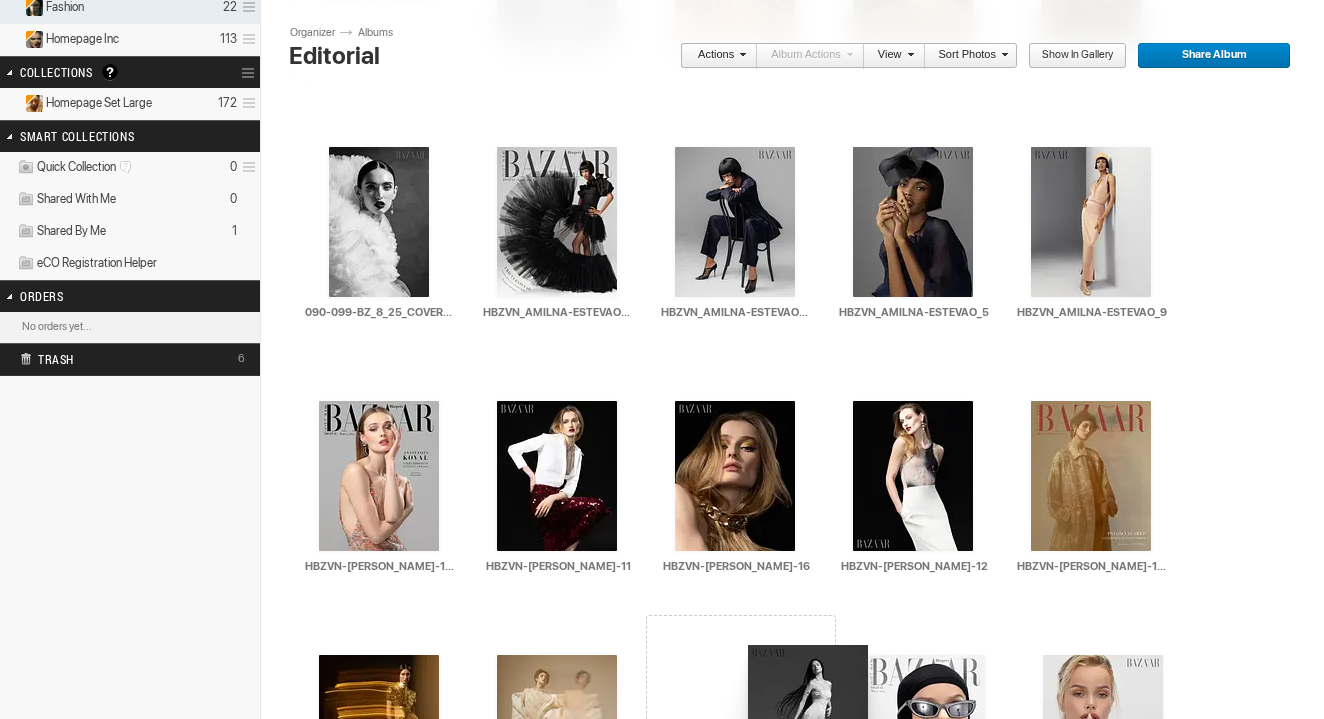 drag, startPoint x: 722, startPoint y: 204, endPoint x: 746, endPoint y: 646, distance: 442.6511 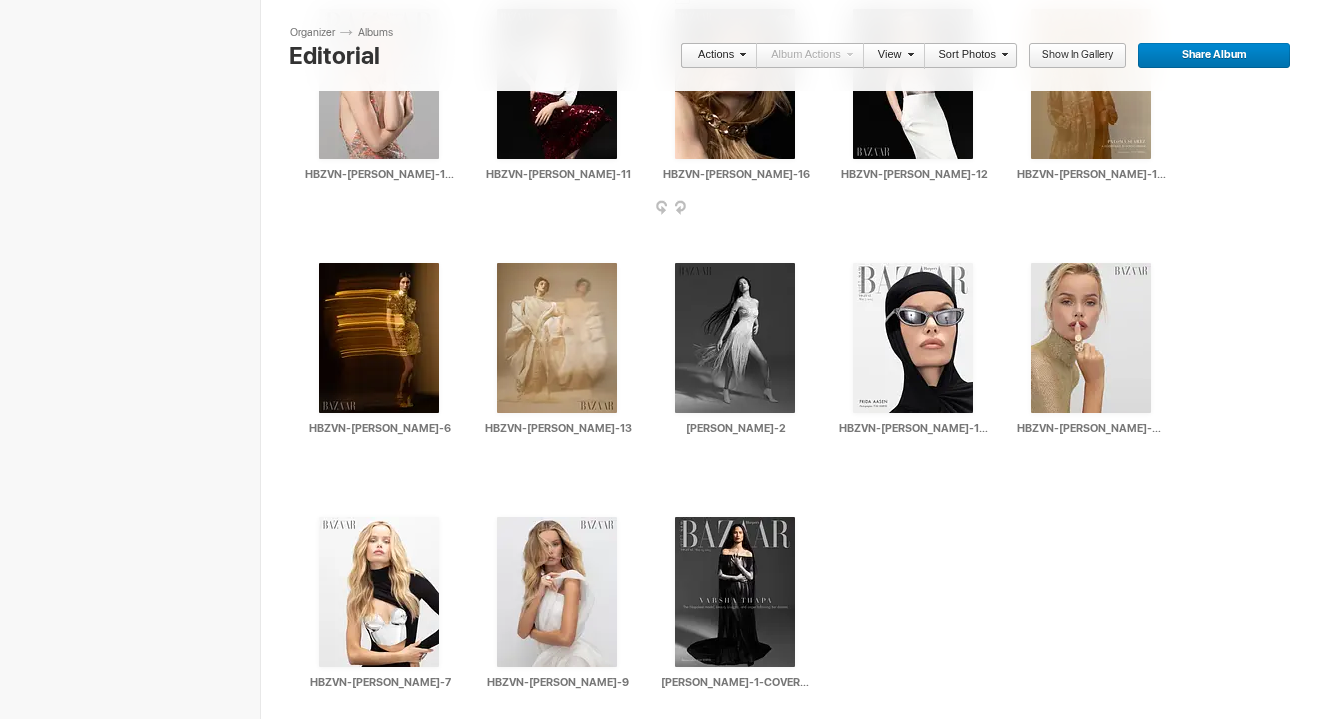 scroll, scrollTop: 804, scrollLeft: 0, axis: vertical 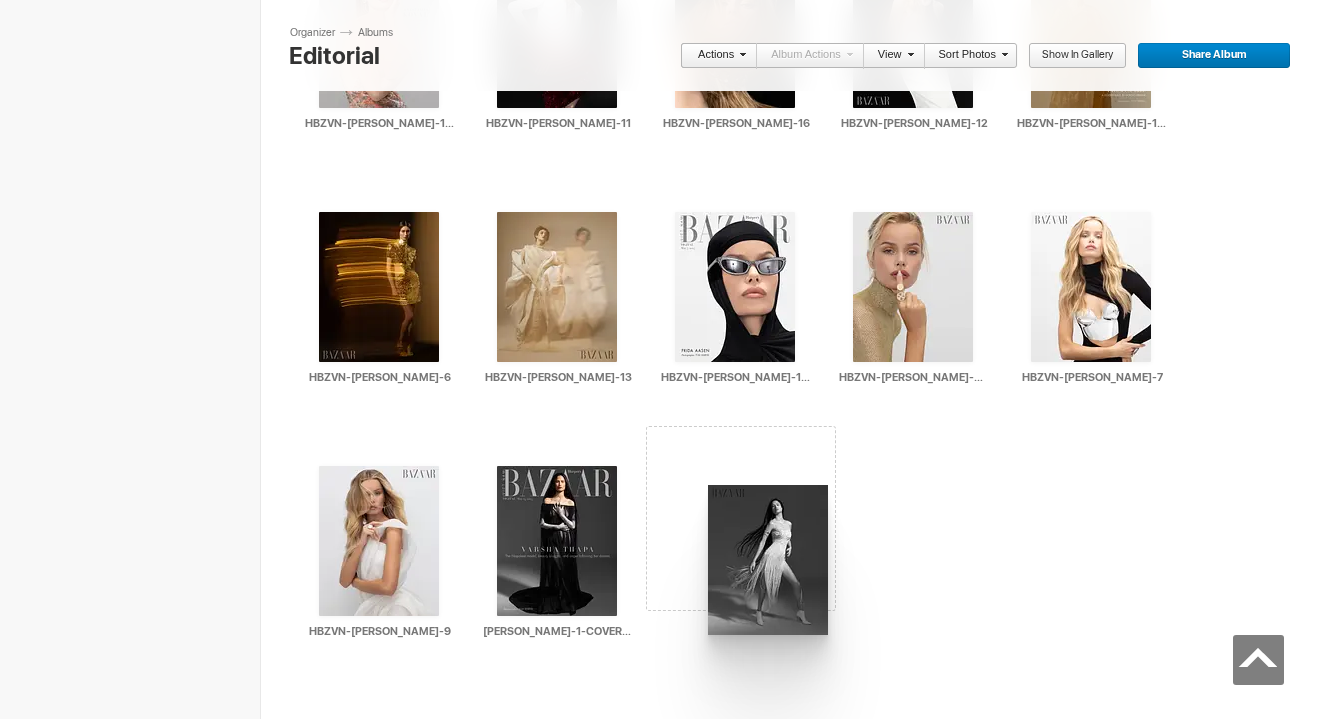 drag, startPoint x: 706, startPoint y: 259, endPoint x: 706, endPoint y: 485, distance: 226 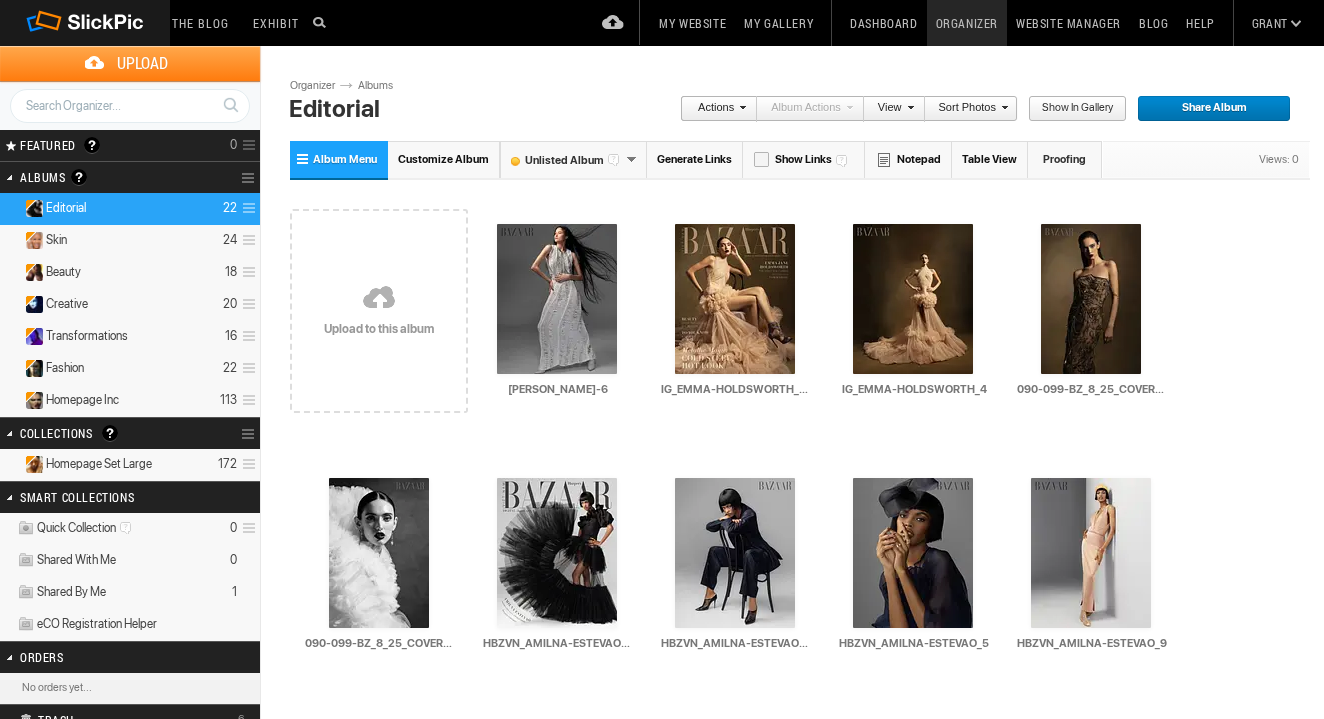scroll, scrollTop: 0, scrollLeft: 0, axis: both 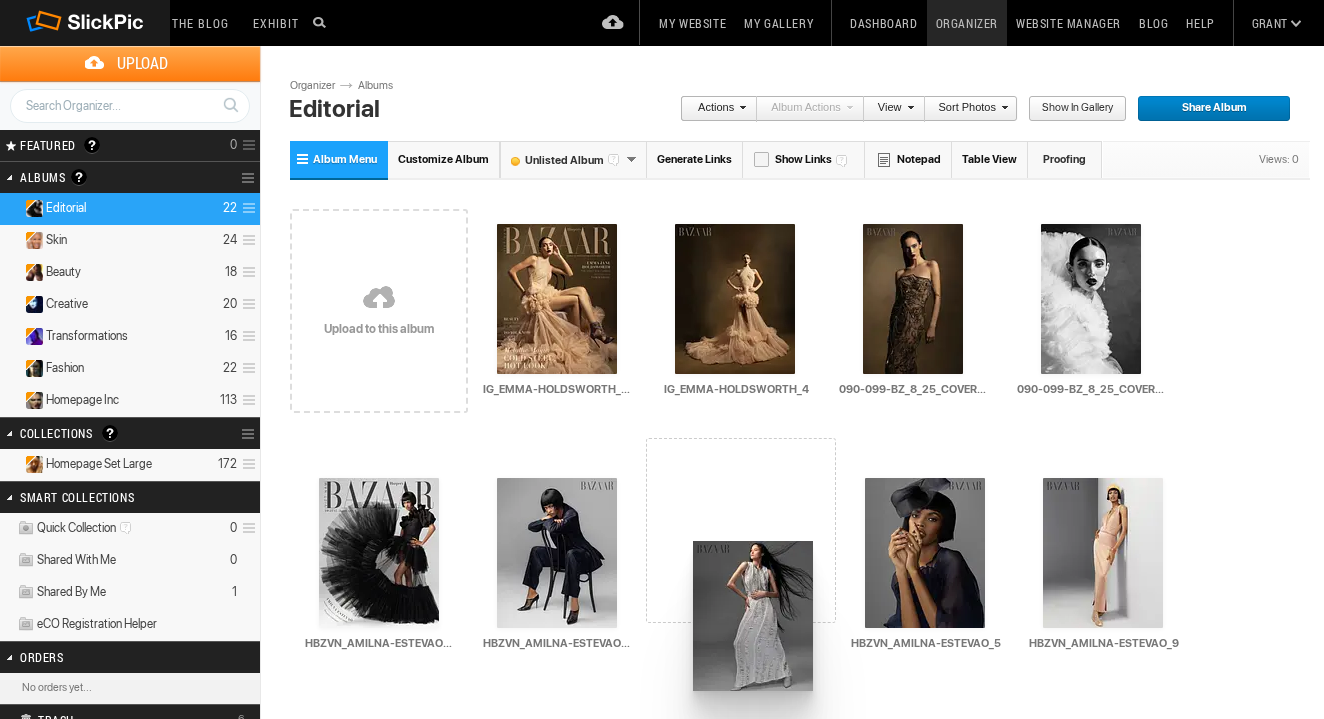 drag, startPoint x: 574, startPoint y: 264, endPoint x: 688, endPoint y: 531, distance: 290.3188 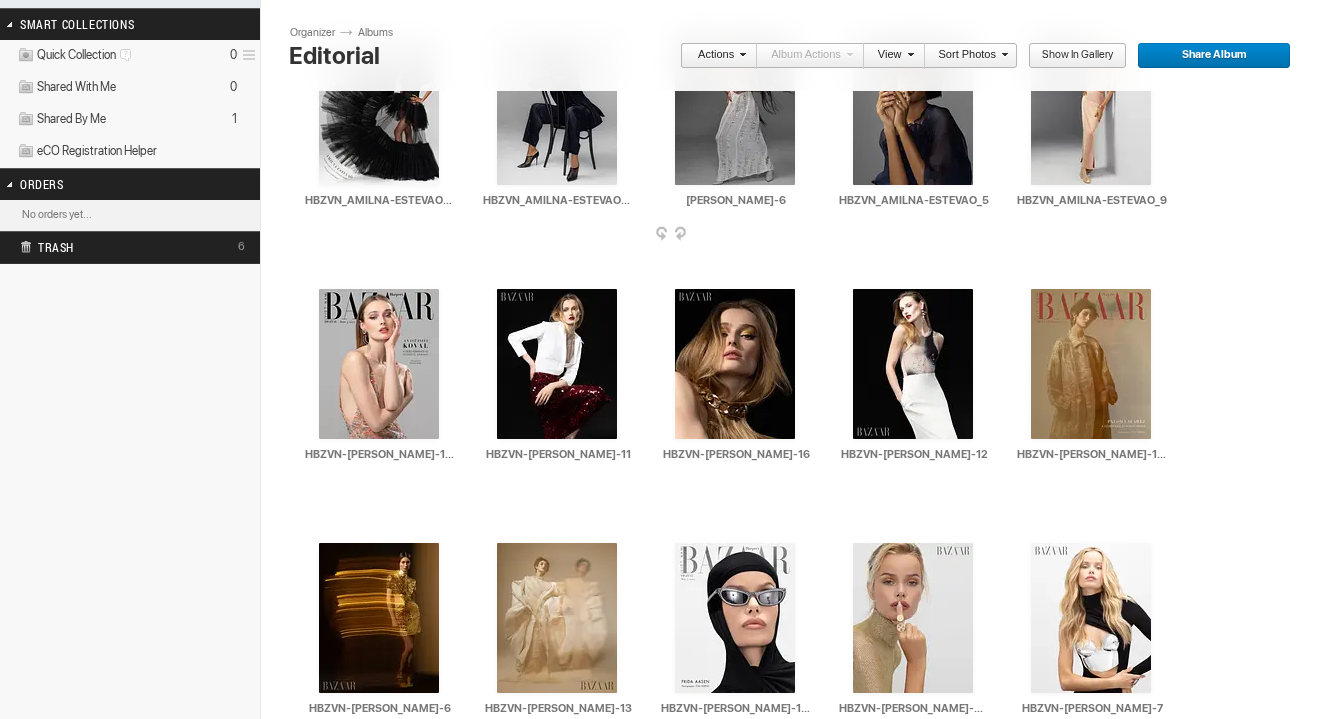scroll, scrollTop: 471, scrollLeft: 0, axis: vertical 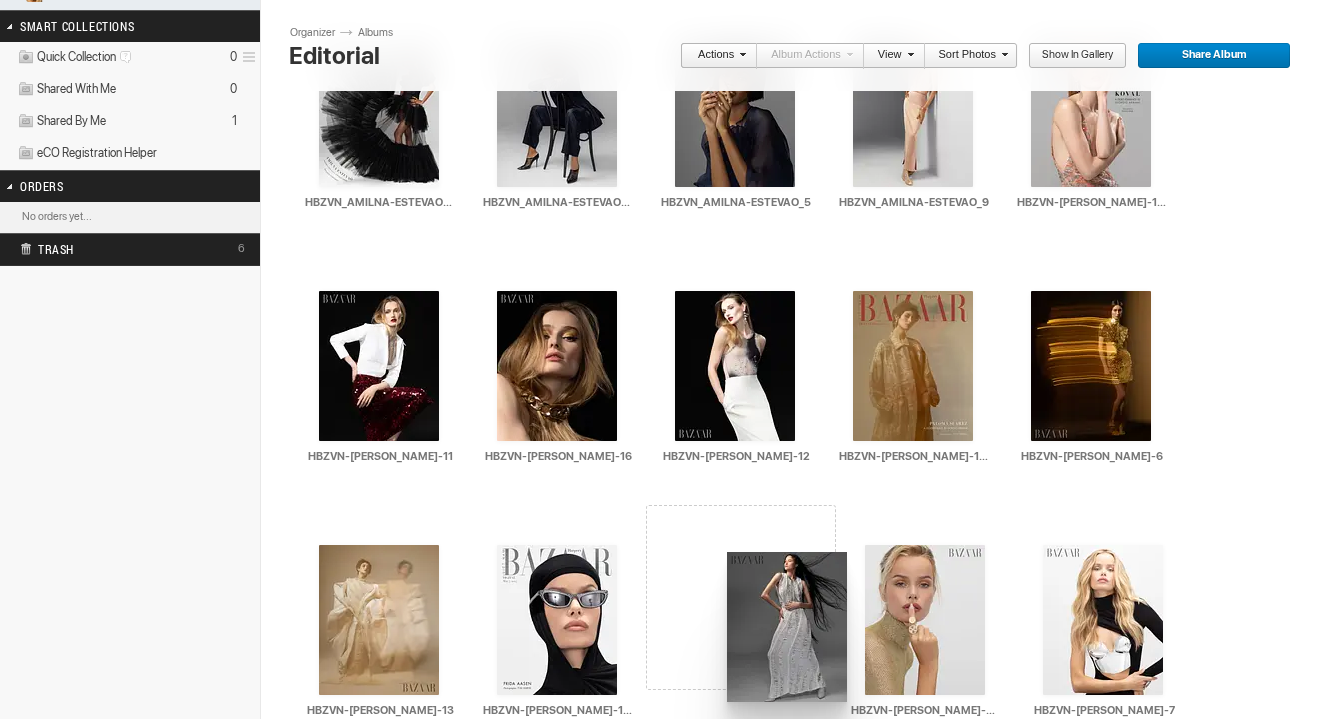 drag, startPoint x: 741, startPoint y: 138, endPoint x: 702, endPoint y: 558, distance: 421.80682 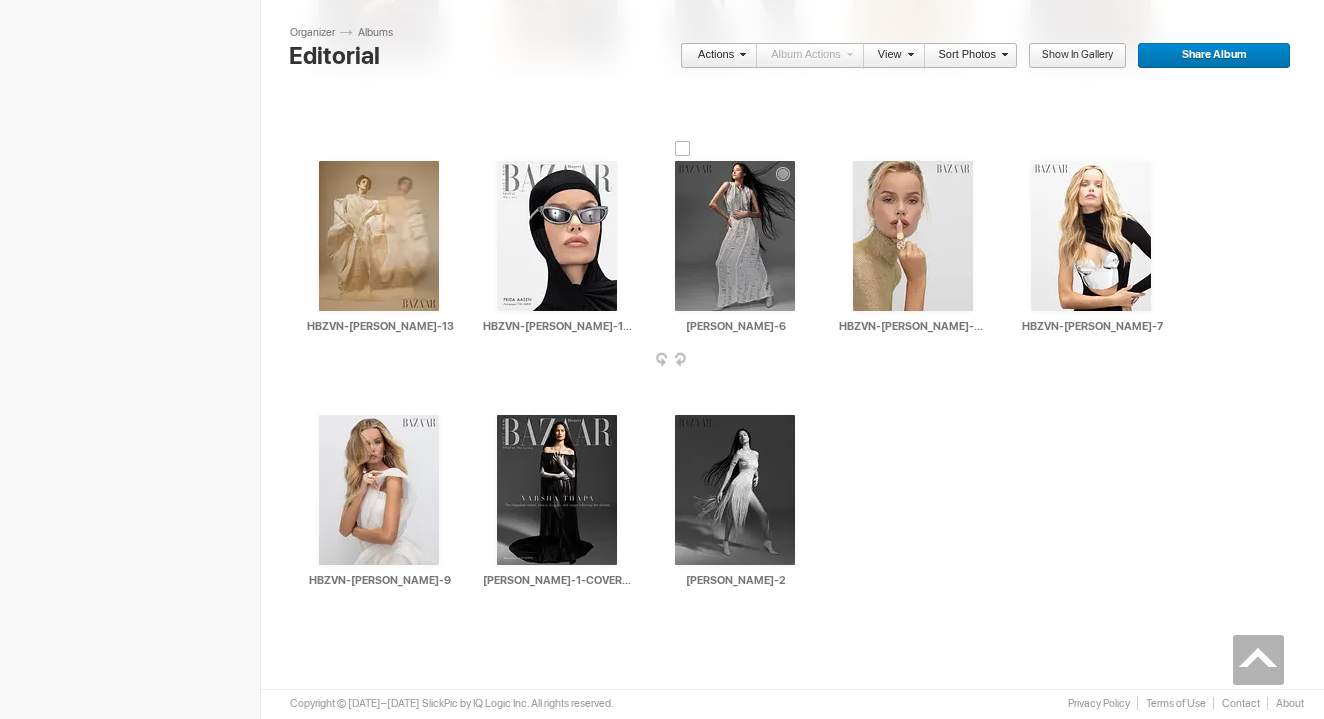 scroll, scrollTop: 855, scrollLeft: 0, axis: vertical 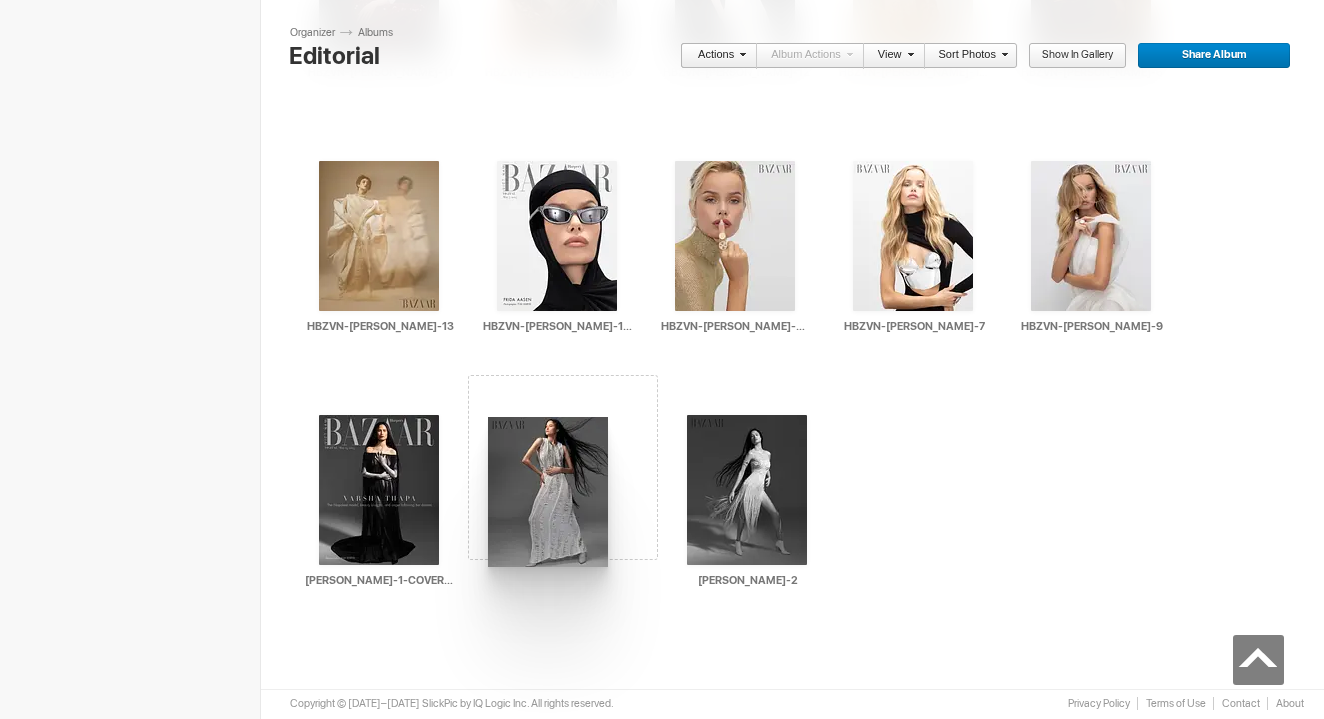 drag, startPoint x: 759, startPoint y: 216, endPoint x: 486, endPoint y: 417, distance: 339.01328 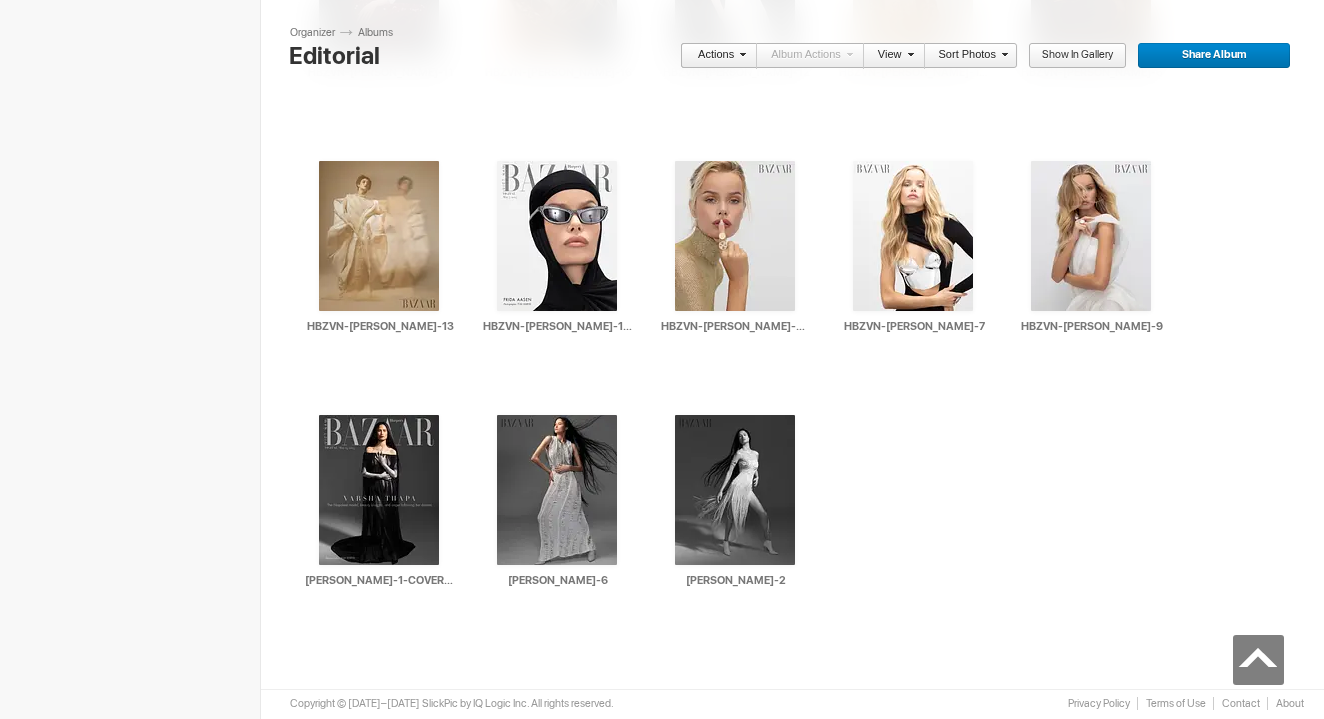 scroll, scrollTop: 855, scrollLeft: 0, axis: vertical 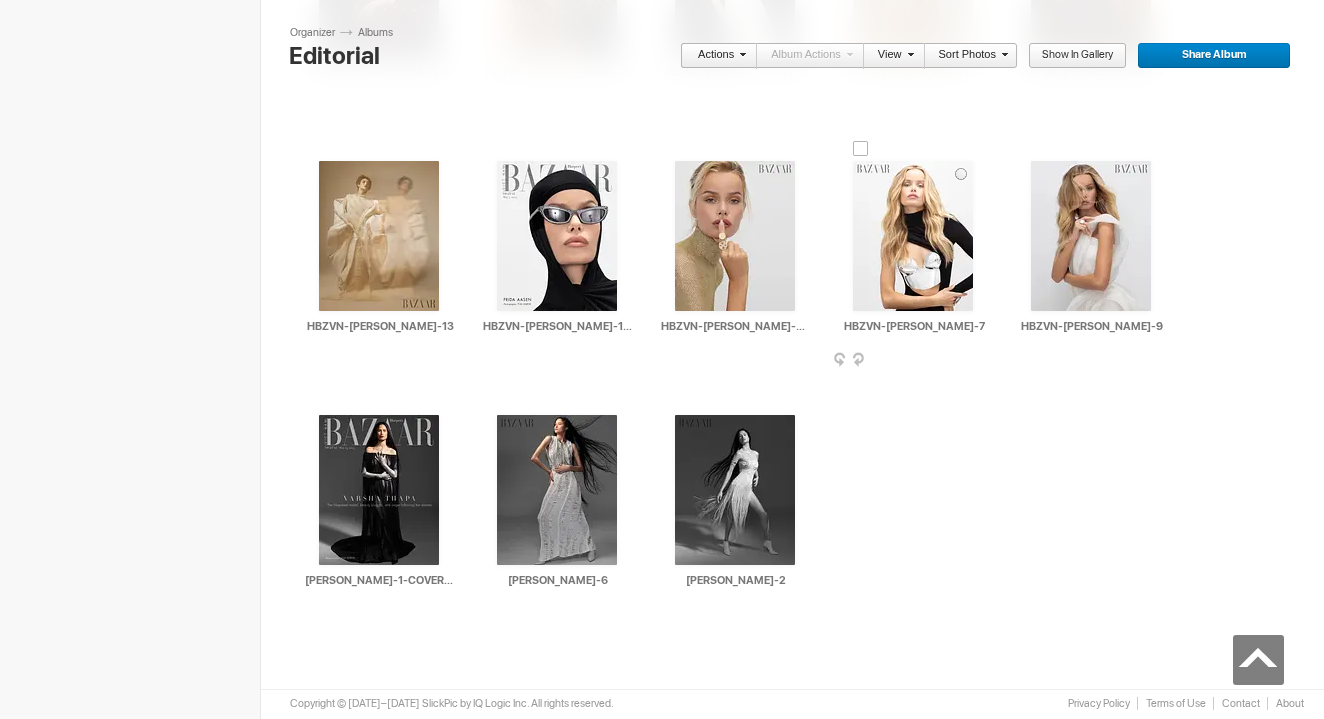 click at bounding box center [986, 361] 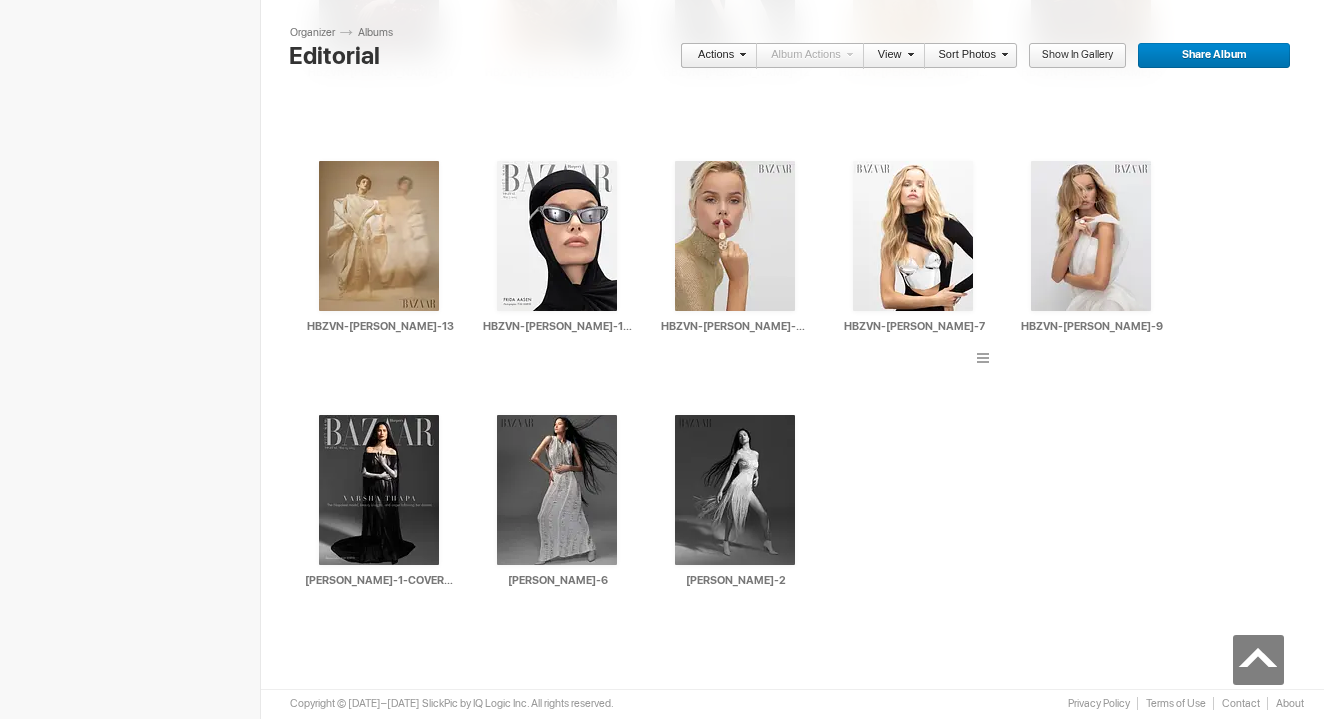 scroll, scrollTop: 855, scrollLeft: 0, axis: vertical 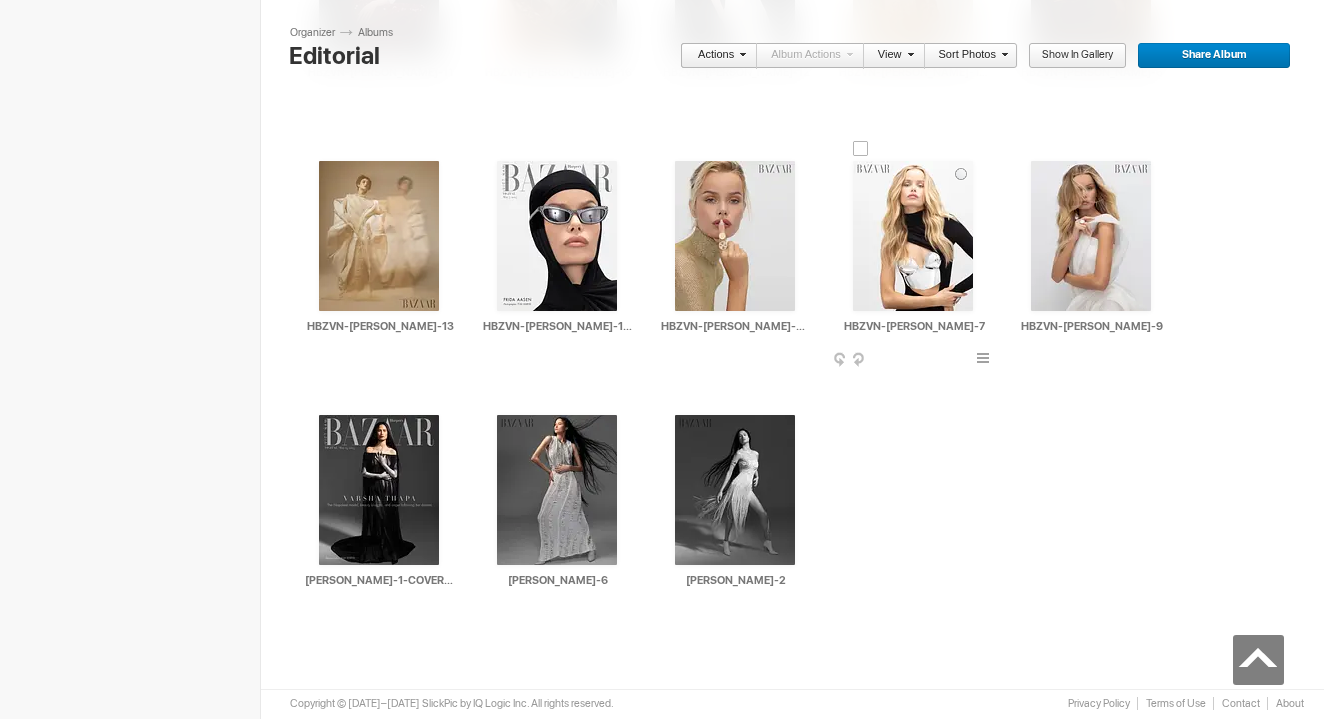 click on "AI HBZVN-FRIDA-AASEN-7
HTML:
Direct:
Forum:
Photo ID:
22761810
More..." at bounding box center (913, 236) 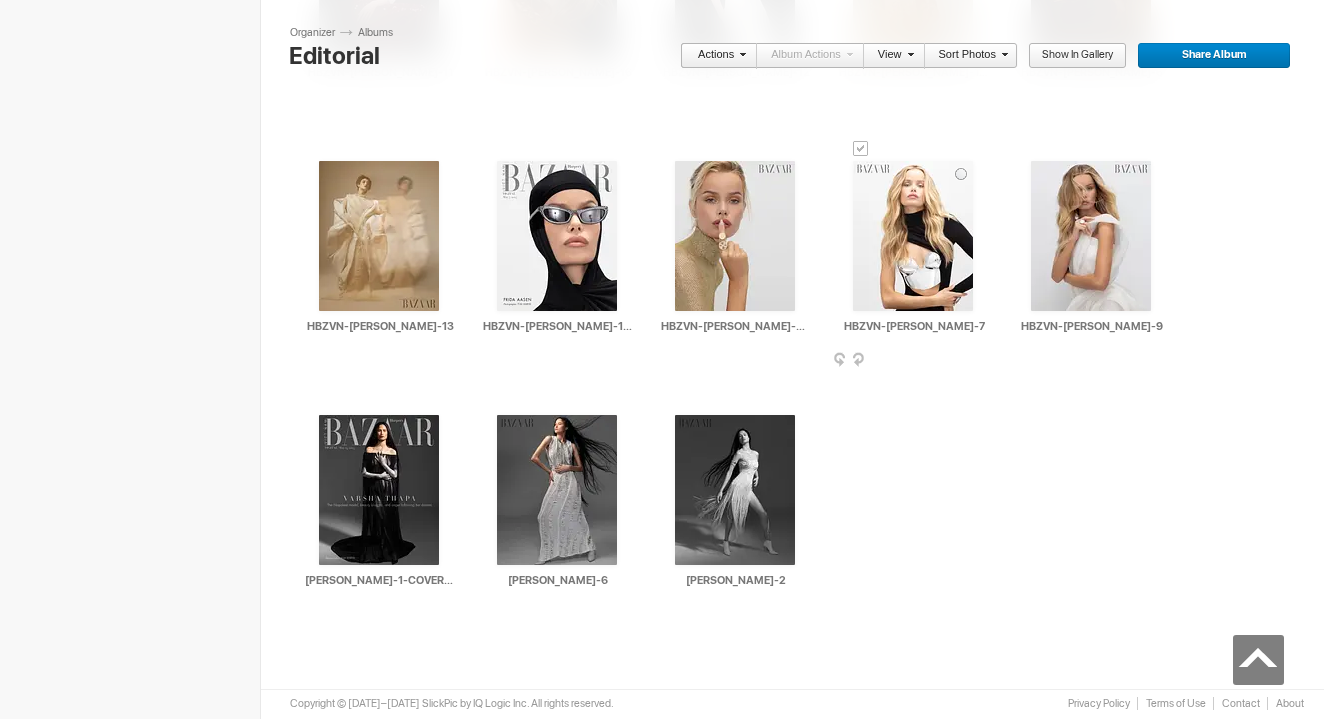 click at bounding box center [986, 361] 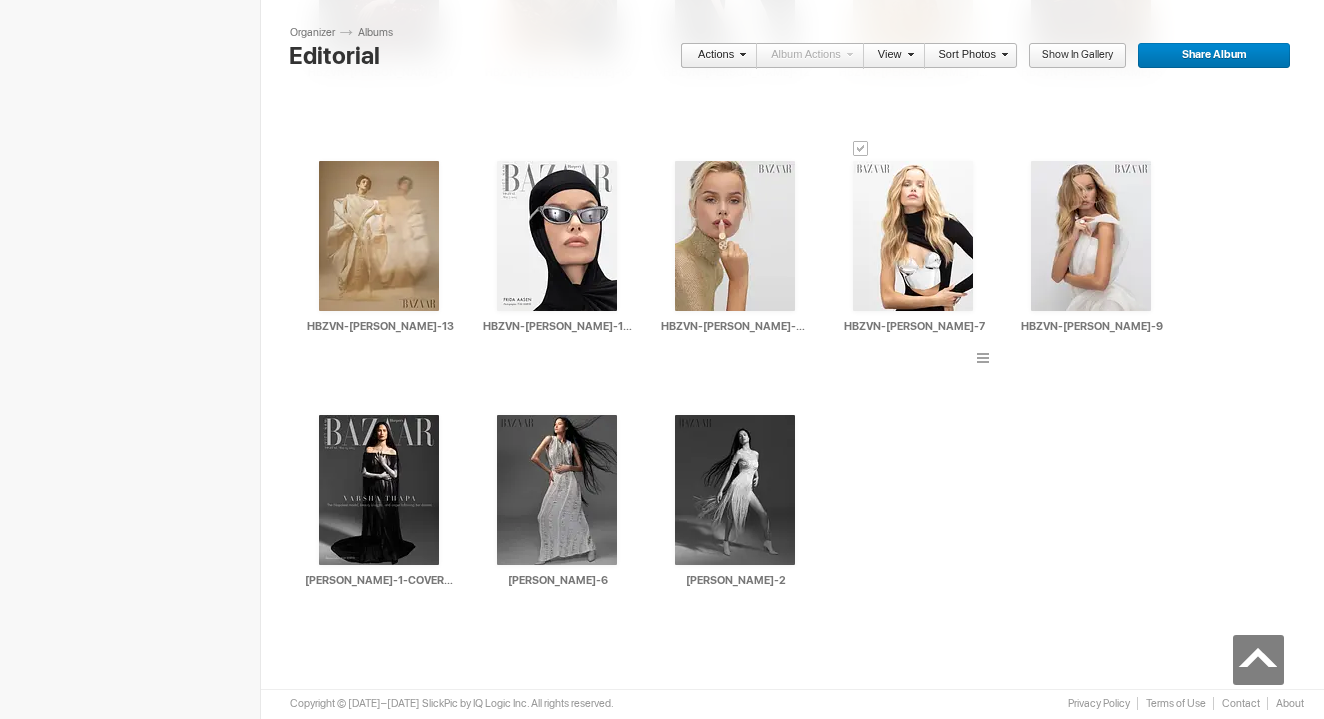 scroll, scrollTop: 845, scrollLeft: 0, axis: vertical 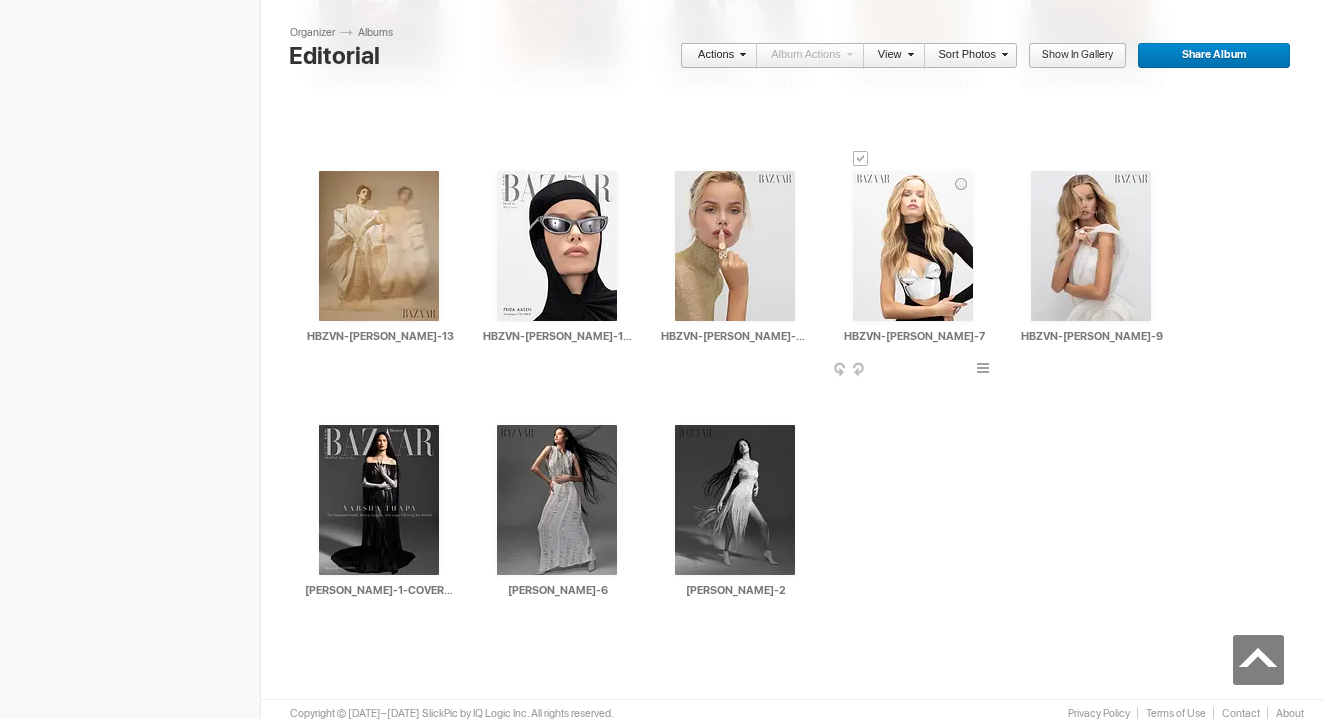 click on "AI HBZVN-FRIDA-AASEN-7
HTML:
Direct:
Forum:
Photo ID:
22761810
More...
Order Print Submit For Edit" at bounding box center [913, 258] 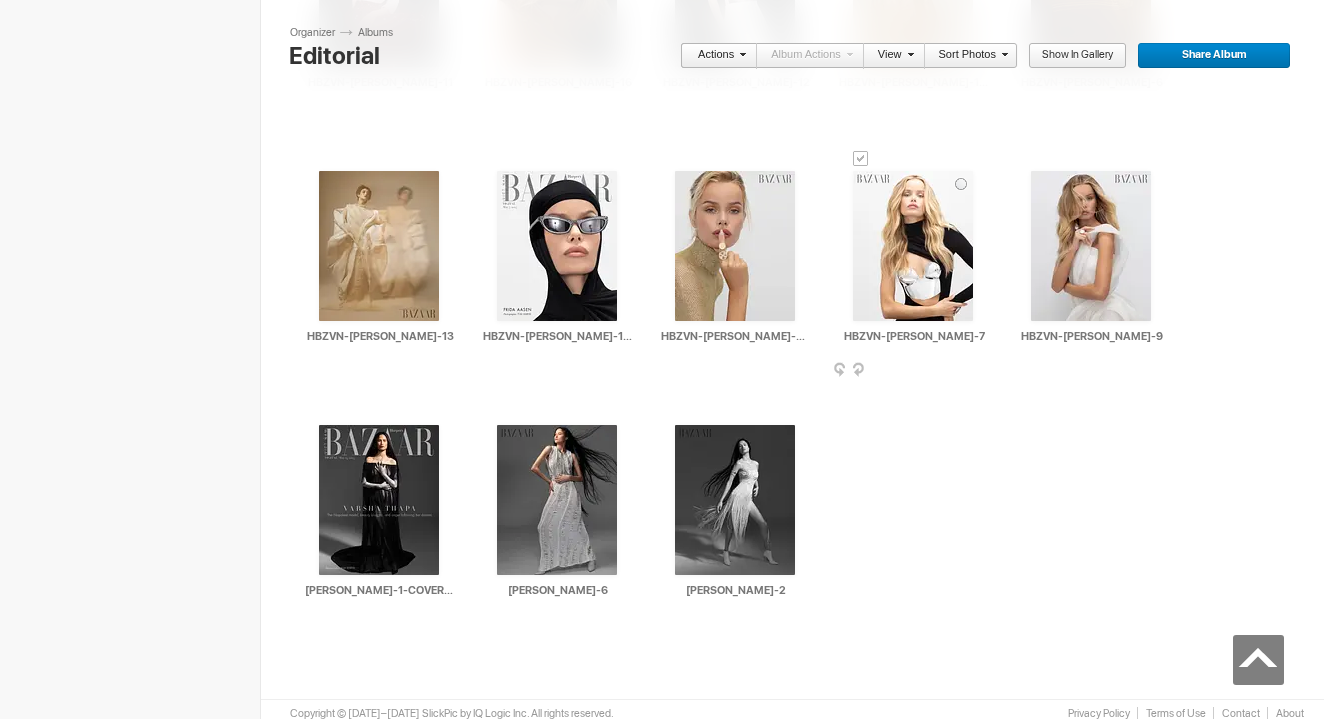 click at bounding box center [986, 371] 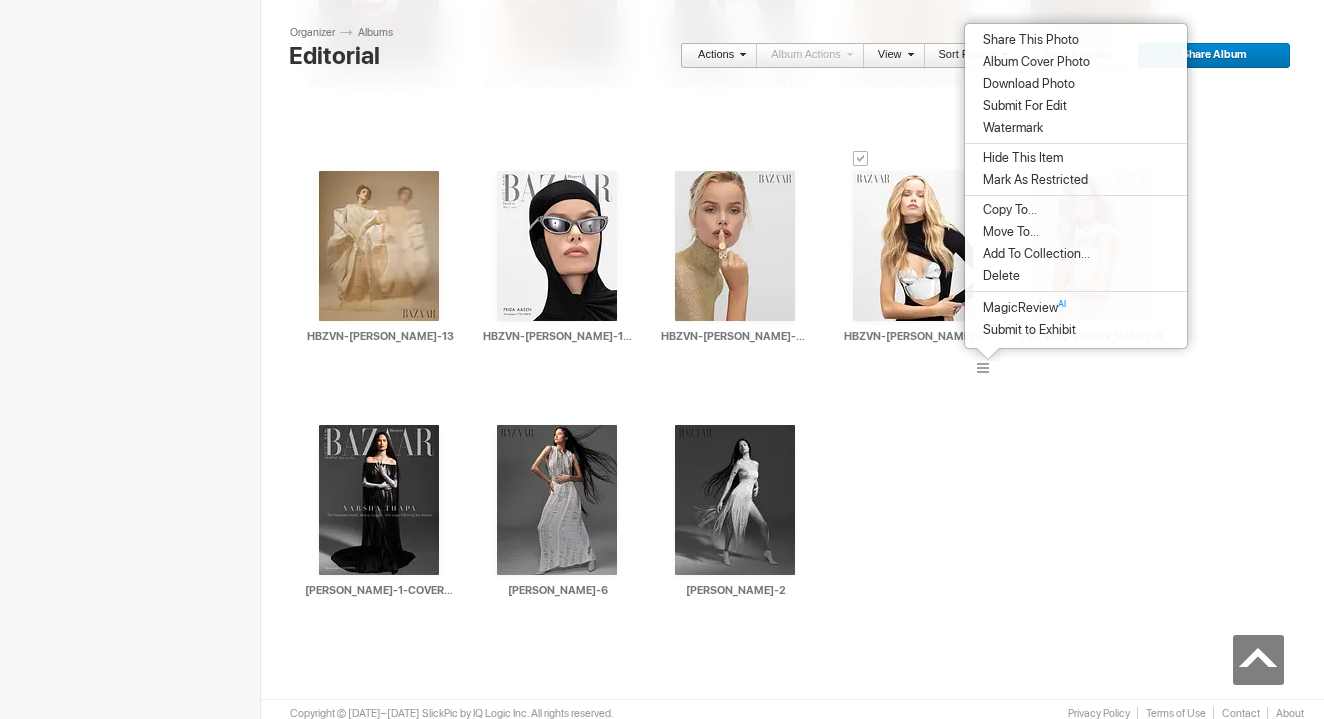 click on "Delete" at bounding box center [1076, 276] 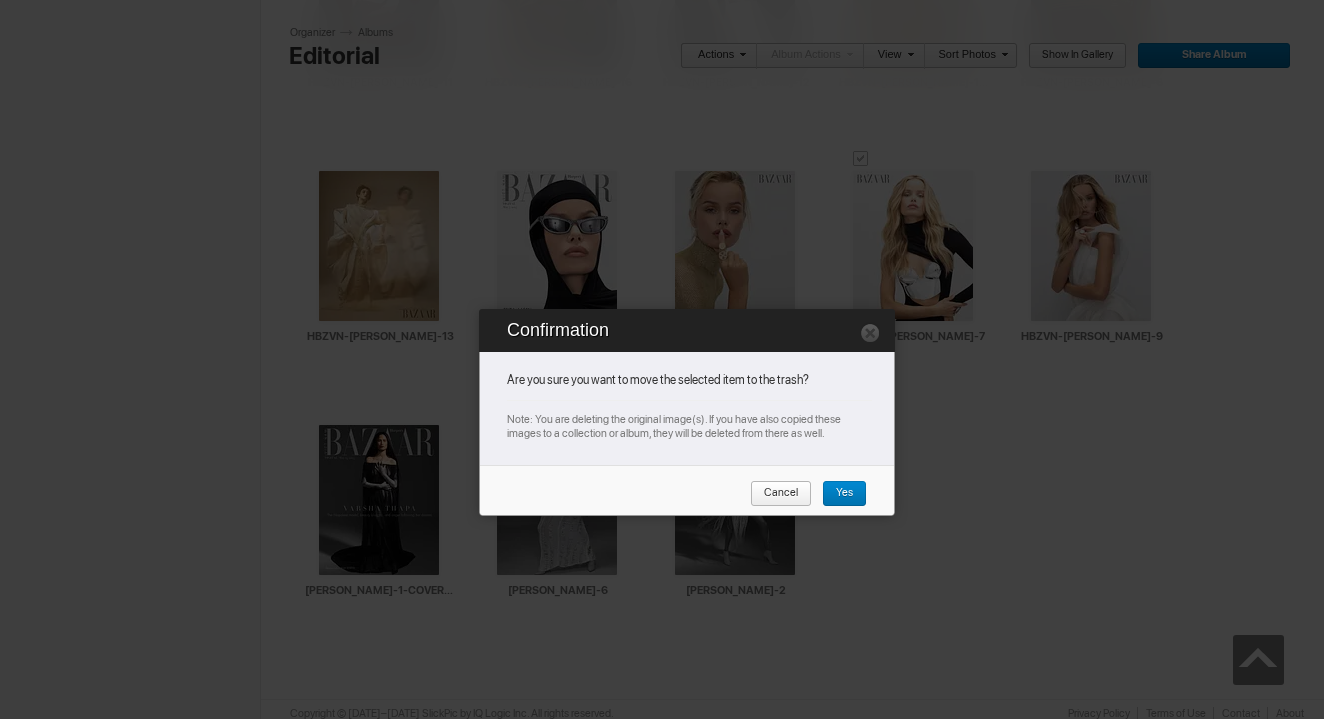 click on "Yes" at bounding box center [844, 494] 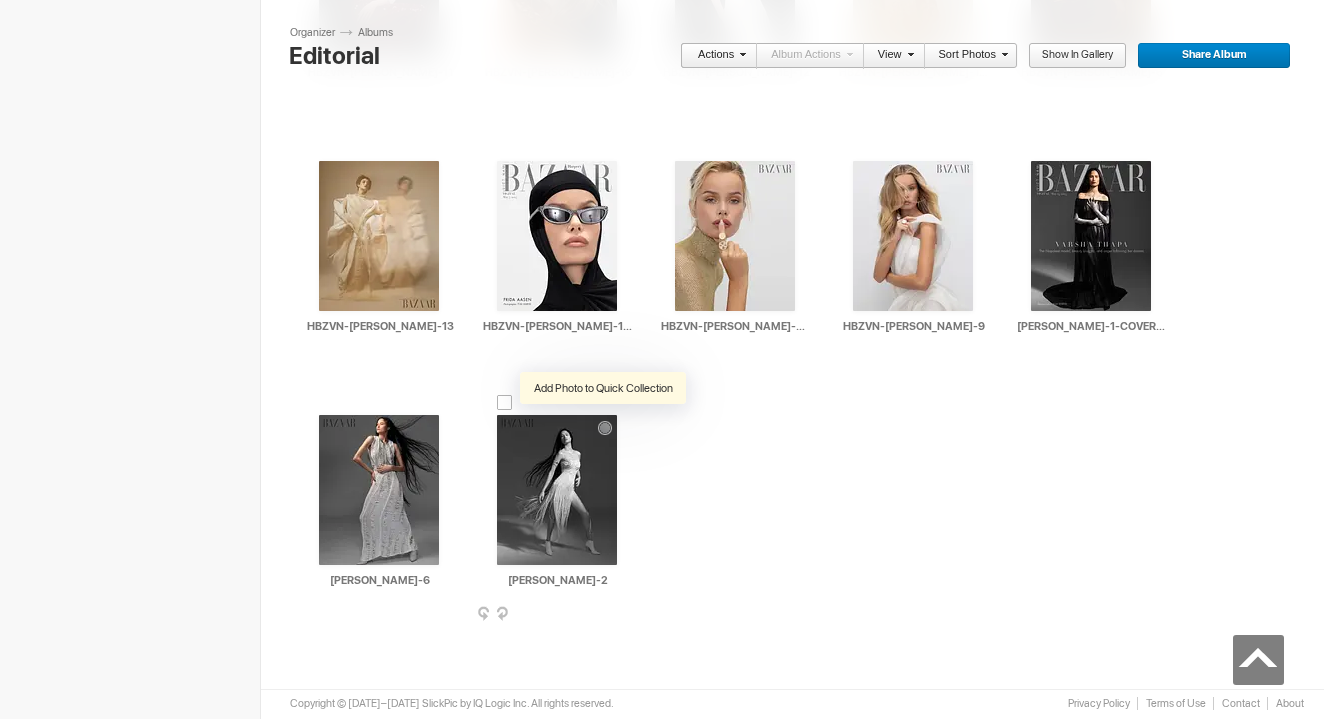 scroll, scrollTop: 855, scrollLeft: 0, axis: vertical 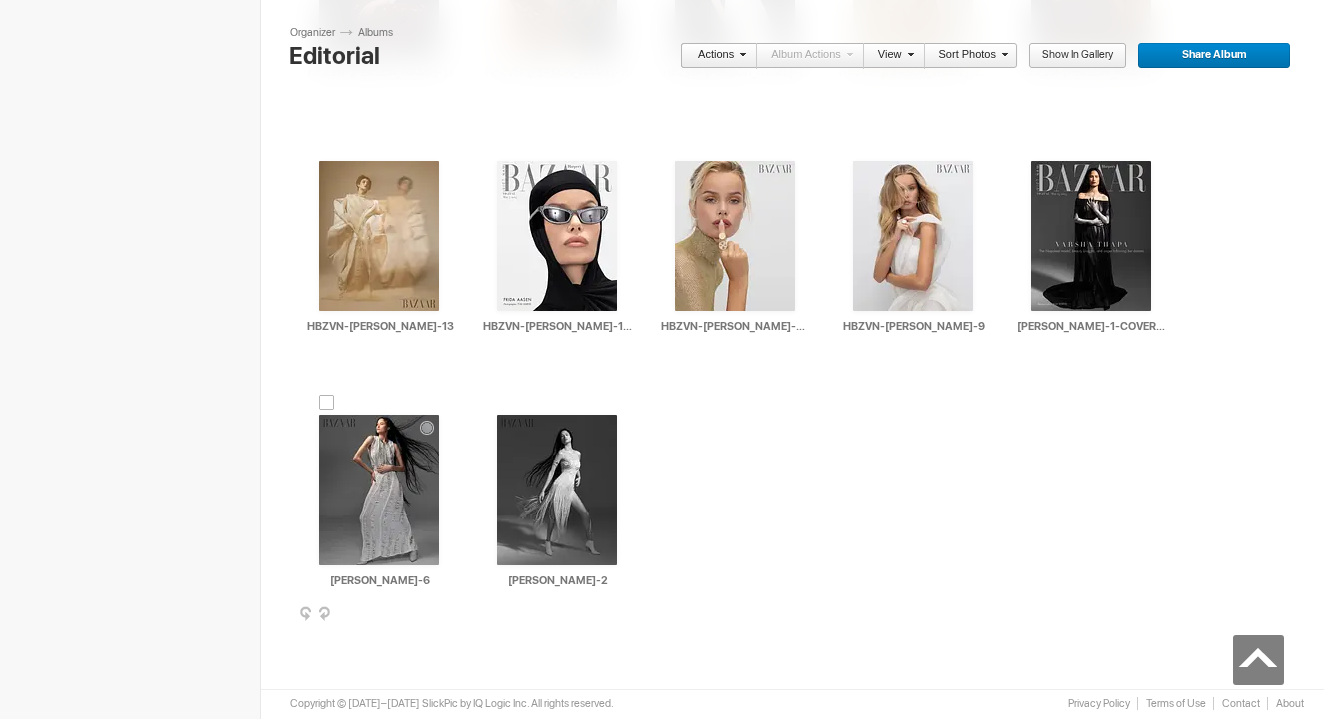 click at bounding box center [452, 615] 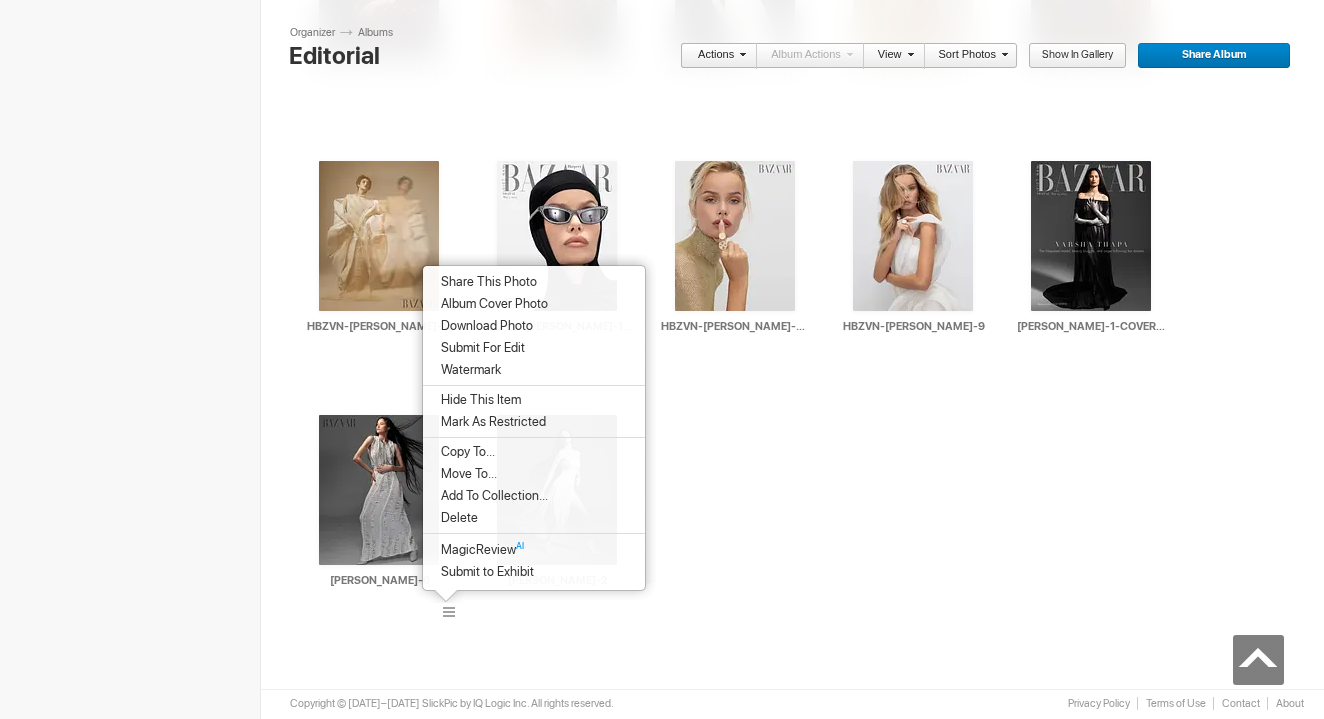 click on "Delete" at bounding box center (534, 518) 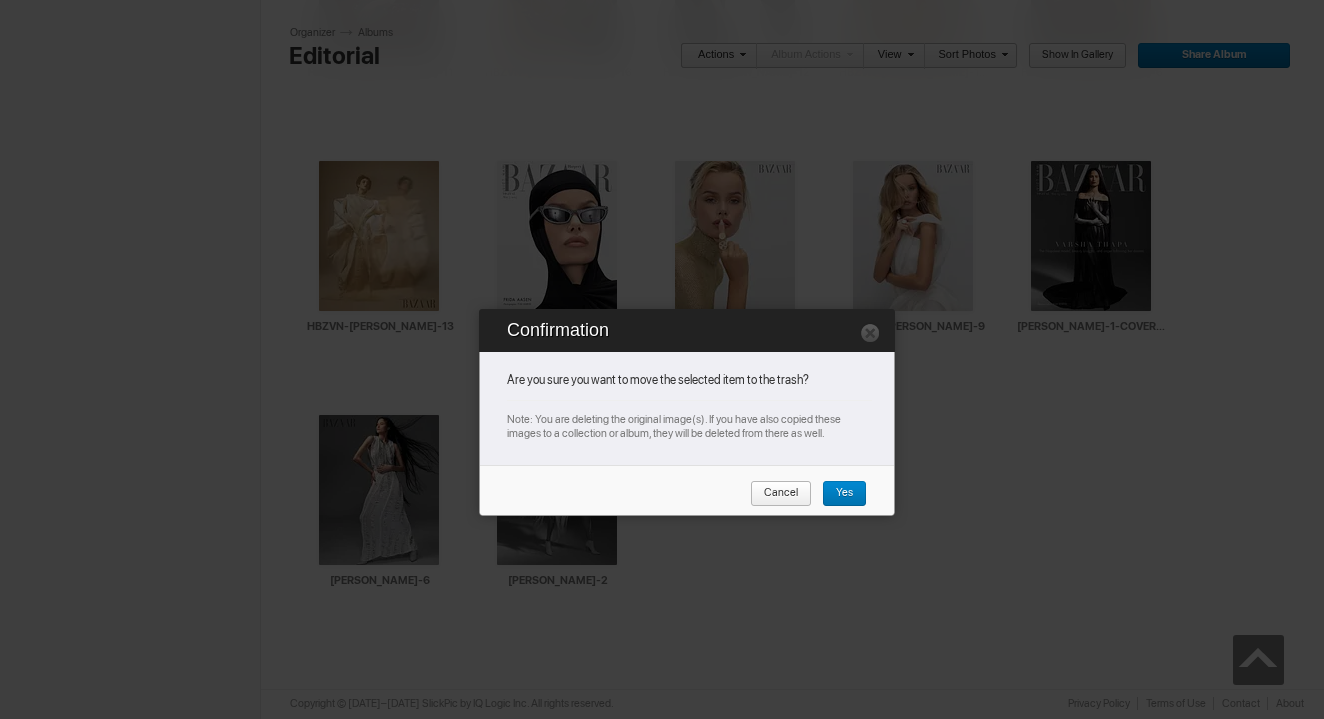 click on "Yes" at bounding box center [837, 494] 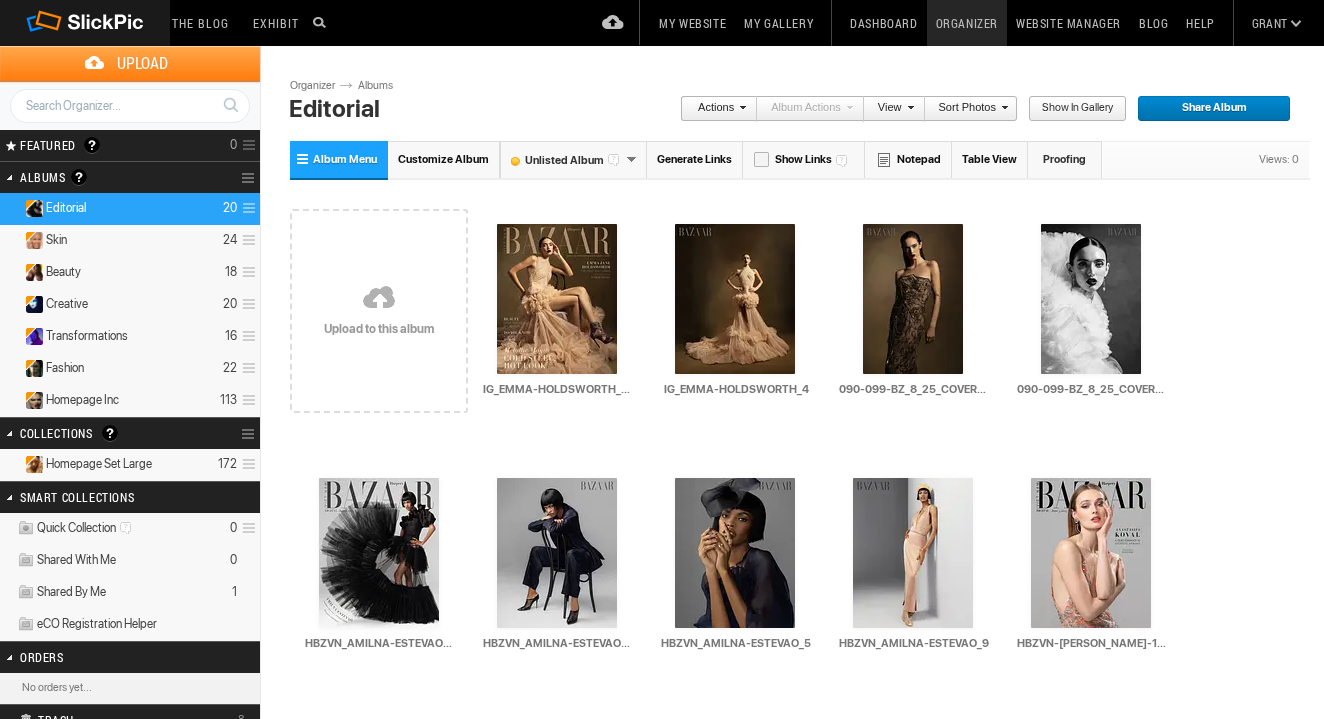 scroll, scrollTop: 0, scrollLeft: 0, axis: both 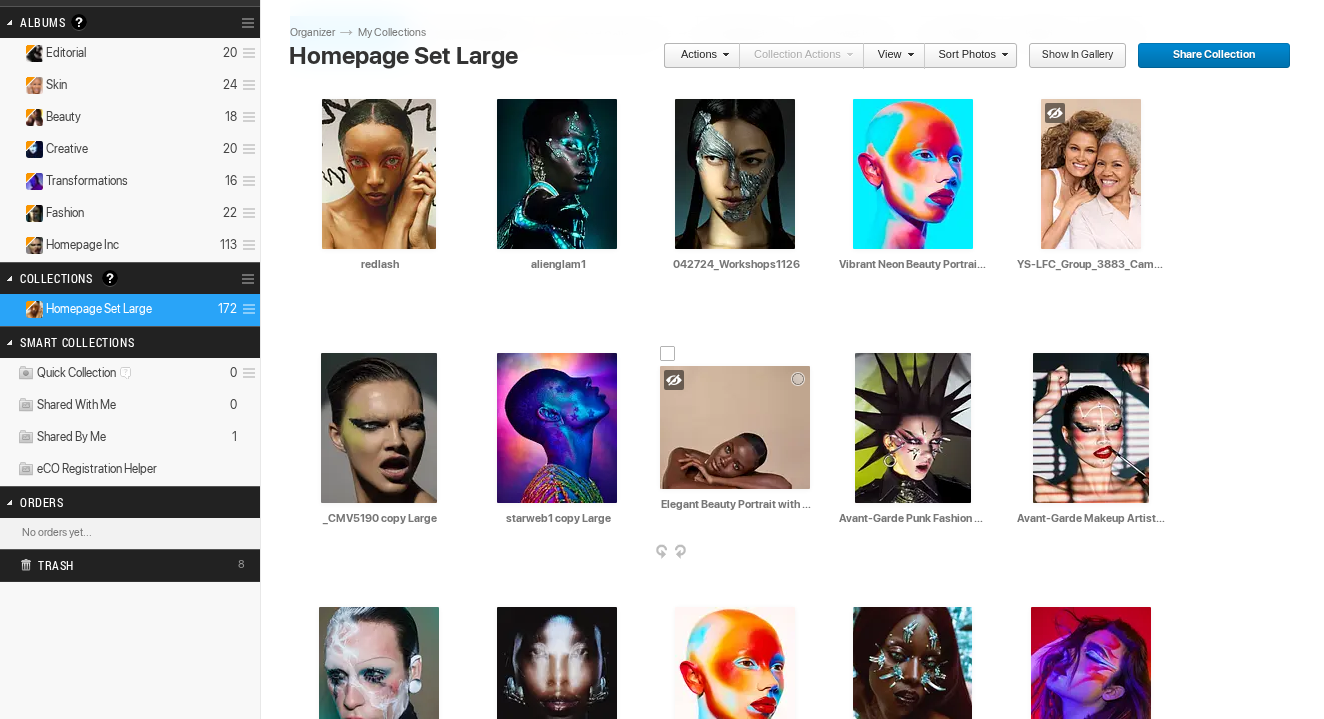 click at bounding box center [808, 553] 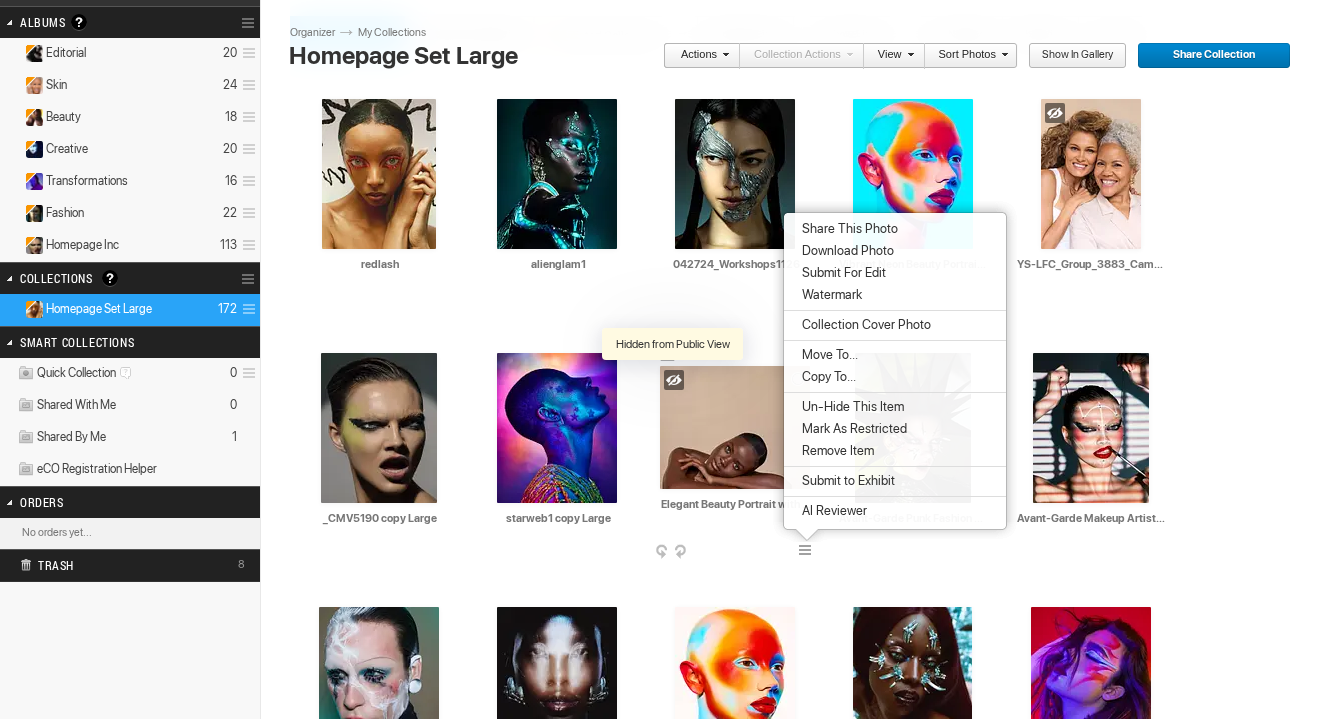 click at bounding box center [674, 380] 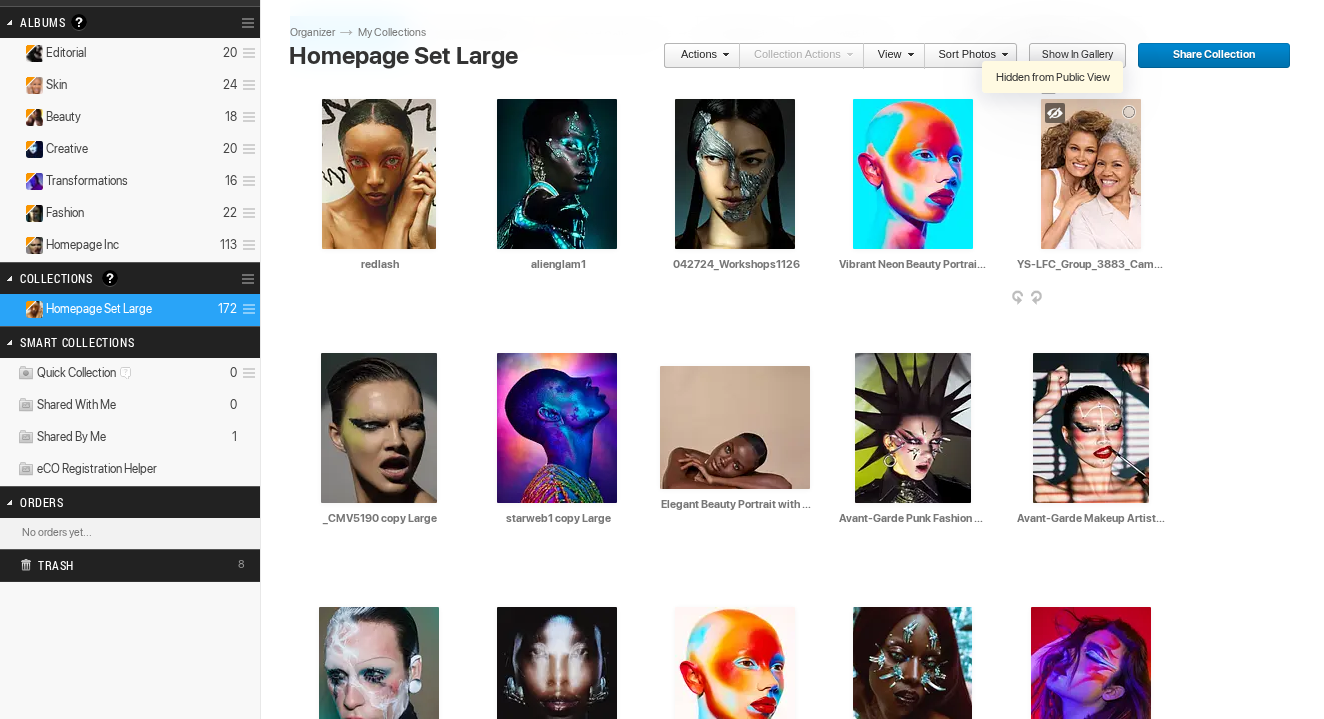 click at bounding box center (1055, 113) 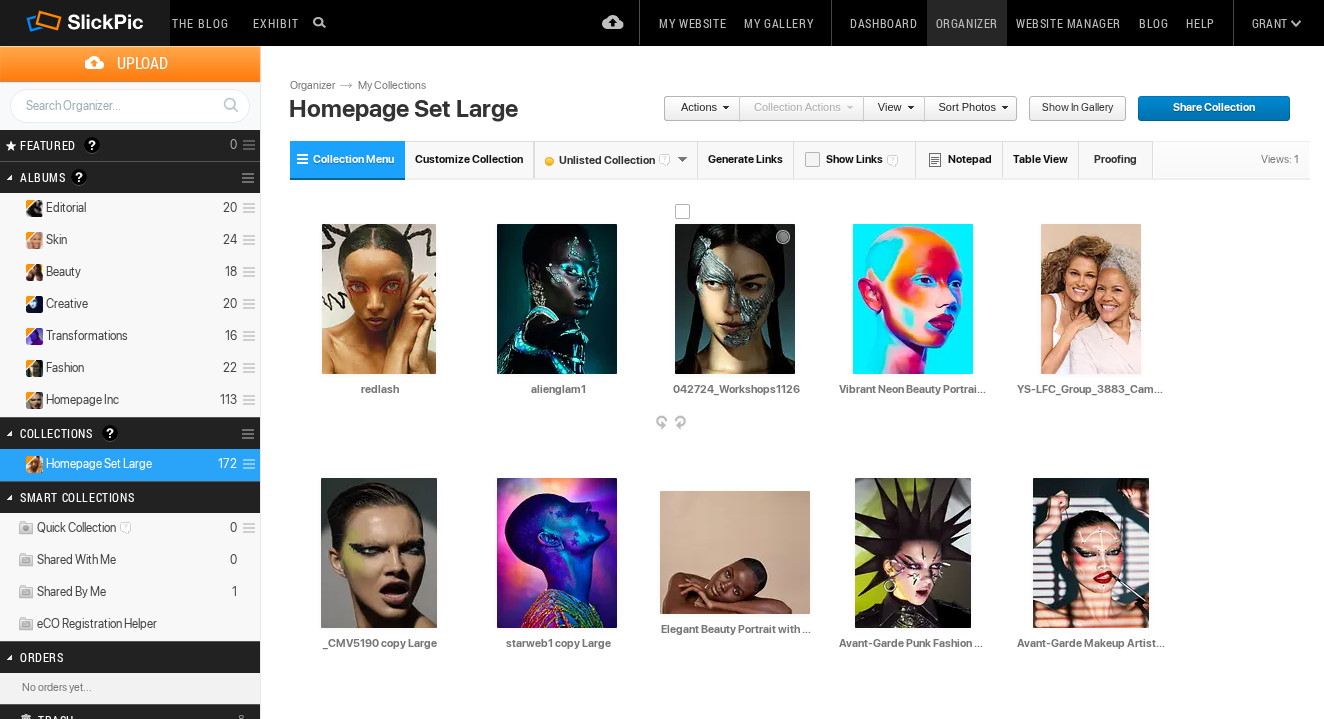 scroll, scrollTop: 0, scrollLeft: 0, axis: both 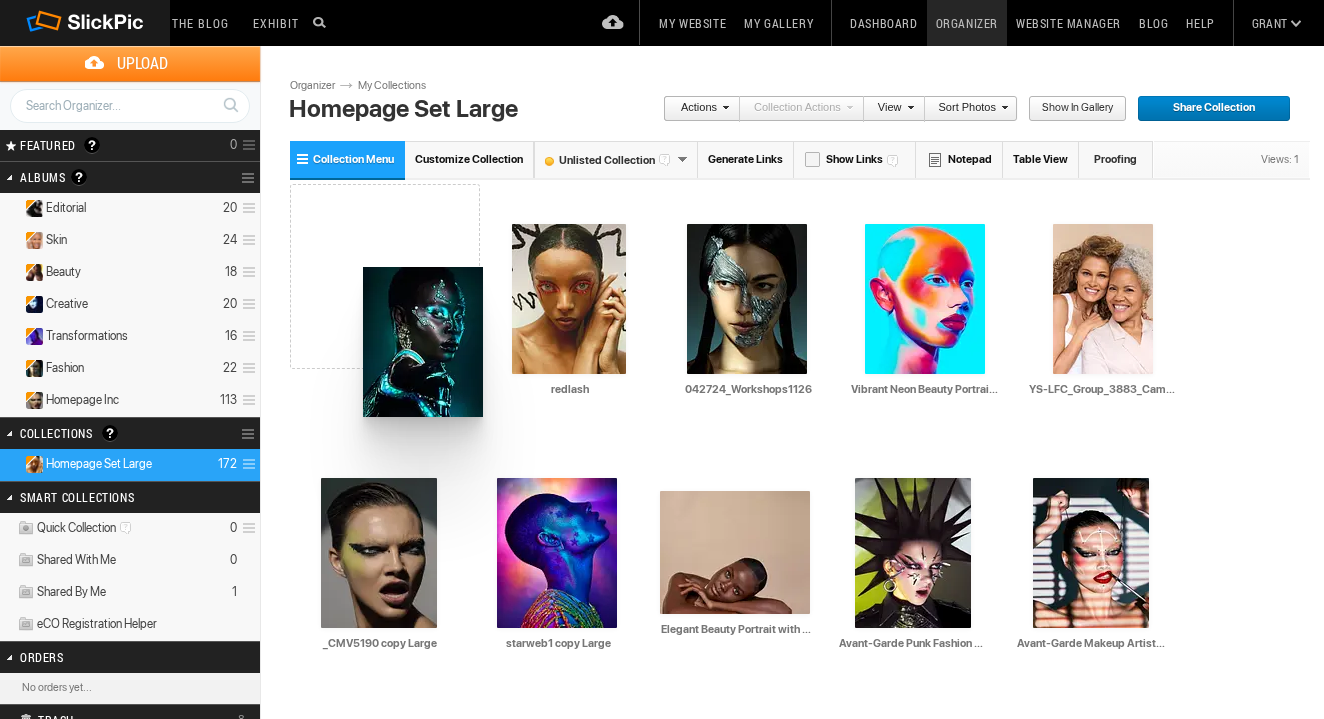 drag, startPoint x: 554, startPoint y: 297, endPoint x: 341, endPoint y: 254, distance: 217.29703 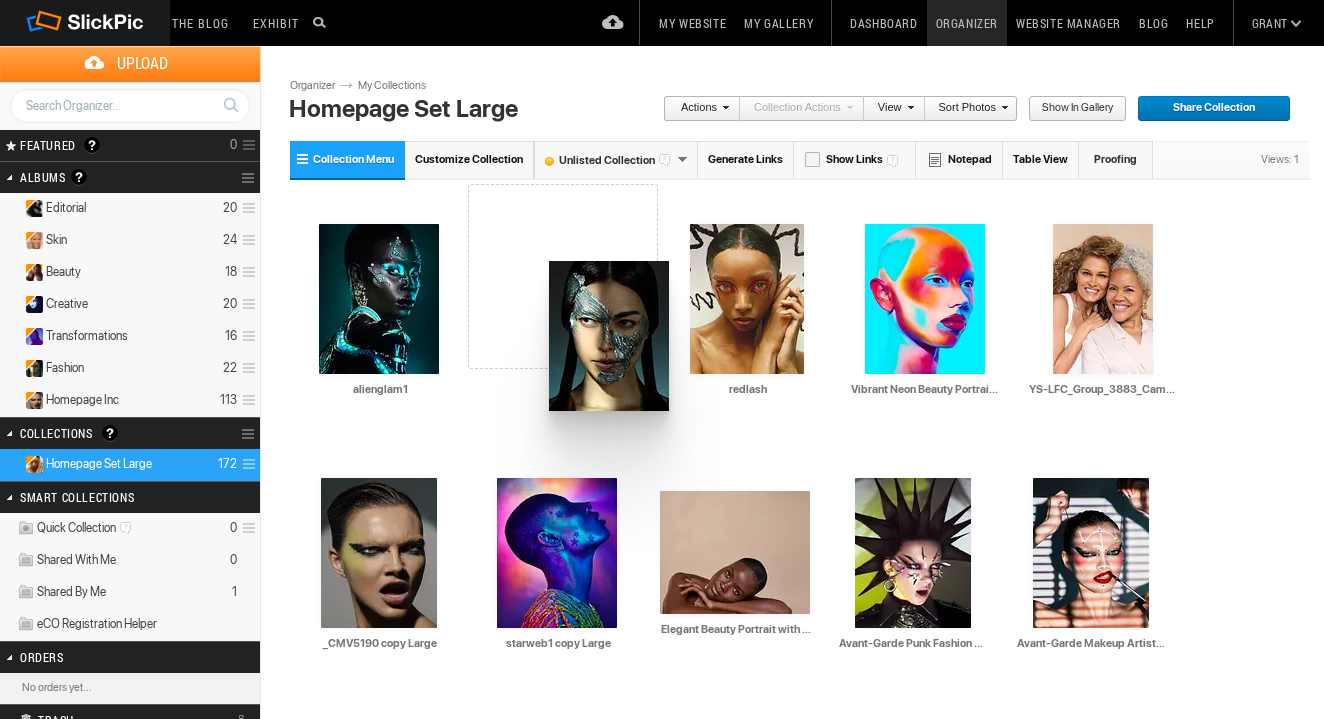 drag, startPoint x: 756, startPoint y: 302, endPoint x: 505, endPoint y: 248, distance: 256.74307 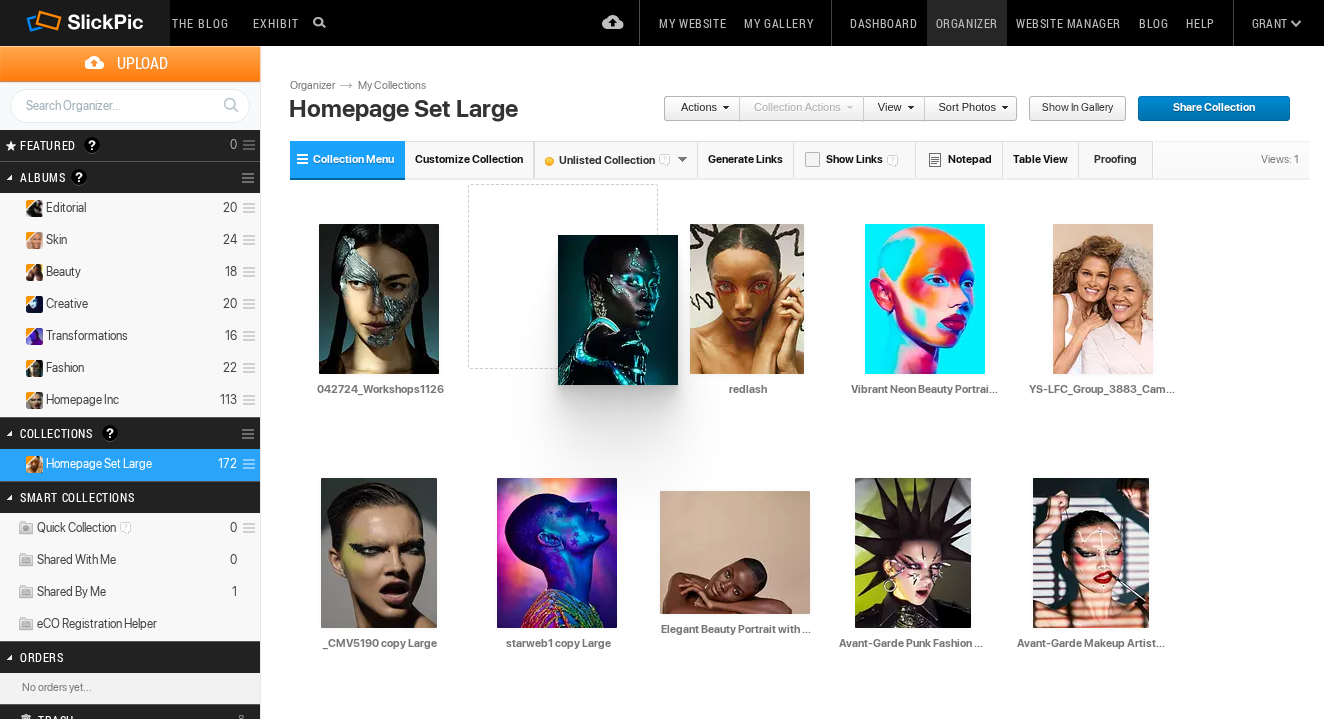 drag, startPoint x: 369, startPoint y: 259, endPoint x: 556, endPoint y: 235, distance: 188.53381 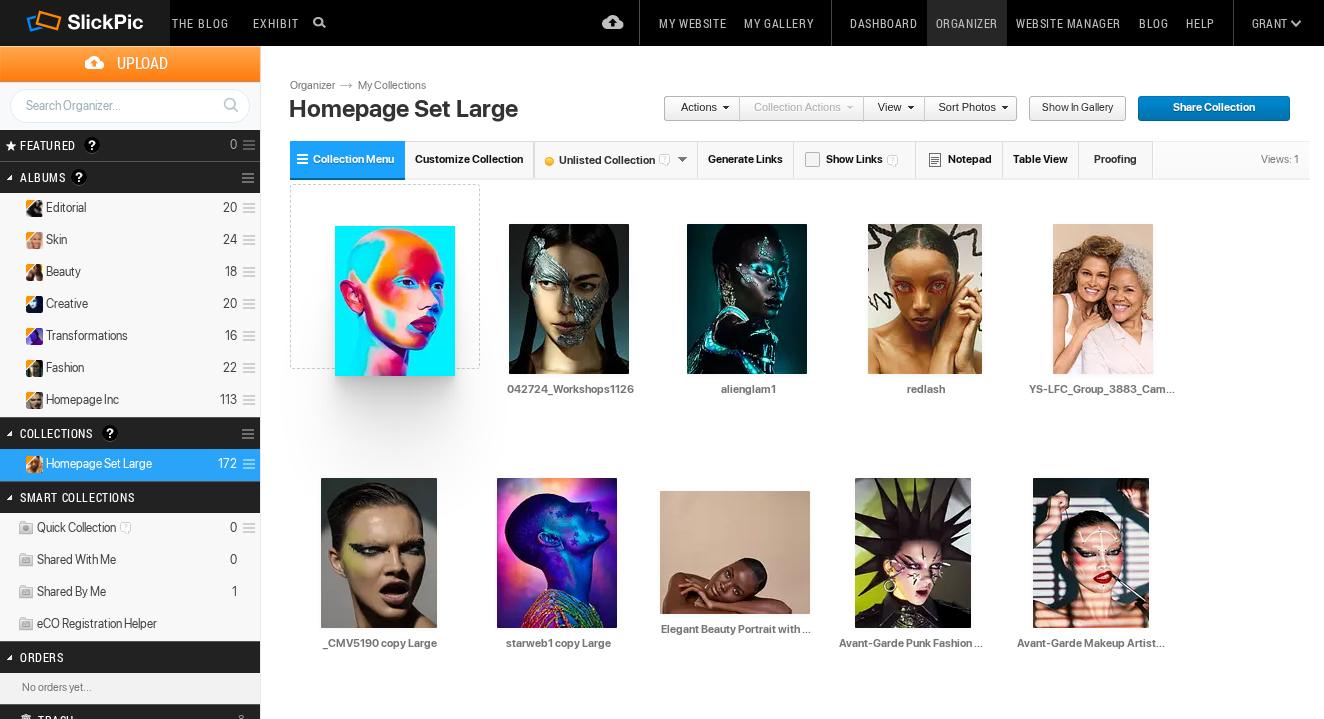 drag, startPoint x: 892, startPoint y: 304, endPoint x: 334, endPoint y: 229, distance: 563.01776 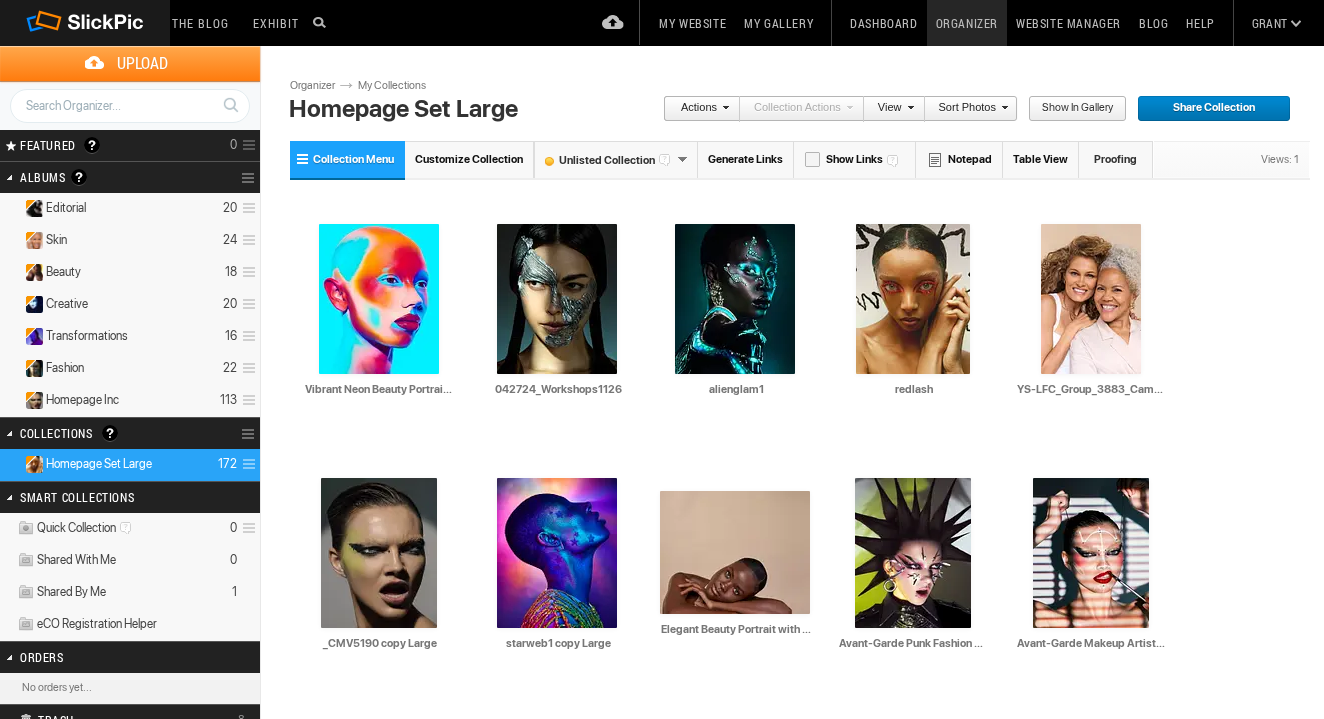 click on "Customize Collection" at bounding box center [469, 159] 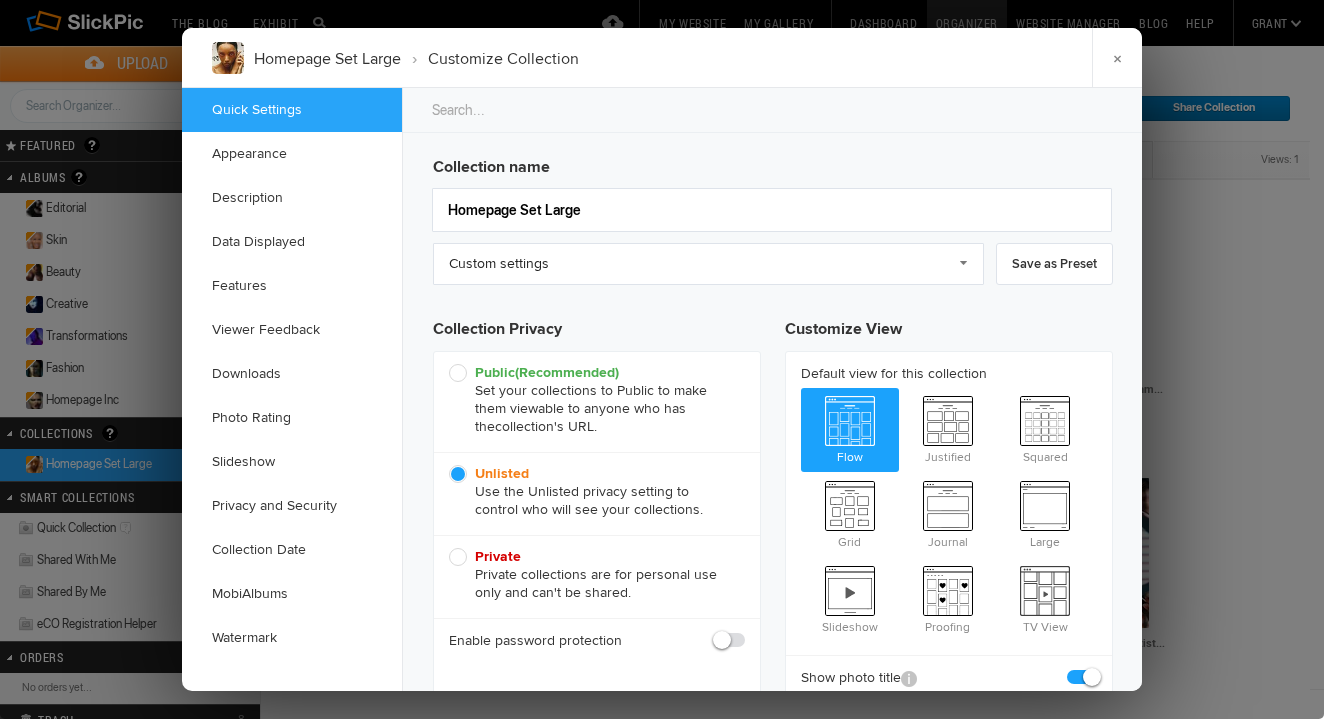 scroll, scrollTop: 0, scrollLeft: 0, axis: both 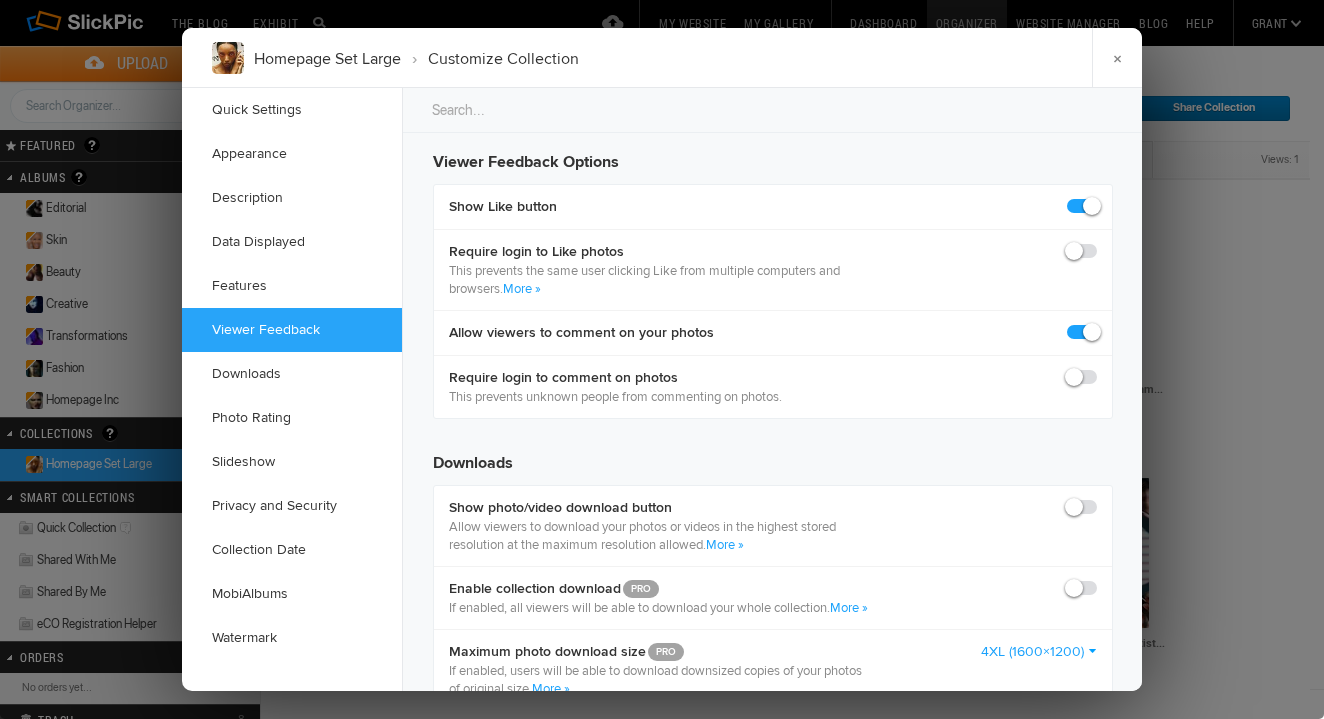 click 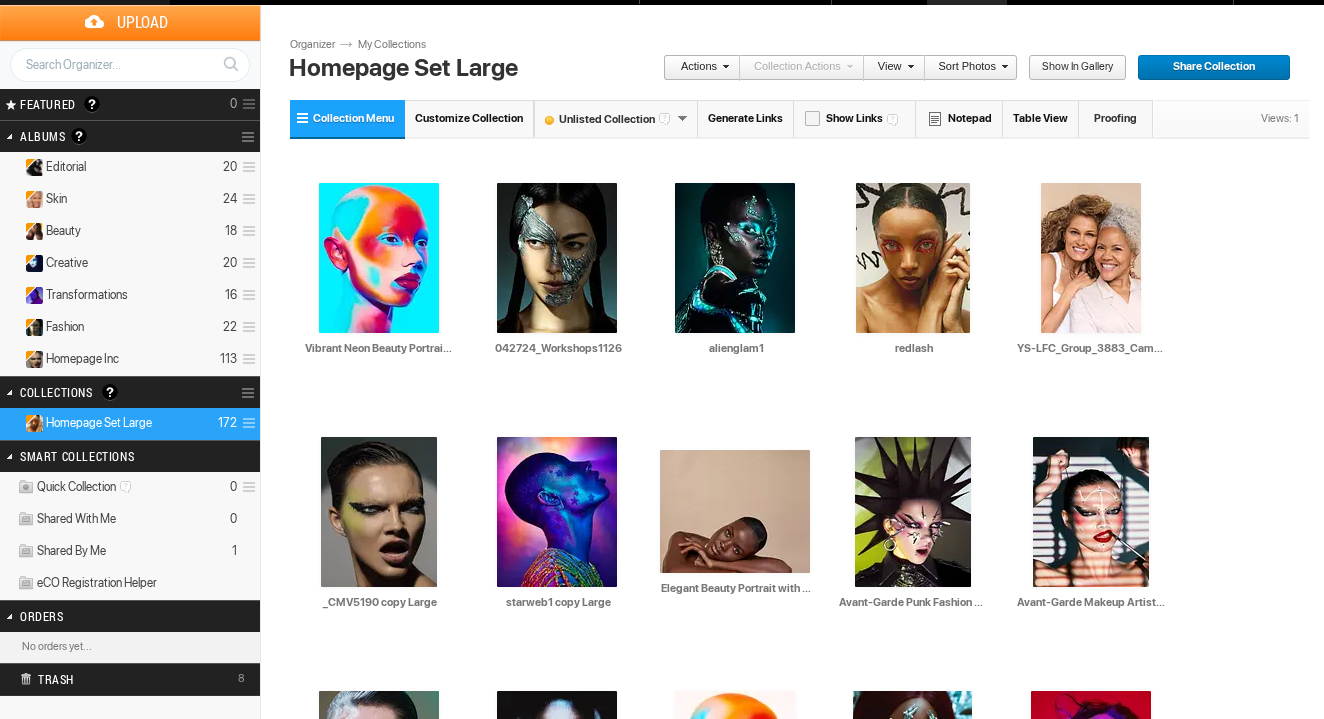 scroll, scrollTop: 0, scrollLeft: 0, axis: both 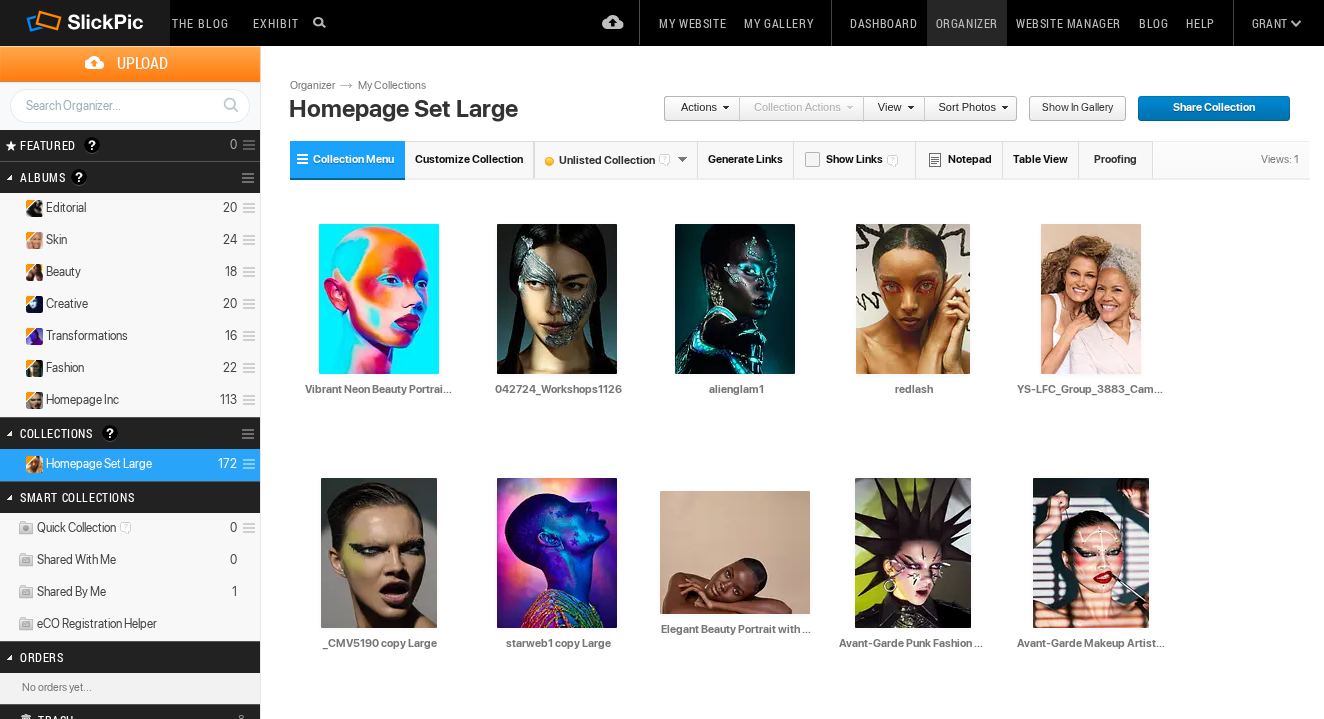 click on "Website Manager" at bounding box center (1068, 23) 